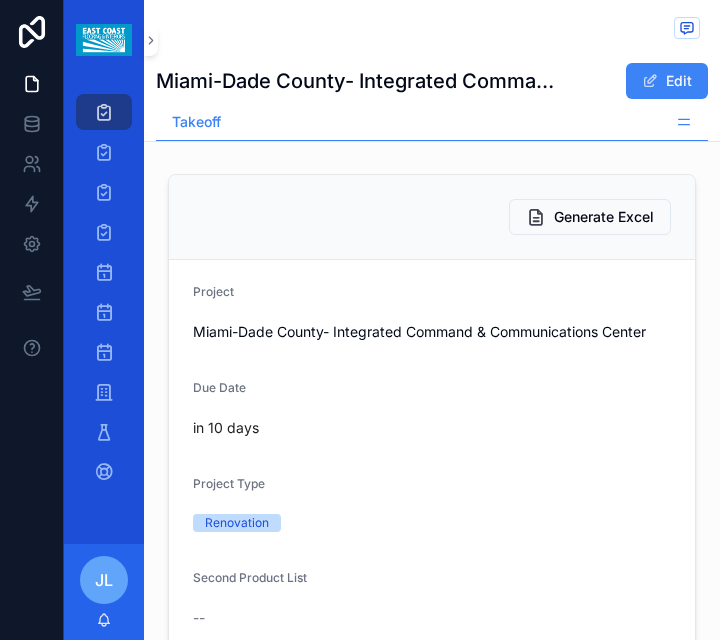 scroll, scrollTop: 0, scrollLeft: 0, axis: both 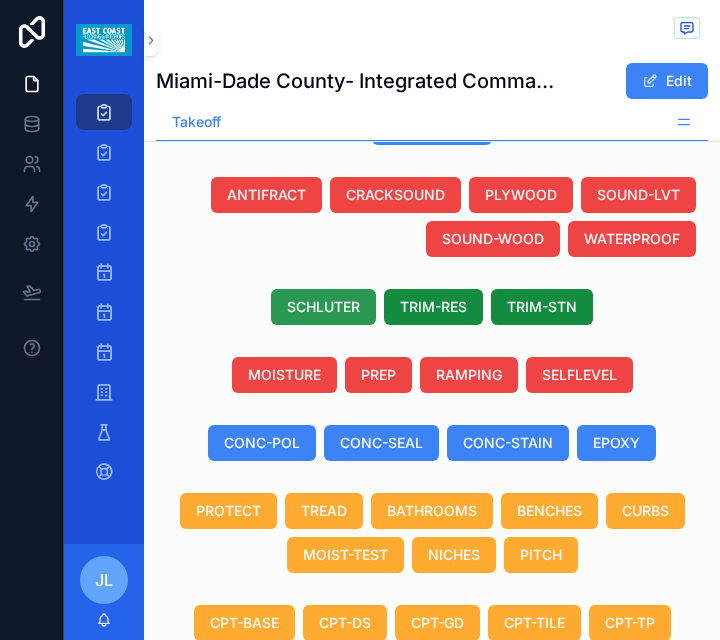 click on "SCHLUTER" at bounding box center (323, 307) 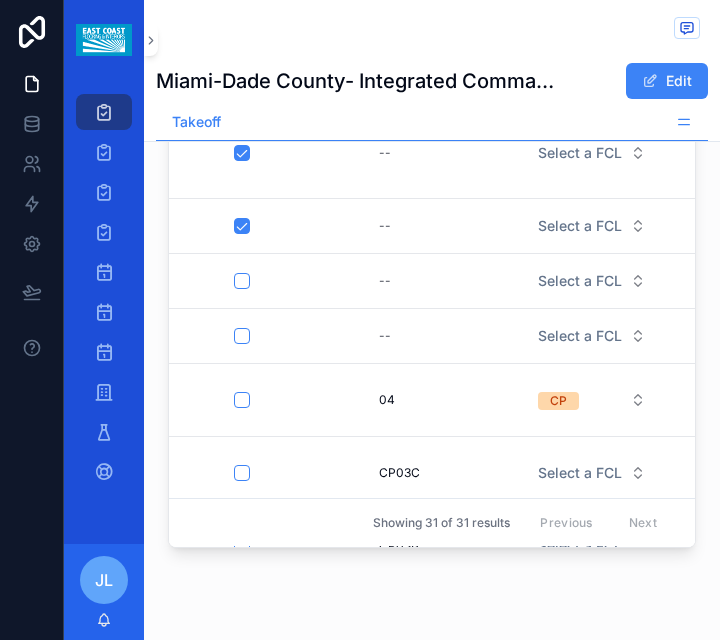 scroll, scrollTop: 3136, scrollLeft: 0, axis: vertical 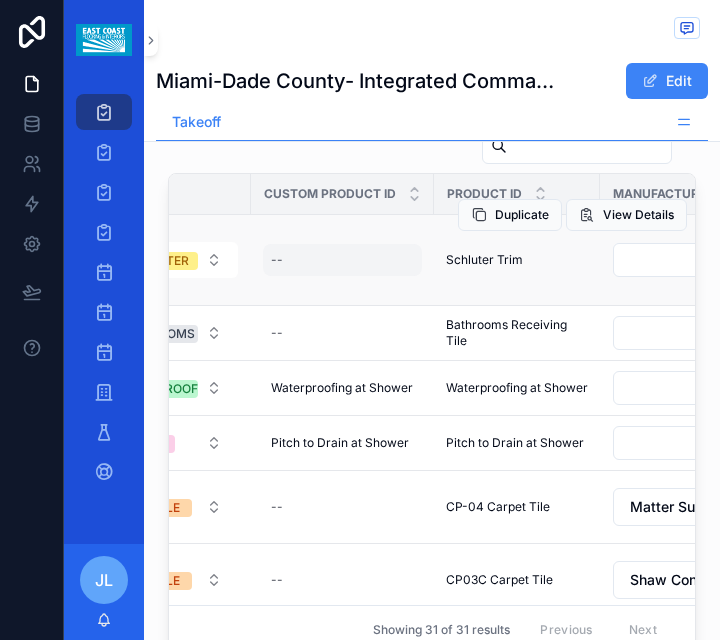 click on "--" at bounding box center [342, 260] 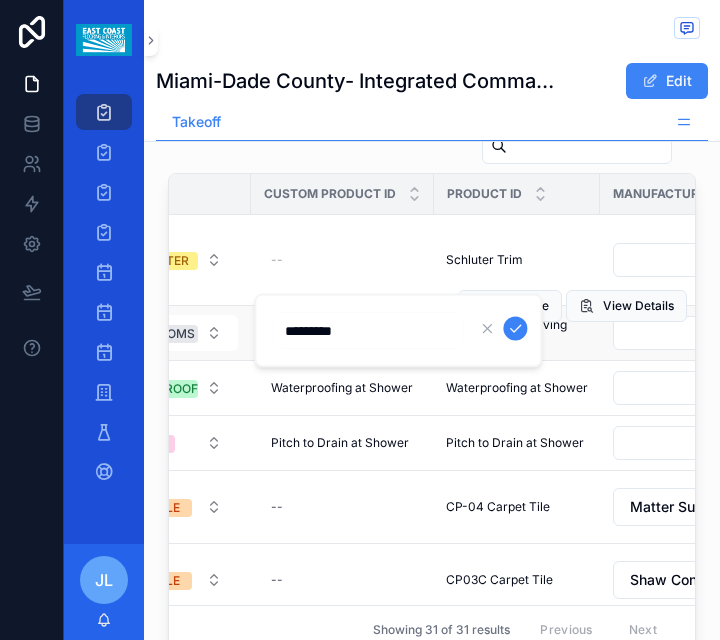 type on "**********" 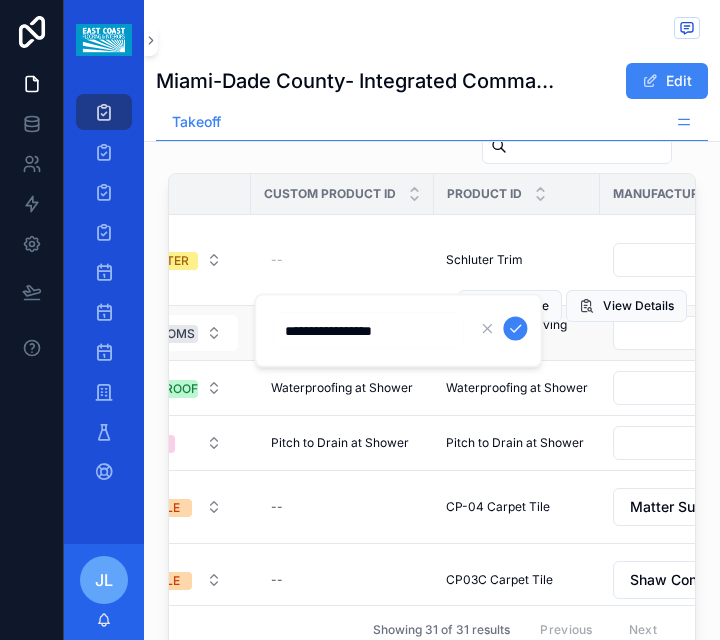 click at bounding box center (515, 329) 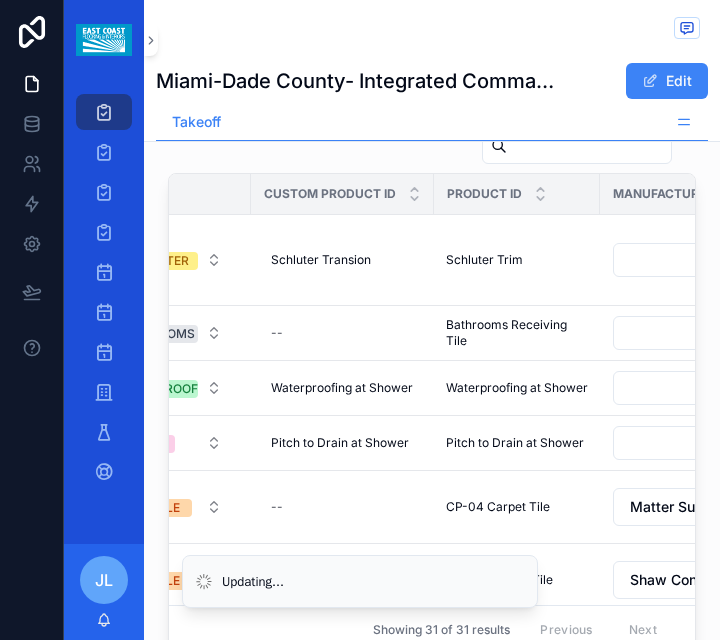 scroll, scrollTop: 3094, scrollLeft: 0, axis: vertical 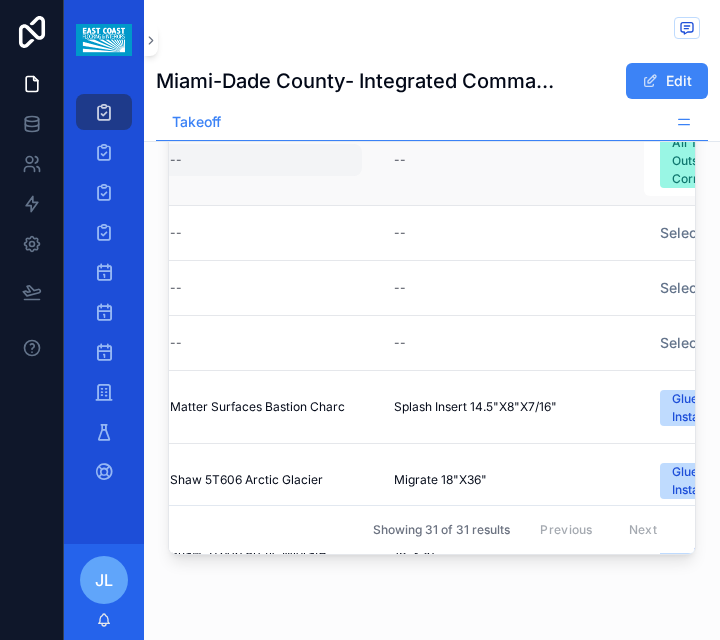 click on "--" at bounding box center (262, 160) 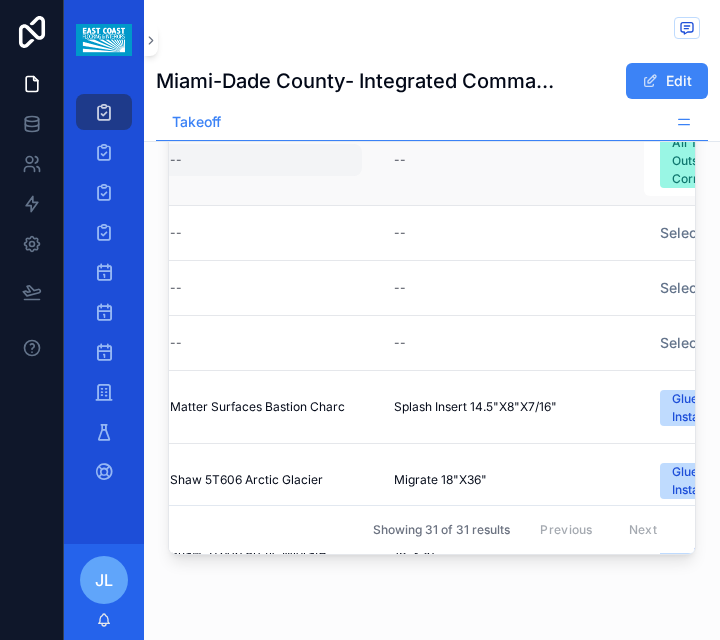 click on "--" at bounding box center (262, 160) 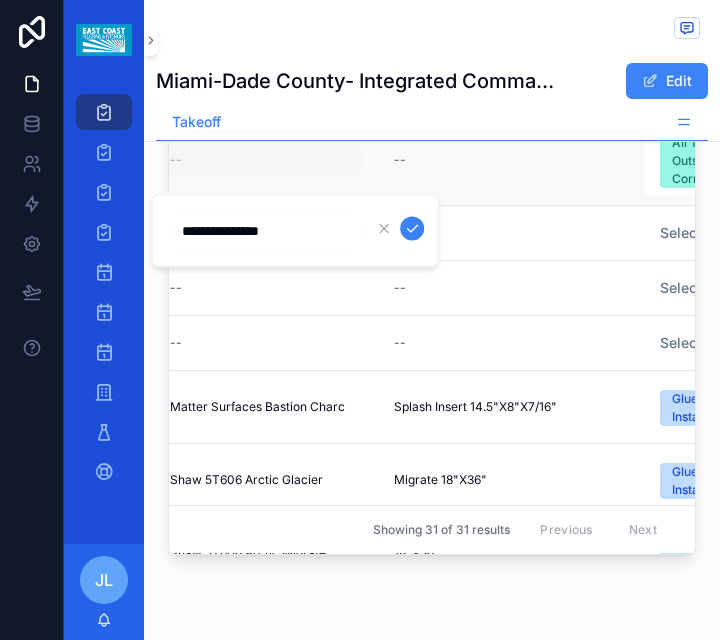 type on "**********" 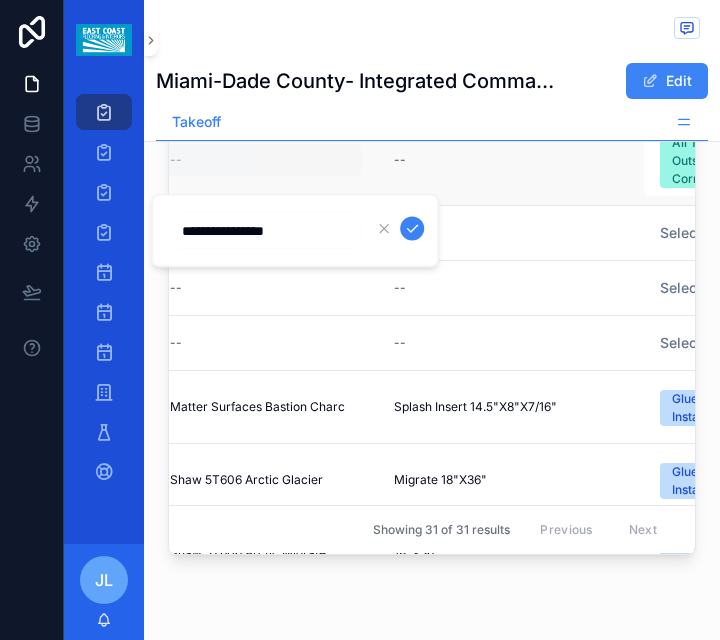 click at bounding box center [412, 229] 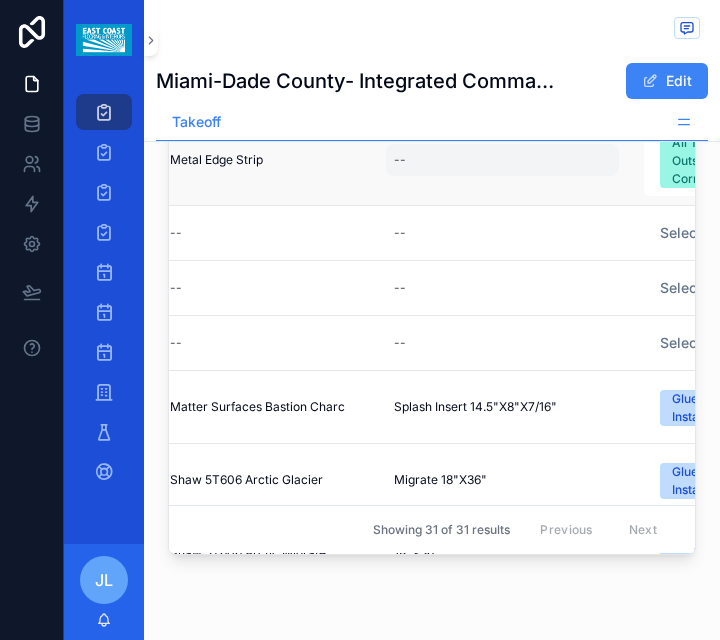 click on "--" at bounding box center (502, 160) 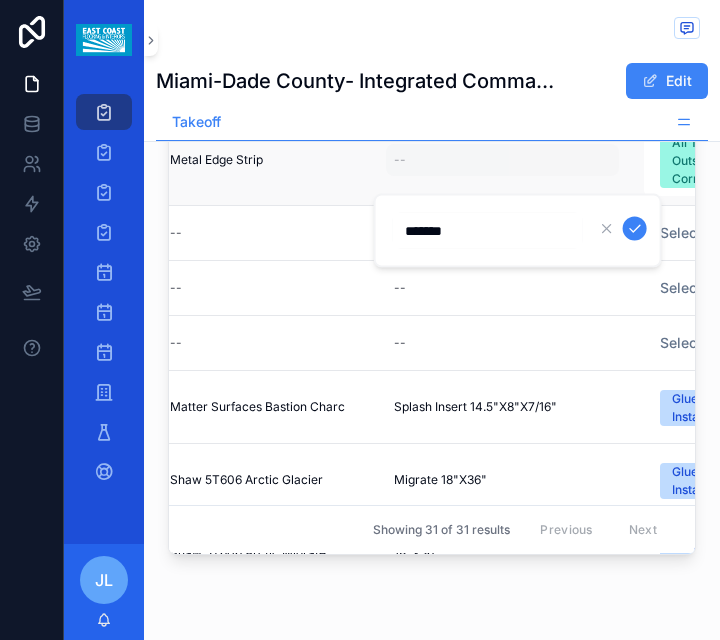 type on "*******" 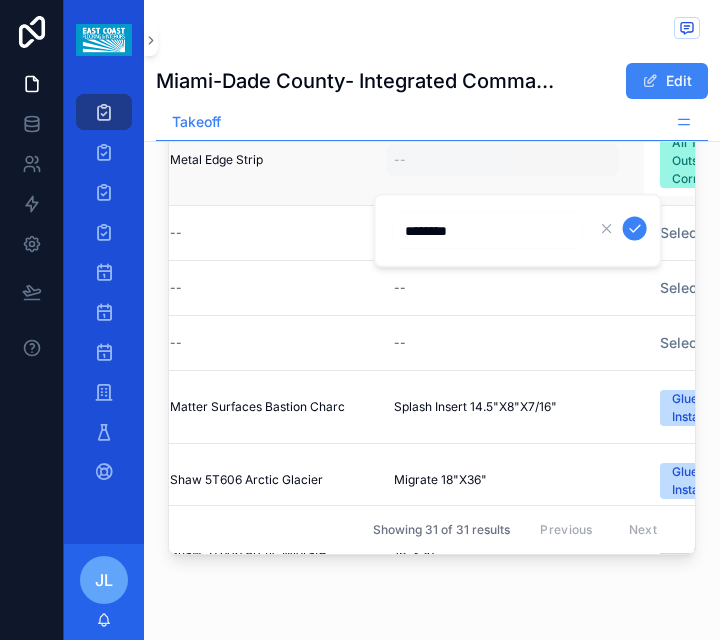 click at bounding box center [635, 229] 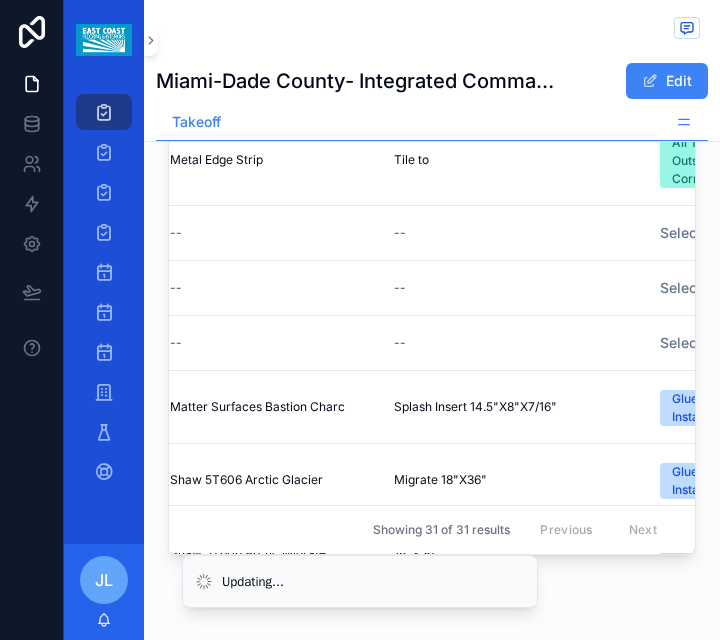 click on "Tile to" at bounding box center [411, 160] 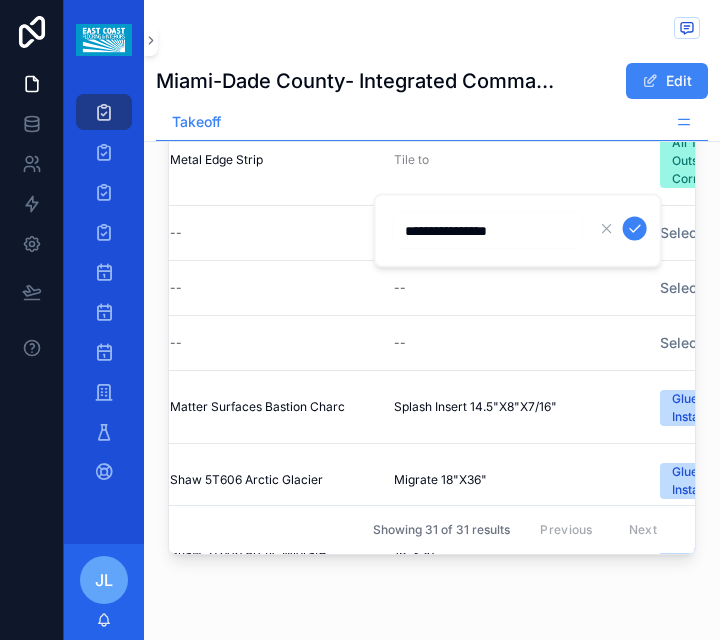 type on "**********" 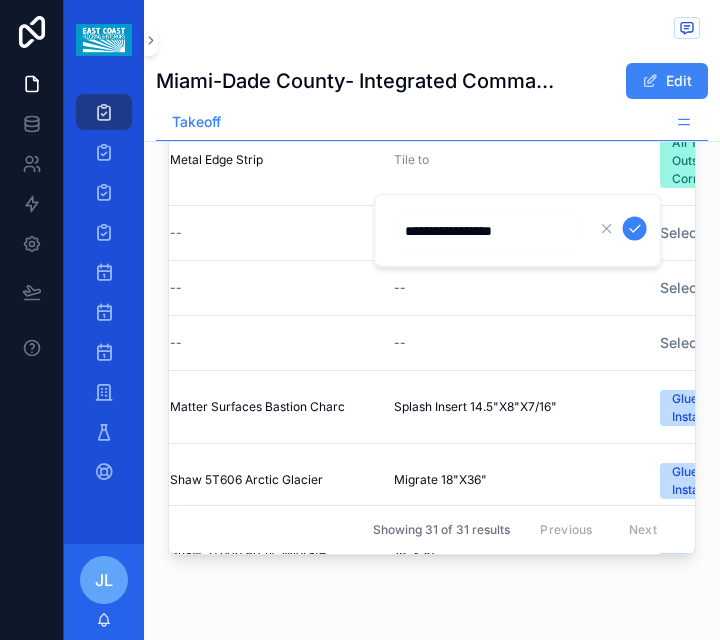 click at bounding box center [635, 229] 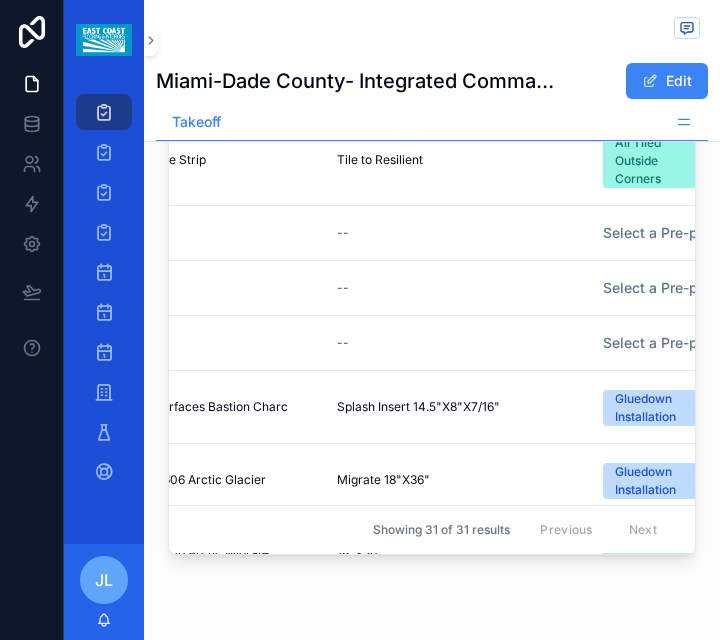 scroll, scrollTop: 0, scrollLeft: 1294, axis: horizontal 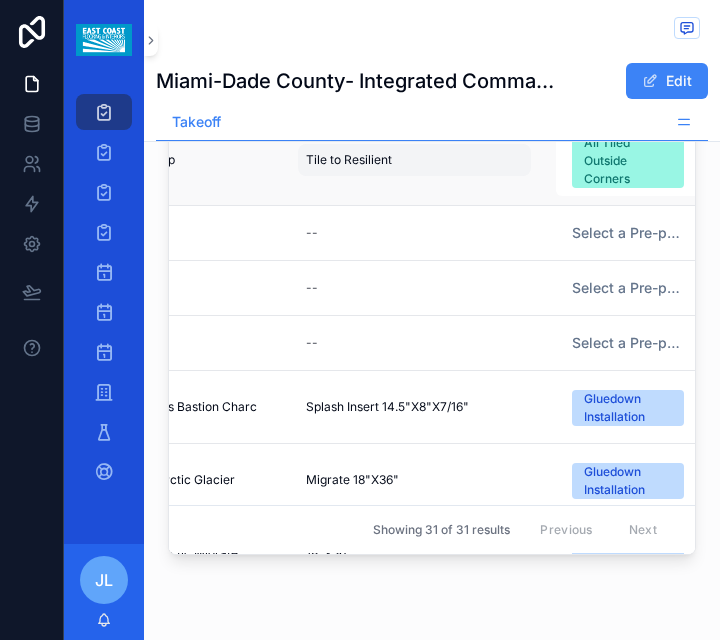 click on "Tile to Resilient" at bounding box center [349, 160] 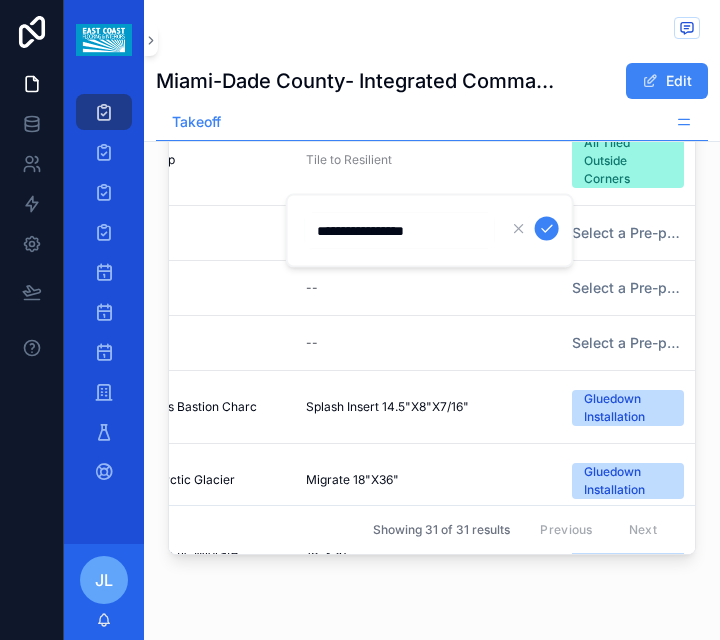 drag, startPoint x: 432, startPoint y: 234, endPoint x: 308, endPoint y: 232, distance: 124.01613 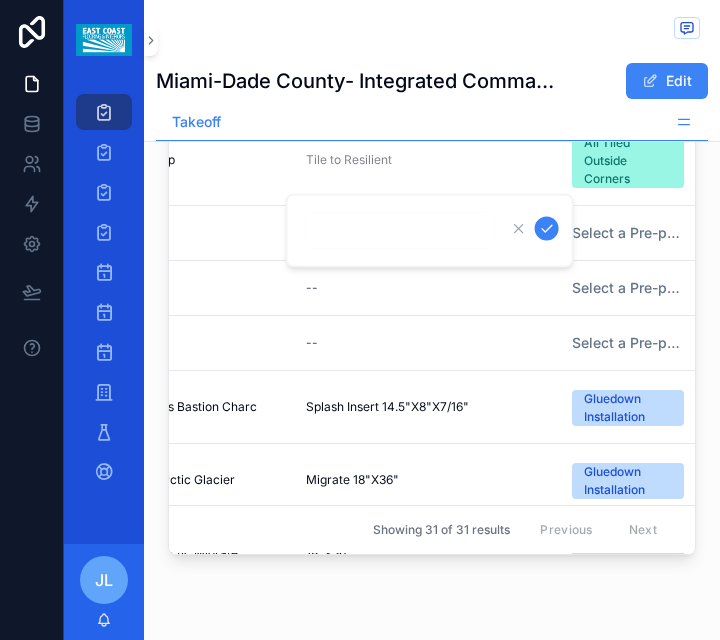 click at bounding box center (547, 229) 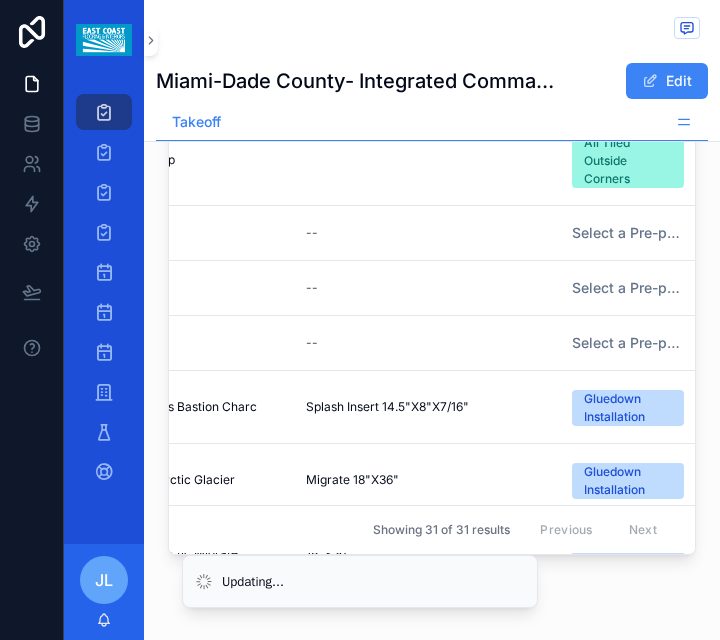 click on "Updating..." at bounding box center [360, 581] 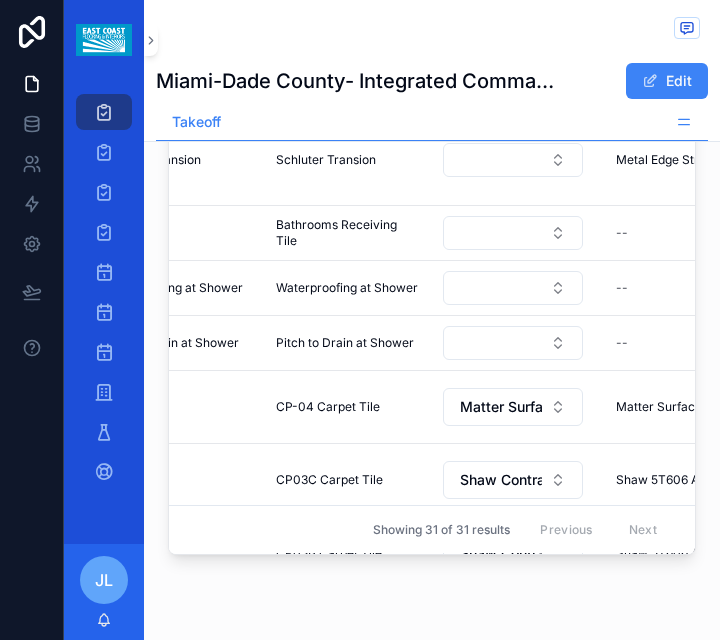 scroll, scrollTop: 0, scrollLeft: 683, axis: horizontal 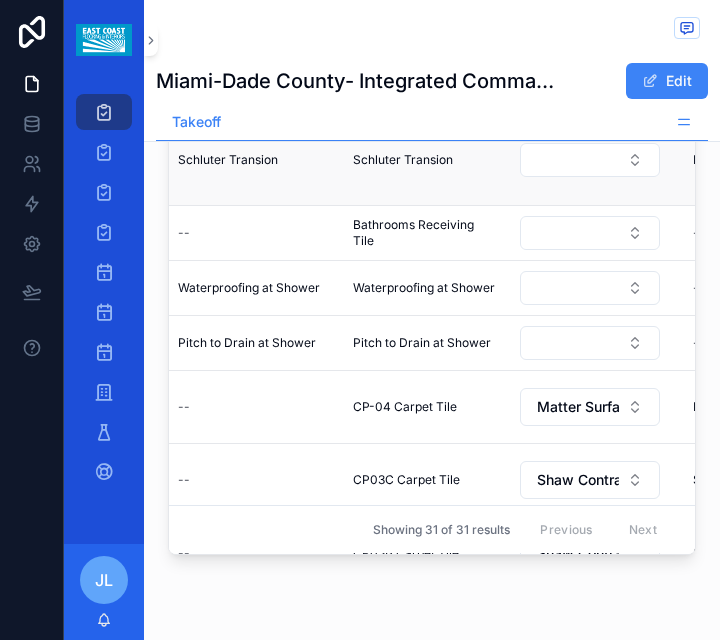 click on "Schluter Transion" at bounding box center (403, 160) 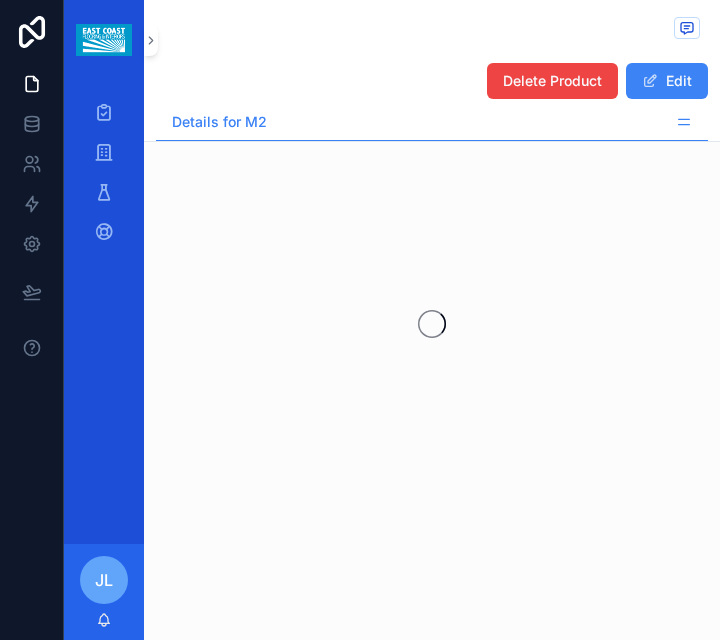 scroll, scrollTop: 0, scrollLeft: 0, axis: both 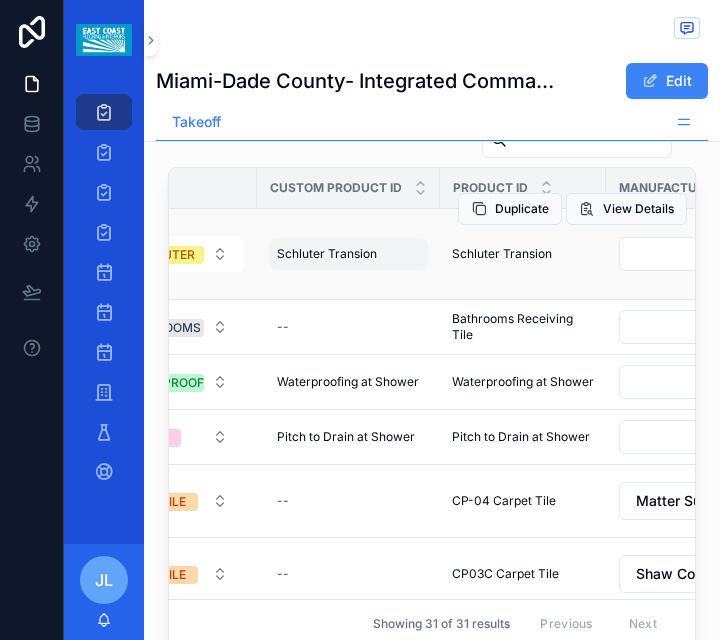 click on "Schluter Transion" at bounding box center [327, 254] 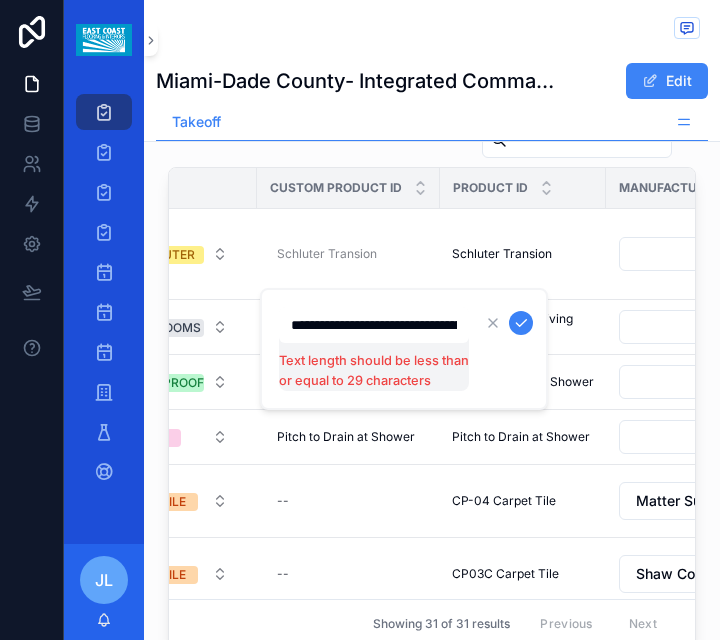 scroll, scrollTop: 0, scrollLeft: 53, axis: horizontal 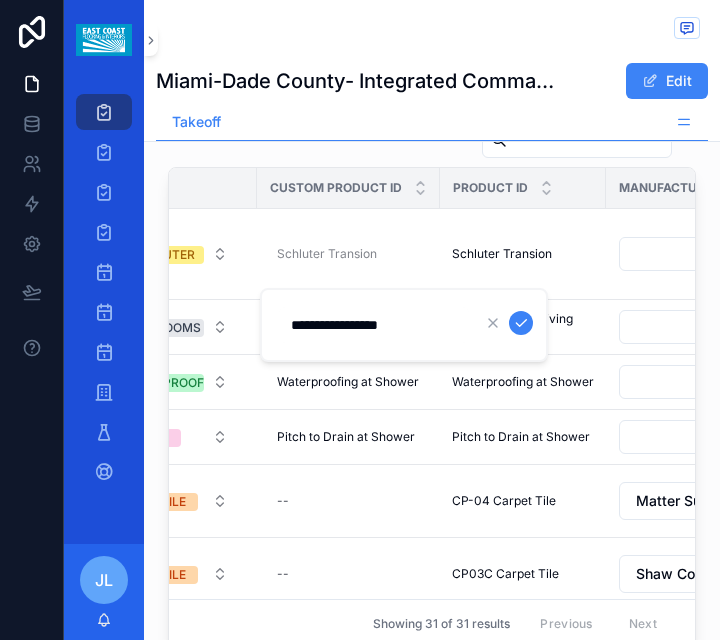 click on "**********" at bounding box center [374, 325] 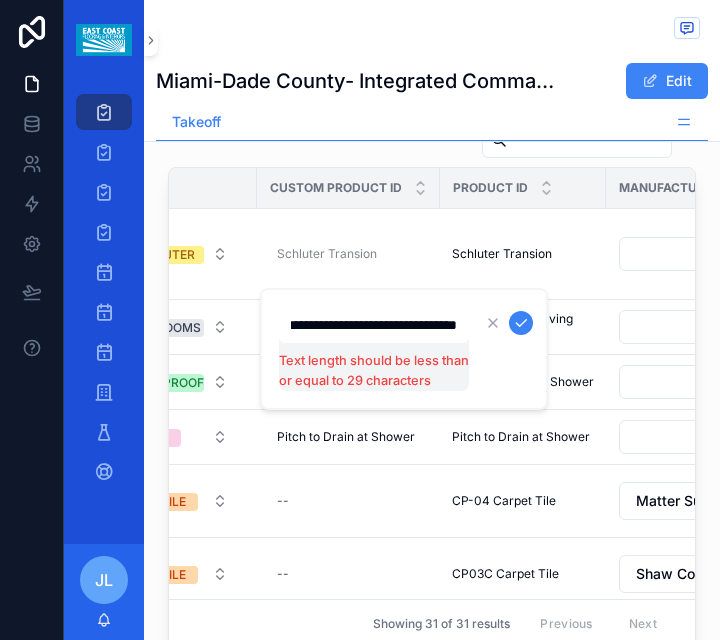 scroll, scrollTop: 0, scrollLeft: 43, axis: horizontal 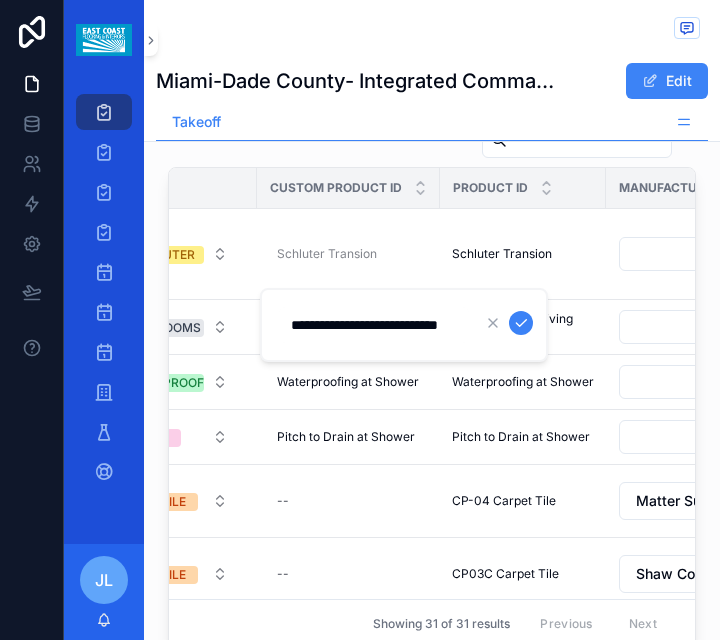 type on "**********" 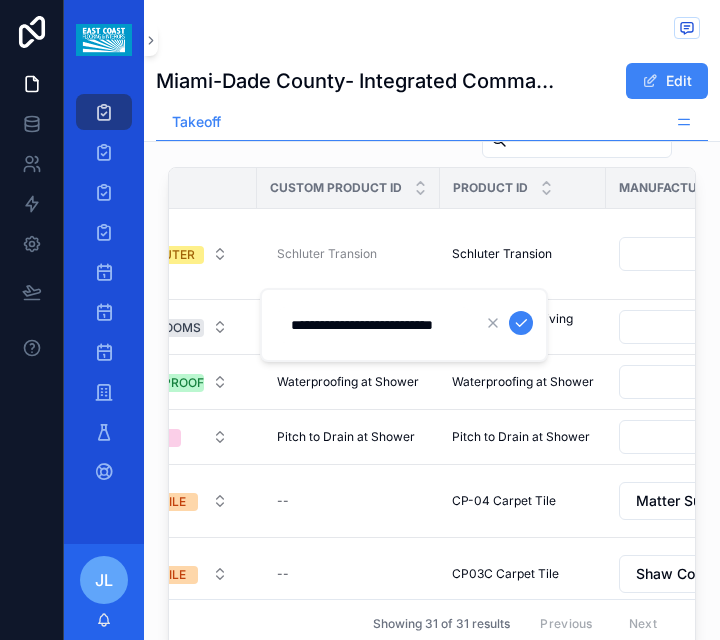 scroll, scrollTop: 0, scrollLeft: 3, axis: horizontal 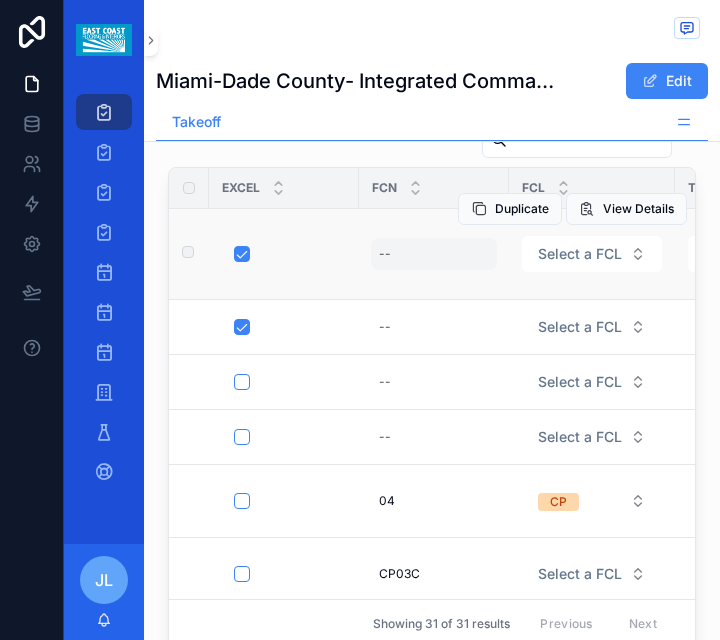 click on "--" at bounding box center [385, 254] 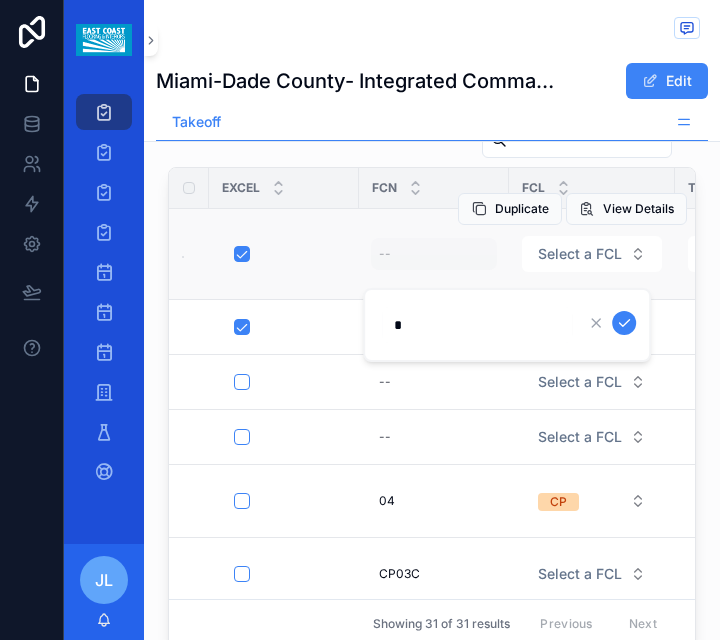 type on "**" 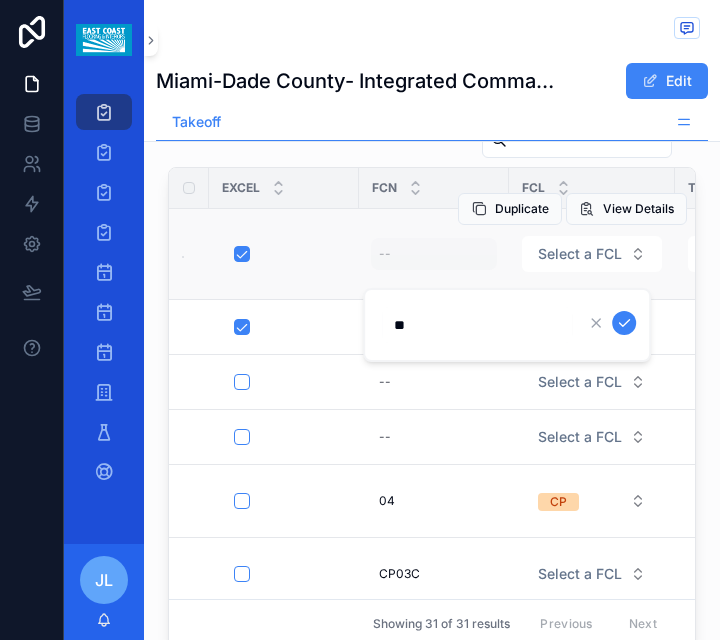click at bounding box center (624, 323) 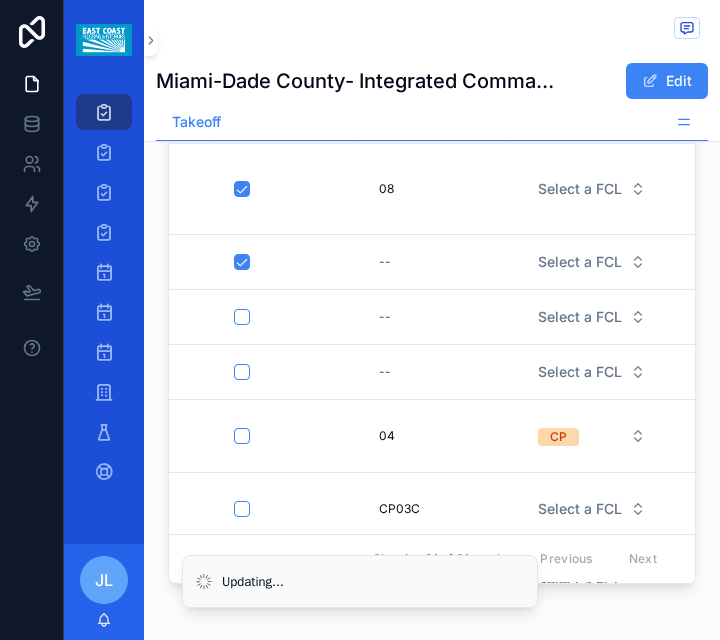 scroll, scrollTop: 3100, scrollLeft: 0, axis: vertical 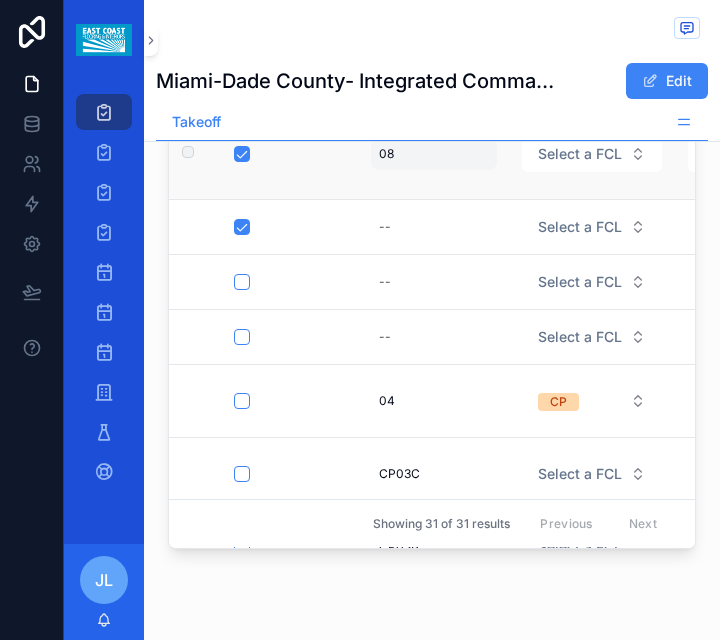 click on "08 08" at bounding box center [434, 154] 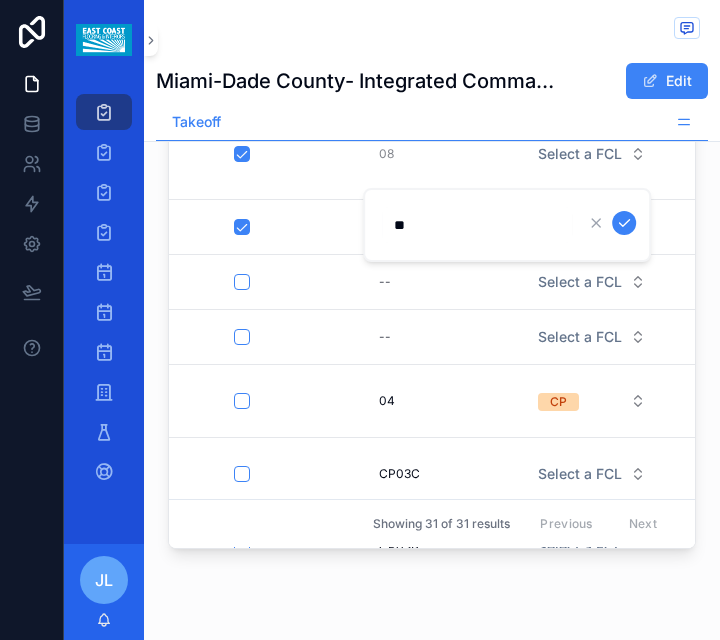 drag, startPoint x: 421, startPoint y: 221, endPoint x: 385, endPoint y: 232, distance: 37.64306 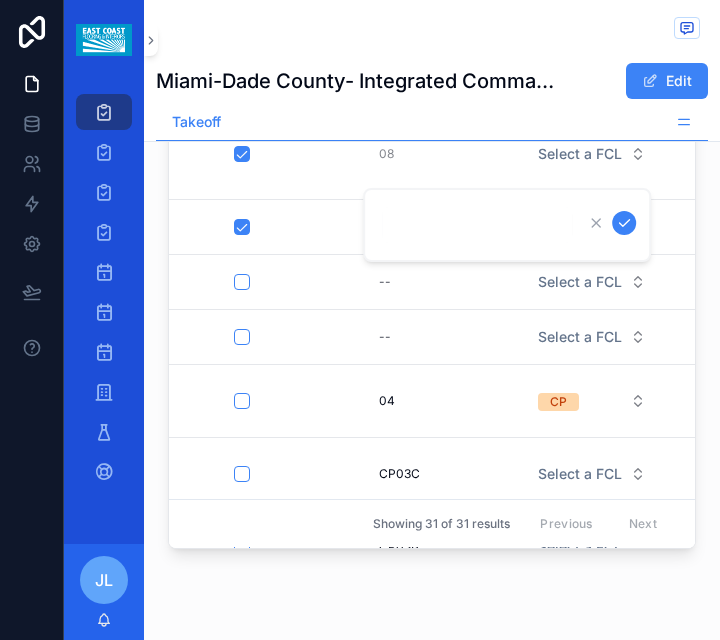 click at bounding box center (624, 223) 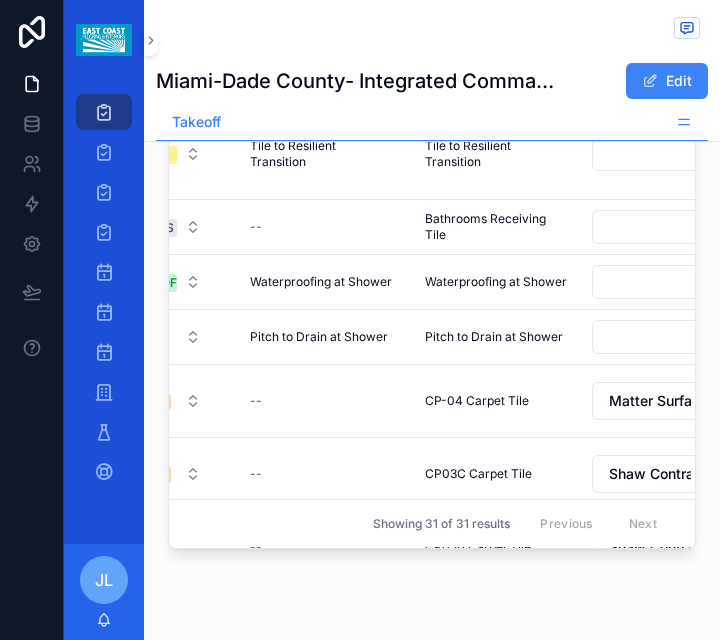 scroll, scrollTop: 0, scrollLeft: 616, axis: horizontal 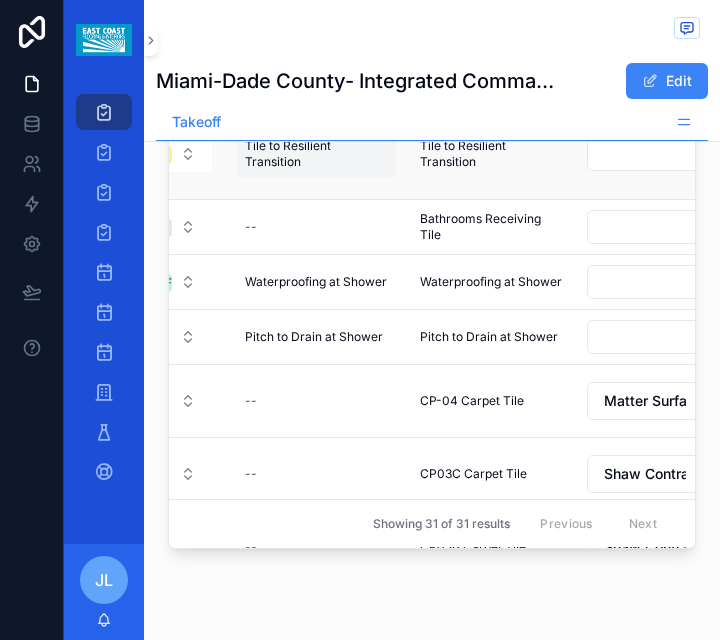 click on "Tile to Resilient Transition" at bounding box center (316, 154) 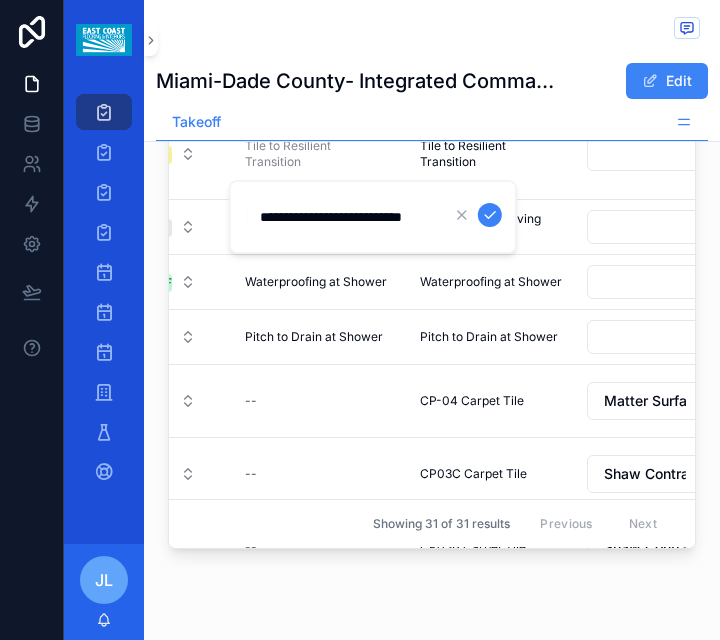 scroll, scrollTop: 0, scrollLeft: 3, axis: horizontal 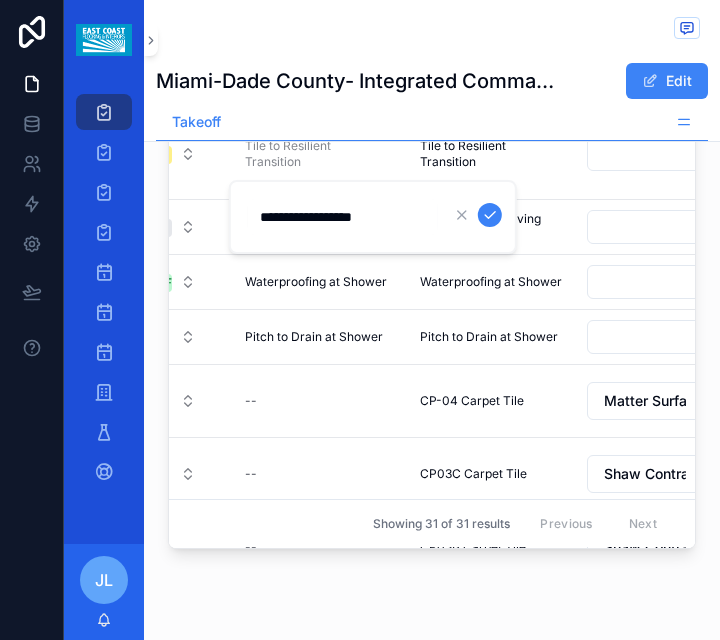 type on "**********" 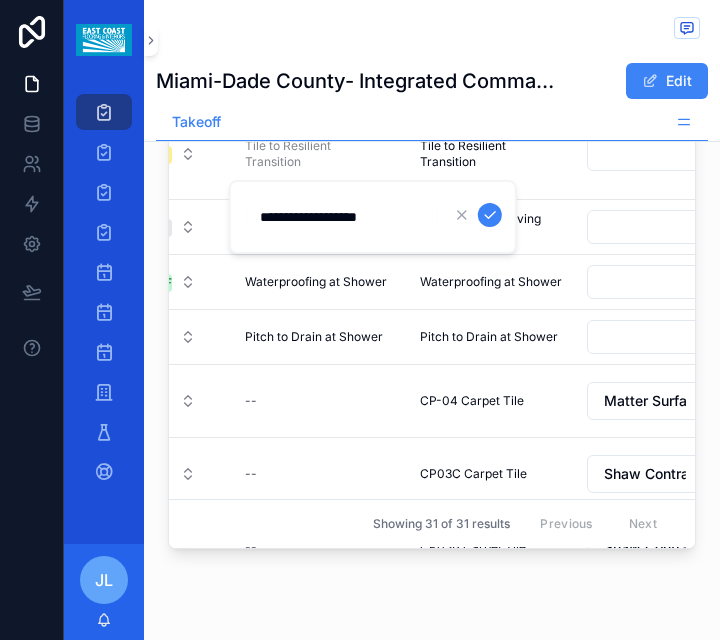 click at bounding box center (490, 215) 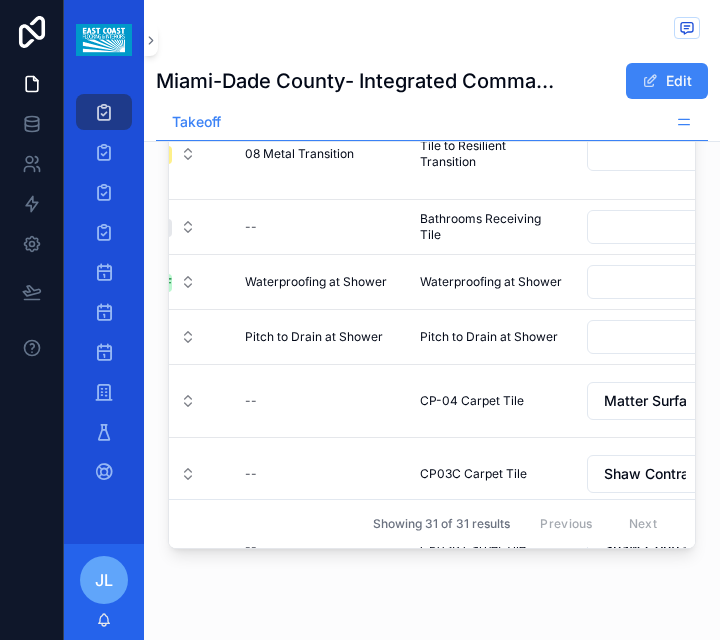 scroll, scrollTop: 0, scrollLeft: 792, axis: horizontal 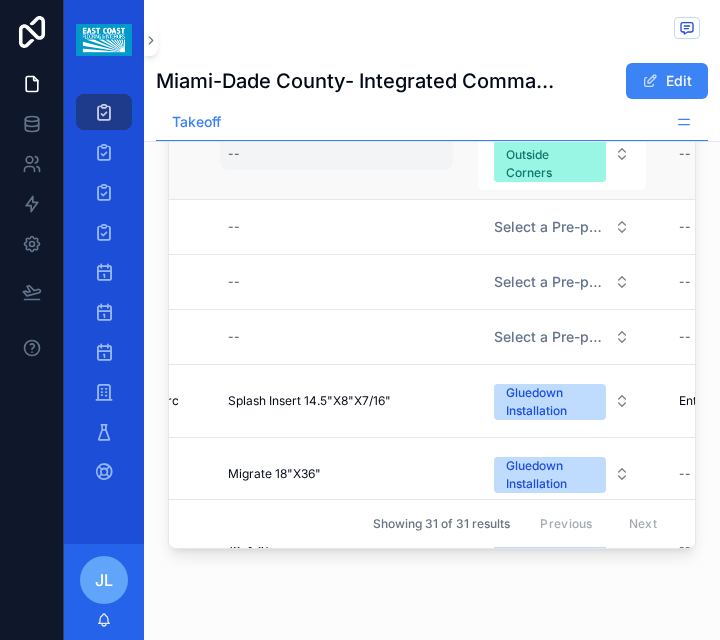 click on "--" at bounding box center [336, 154] 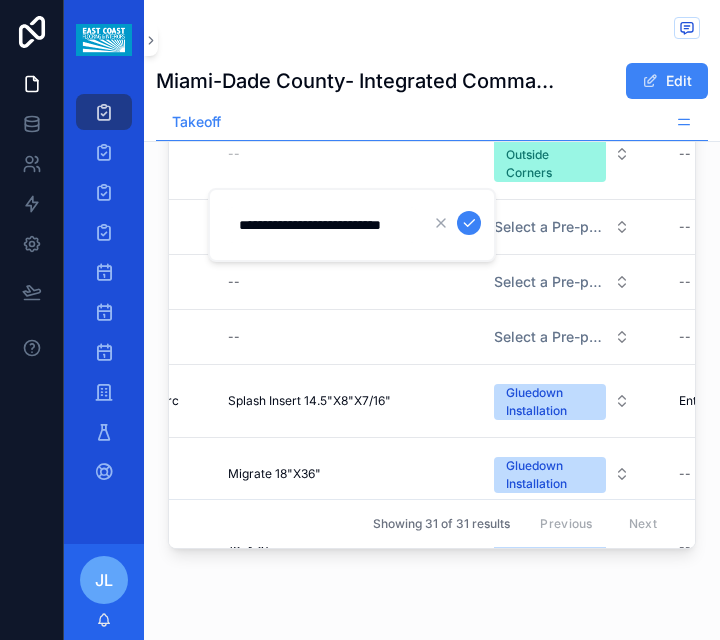 scroll, scrollTop: 0, scrollLeft: 3, axis: horizontal 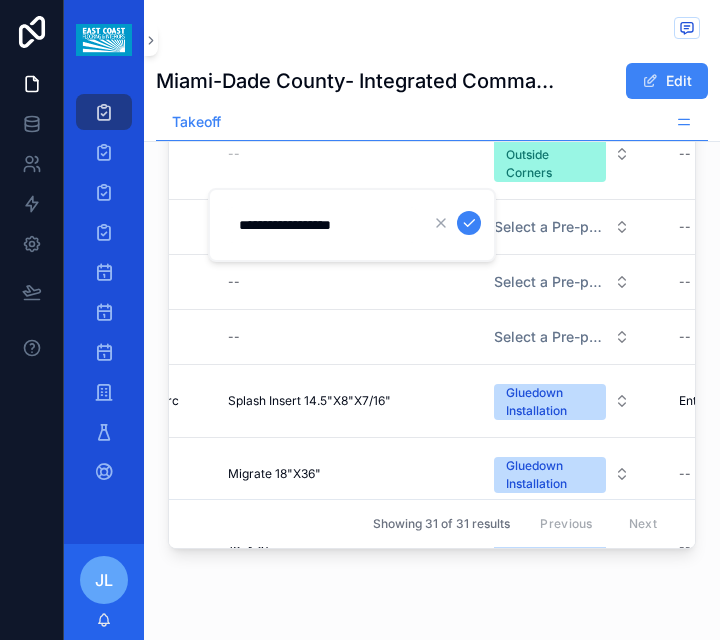 type on "**********" 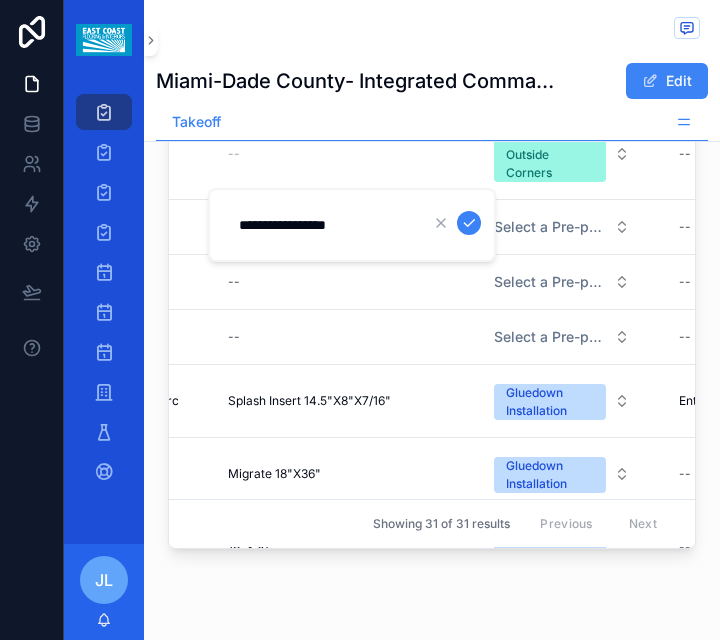 click at bounding box center (469, 223) 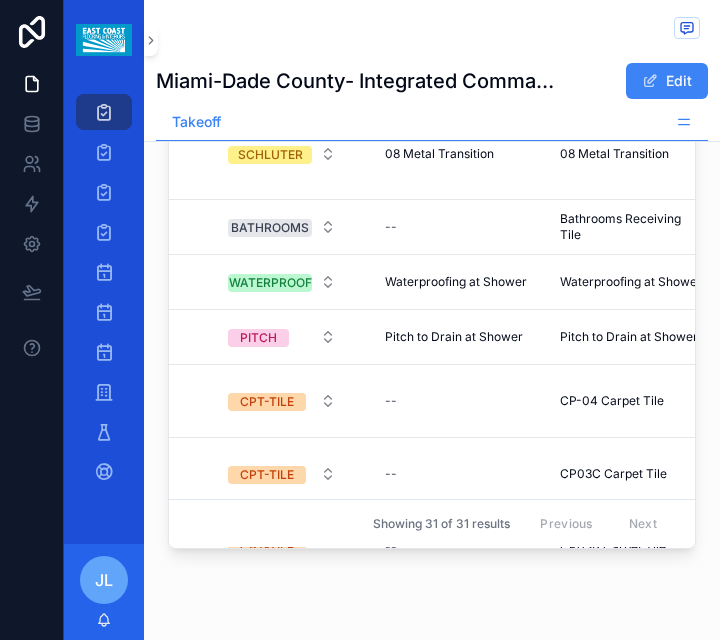 scroll, scrollTop: 0, scrollLeft: 0, axis: both 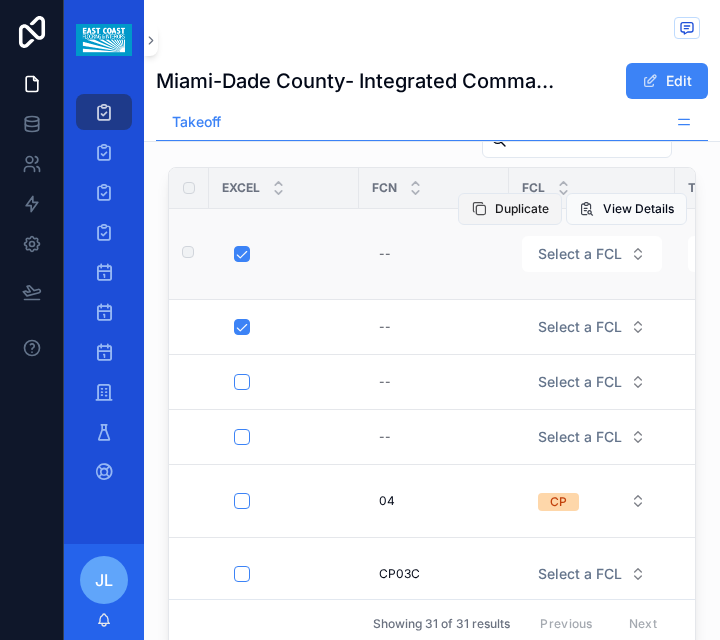 click on "Duplicate" at bounding box center (522, 209) 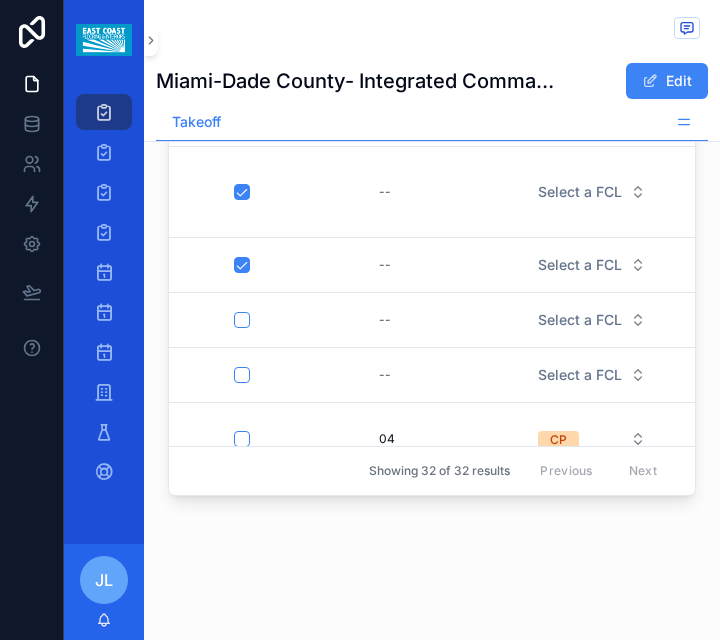 scroll, scrollTop: 3094, scrollLeft: 0, axis: vertical 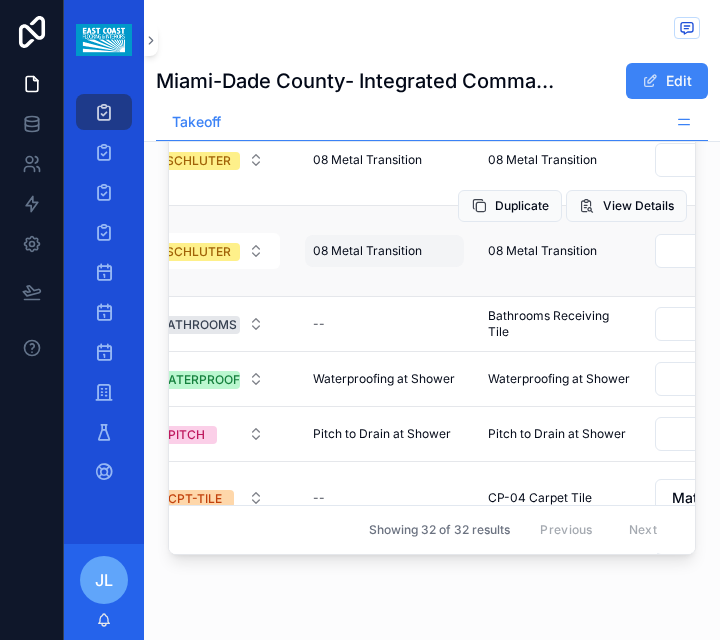 click on "08 Metal Transition" at bounding box center [367, 251] 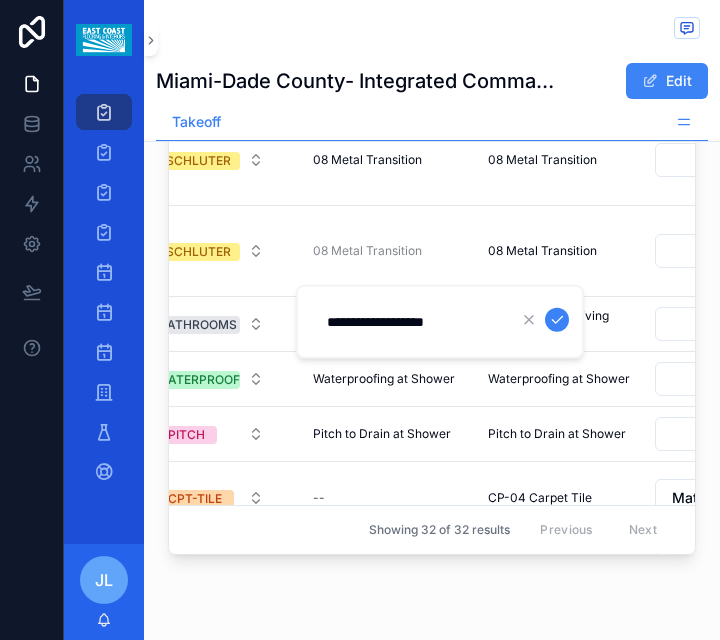 drag, startPoint x: 468, startPoint y: 327, endPoint x: 333, endPoint y: 321, distance: 135.13327 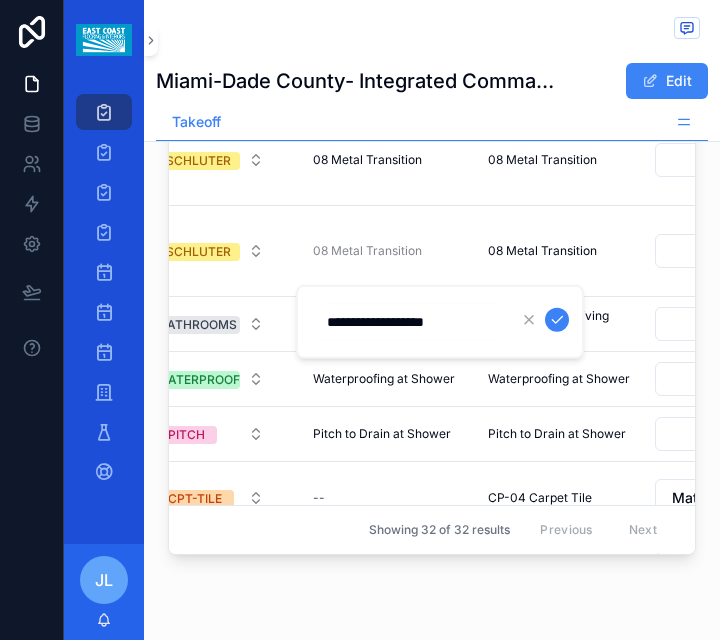 drag, startPoint x: 476, startPoint y: 324, endPoint x: 357, endPoint y: 327, distance: 119.03781 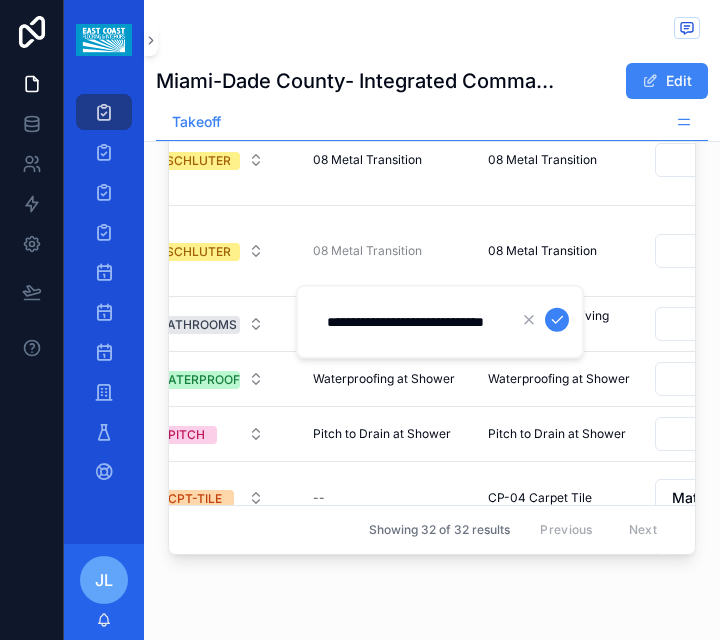 scroll, scrollTop: 0, scrollLeft: 24, axis: horizontal 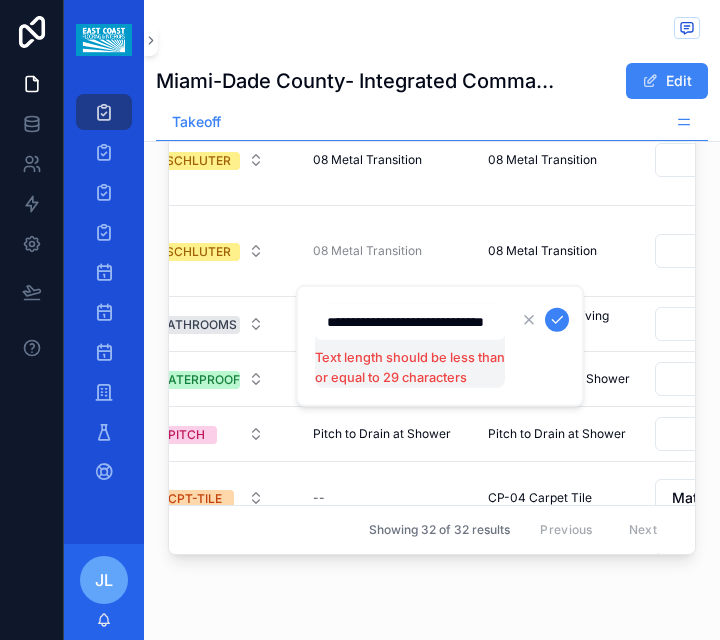 drag, startPoint x: 357, startPoint y: 327, endPoint x: 389, endPoint y: 324, distance: 32.140316 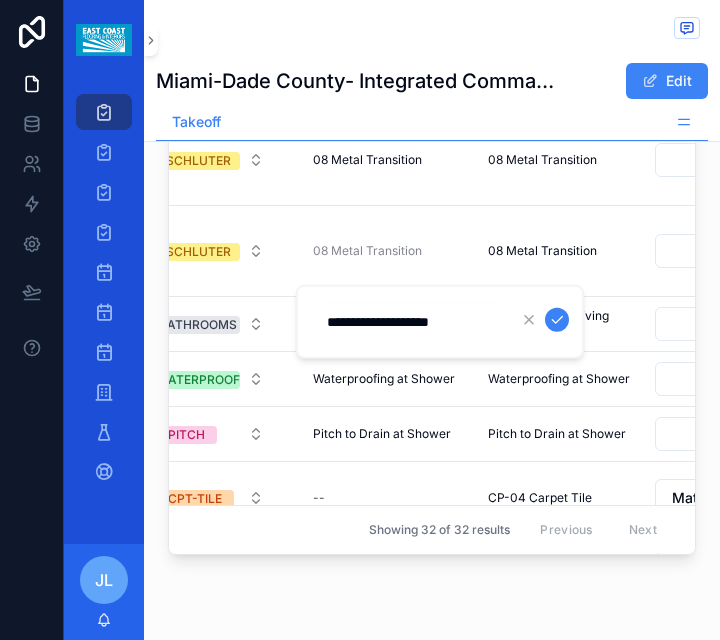 scroll, scrollTop: 0, scrollLeft: 0, axis: both 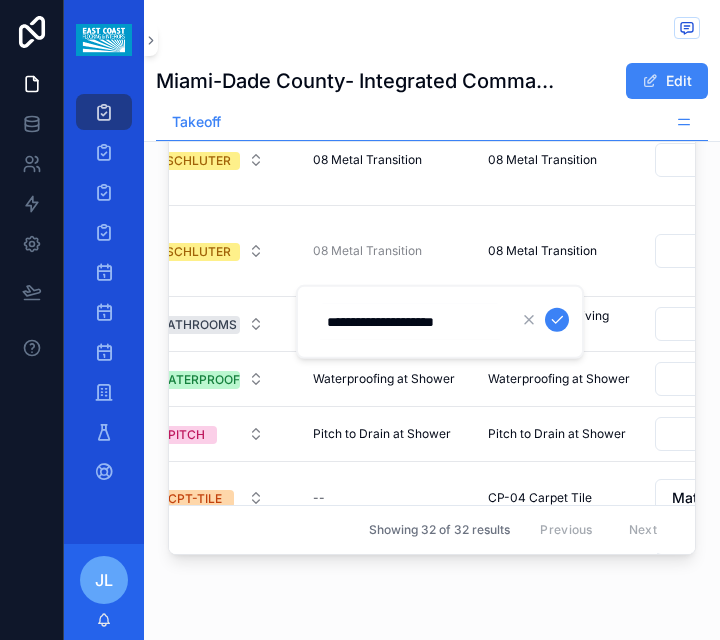 type on "**********" 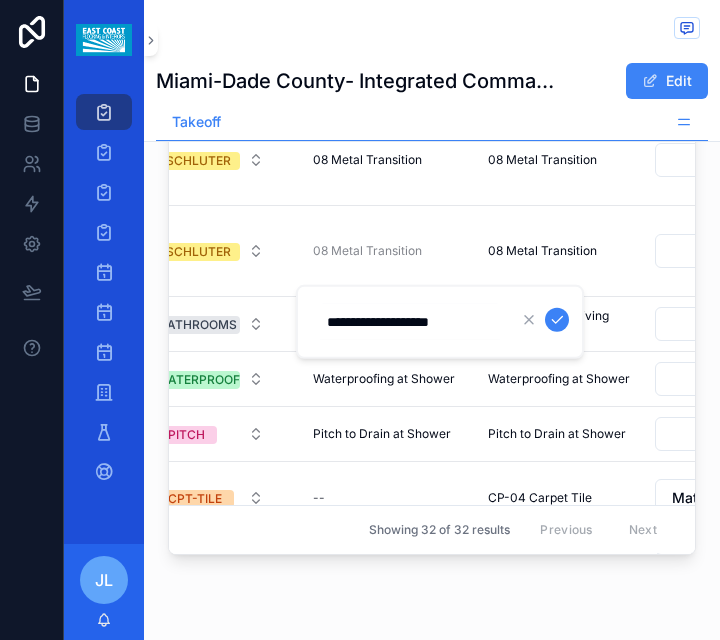 click at bounding box center (557, 320) 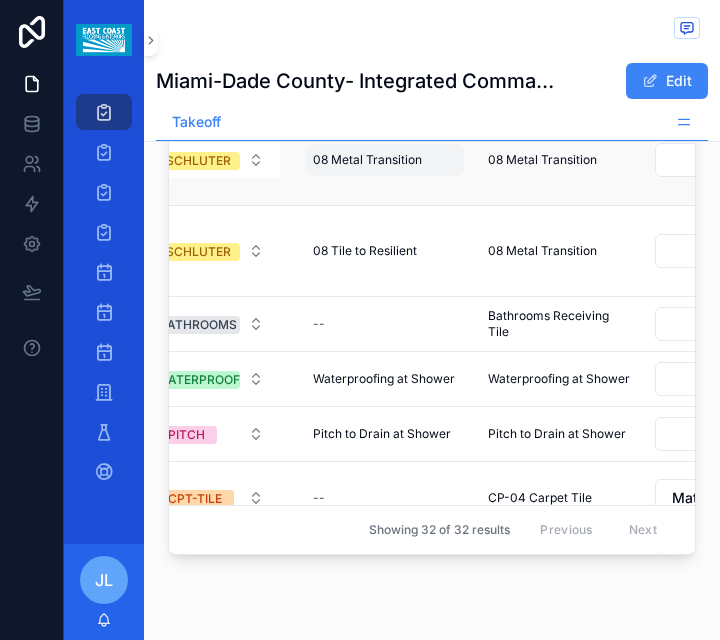 click on "08 Metal Transition" at bounding box center (367, 160) 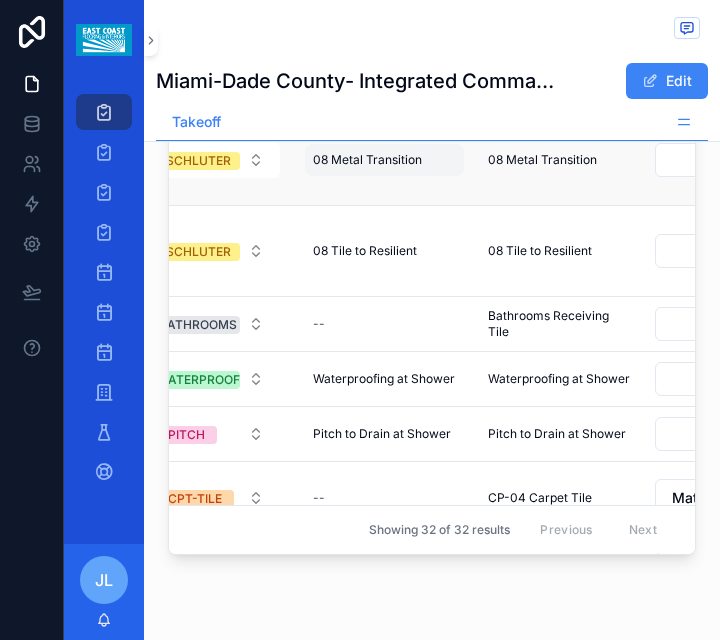 click on "08 Metal Transition 08 Metal Transition" at bounding box center (384, 160) 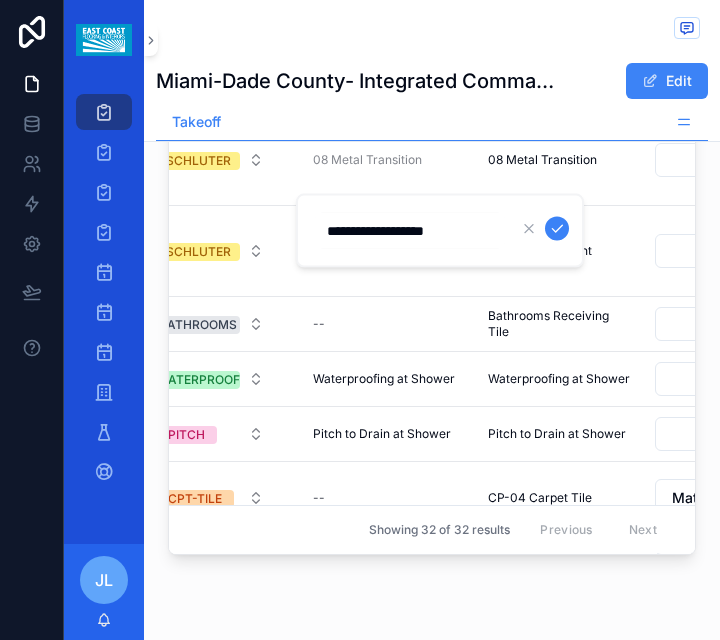 drag, startPoint x: 480, startPoint y: 228, endPoint x: 319, endPoint y: 228, distance: 161 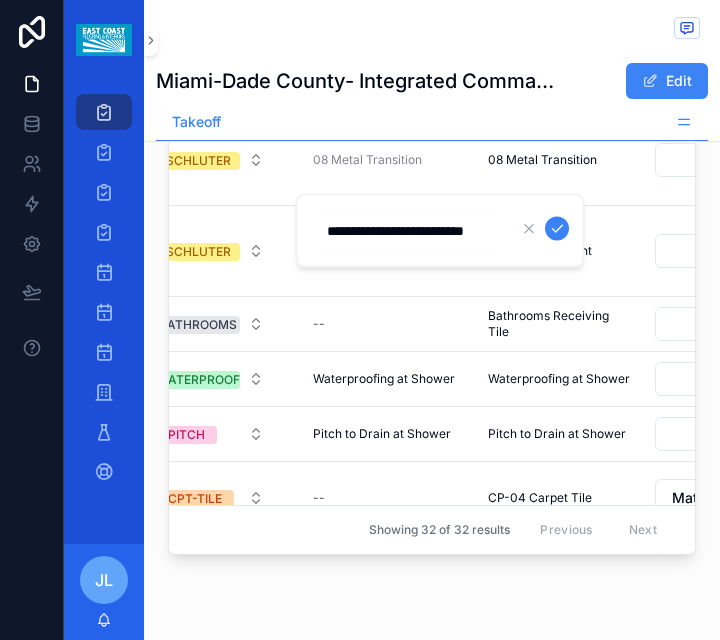 type on "**********" 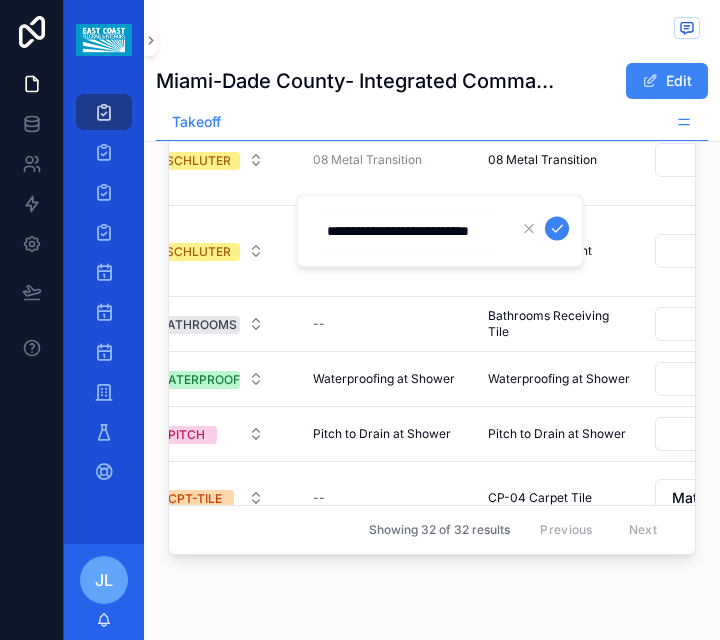 scroll, scrollTop: 0, scrollLeft: 13, axis: horizontal 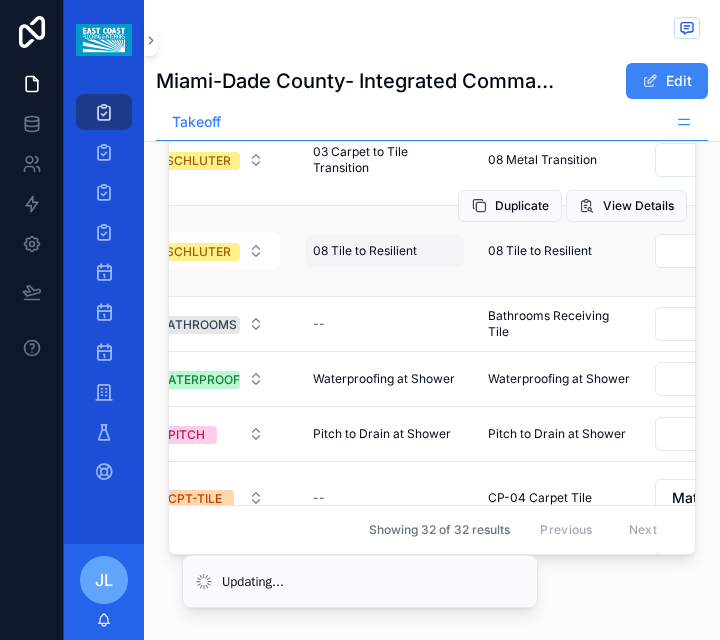 click on "08 Tile to Resilient" at bounding box center [365, 251] 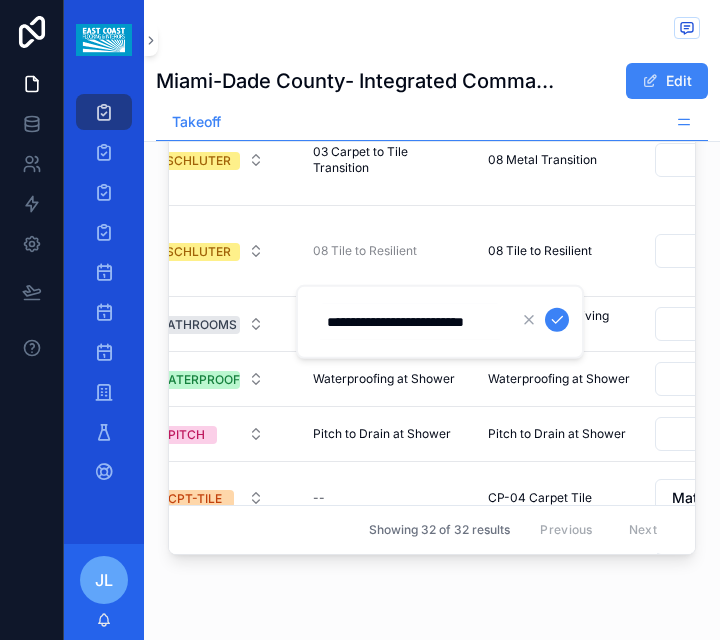 scroll, scrollTop: 0, scrollLeft: 0, axis: both 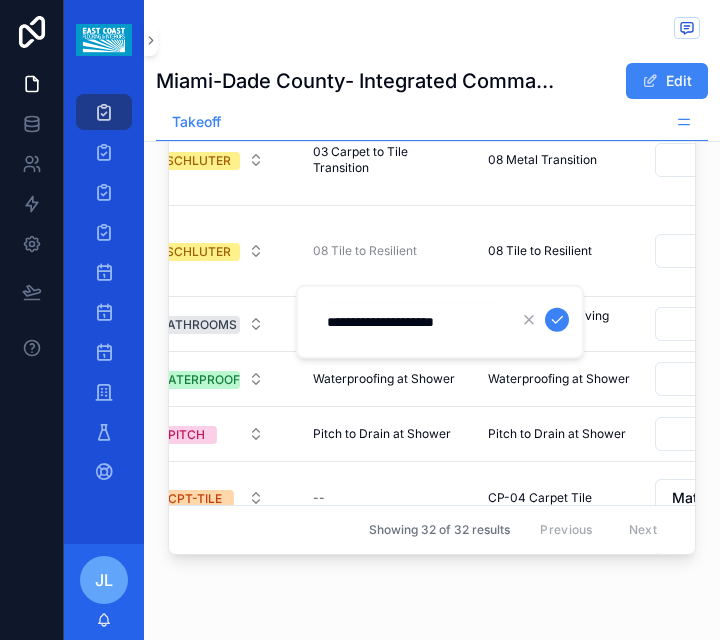 type on "**********" 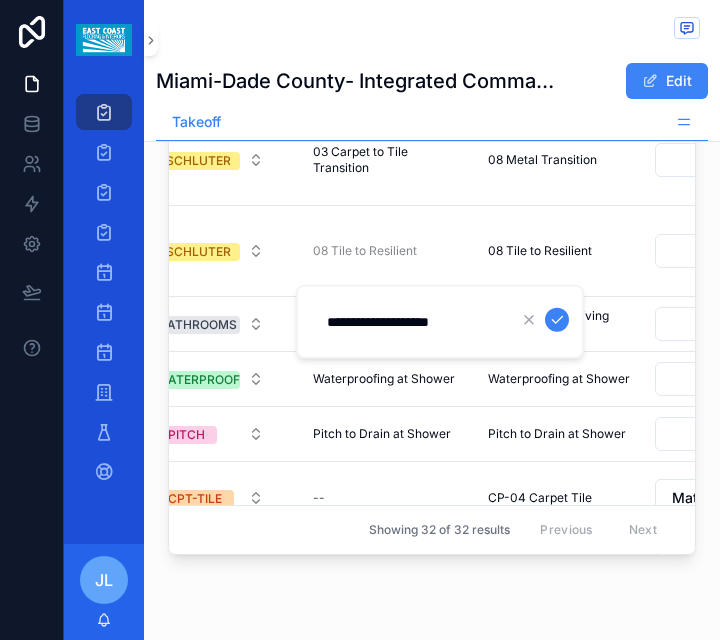 click at bounding box center (557, 320) 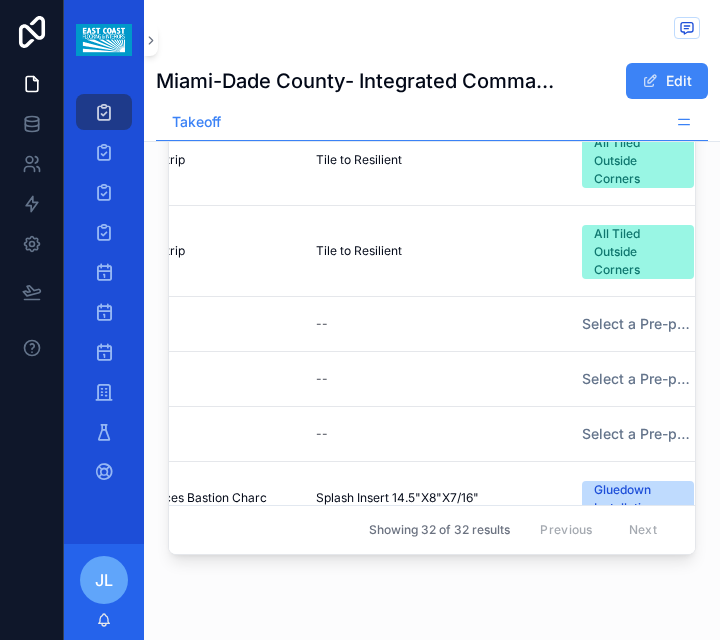 scroll, scrollTop: 0, scrollLeft: 1320, axis: horizontal 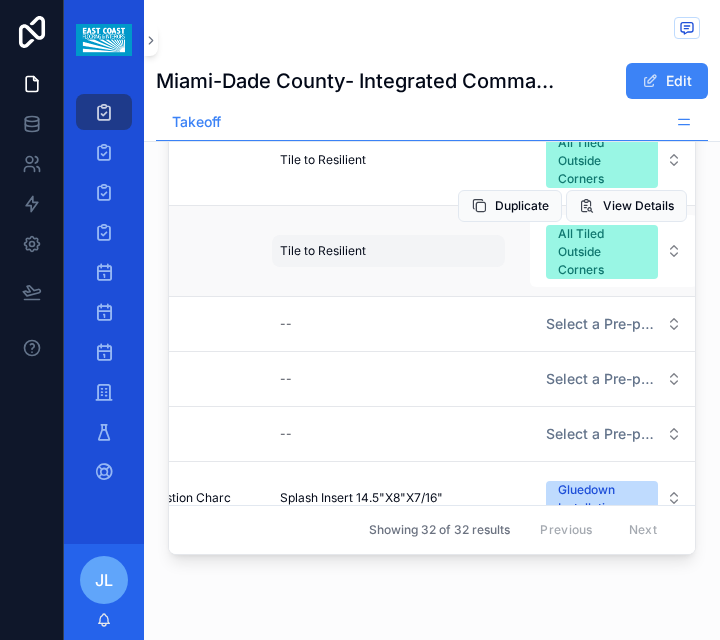 click on "Tile to Resilient" at bounding box center [323, 251] 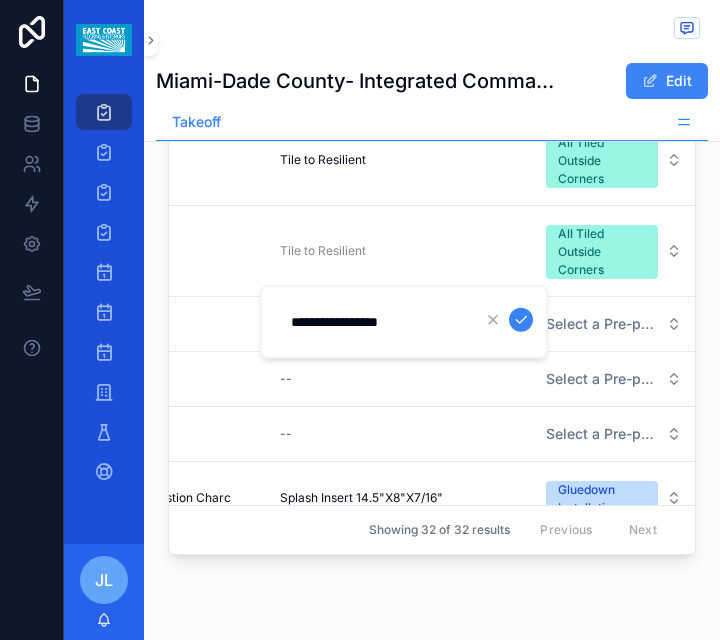 drag, startPoint x: 407, startPoint y: 324, endPoint x: 287, endPoint y: 330, distance: 120.14991 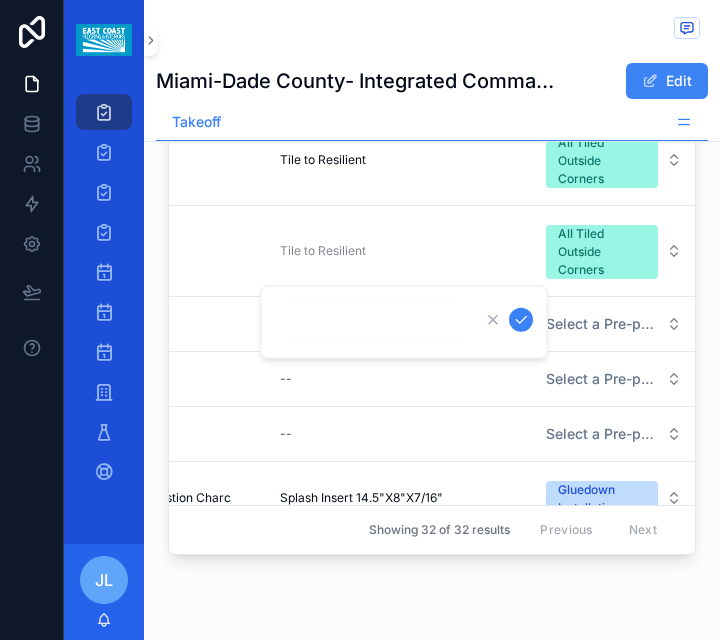 click at bounding box center [521, 320] 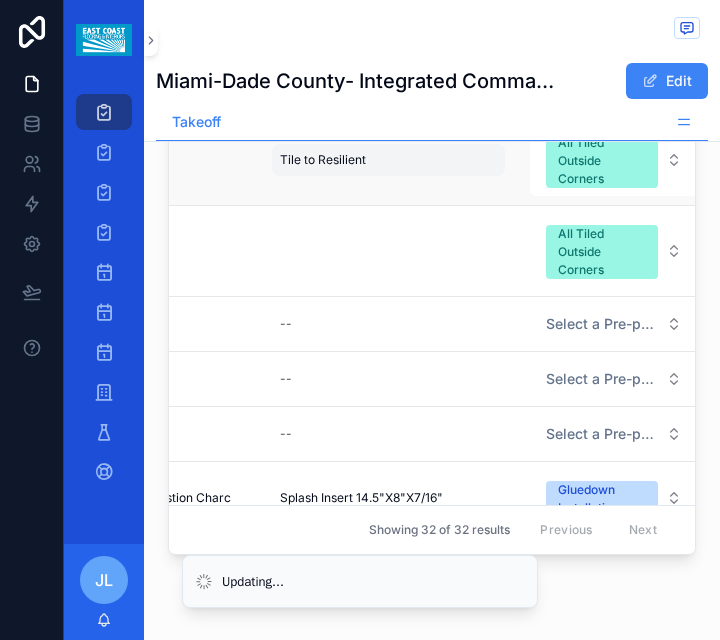 click on "Tile to Resilient" at bounding box center [323, 160] 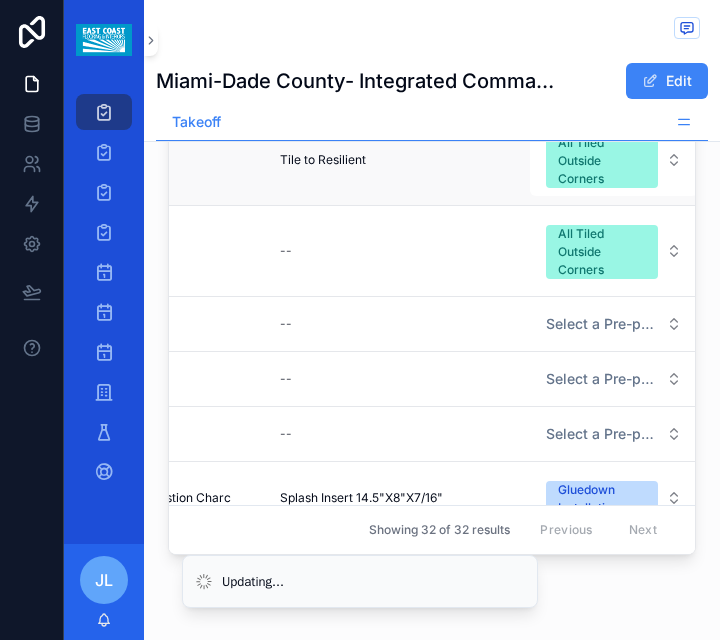 click on "Tile to Resilient Tile to Resilient" at bounding box center (388, 159) 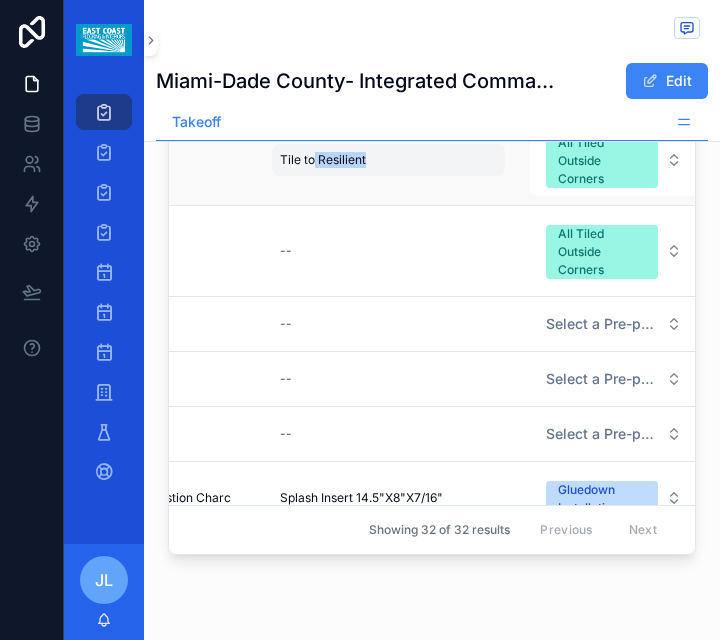 click on "Tile to Resilient Tile to Resilient" at bounding box center [388, 160] 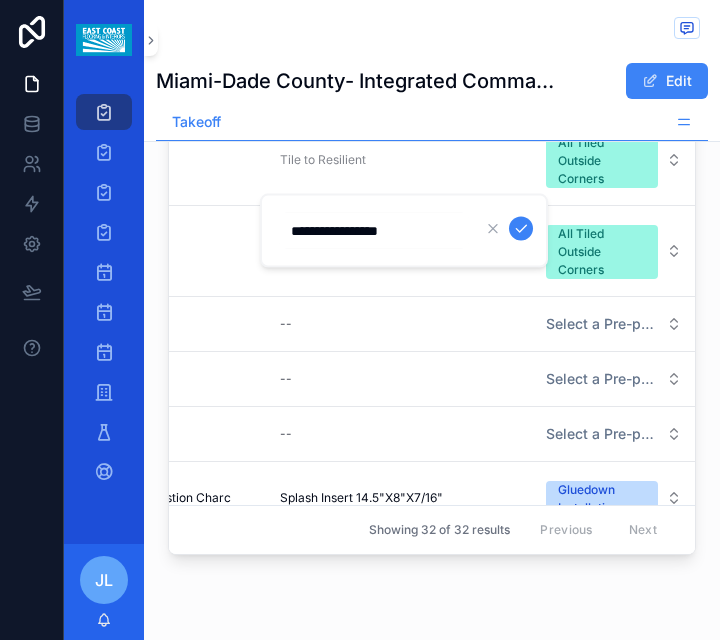 drag, startPoint x: 400, startPoint y: 233, endPoint x: 294, endPoint y: 242, distance: 106.381386 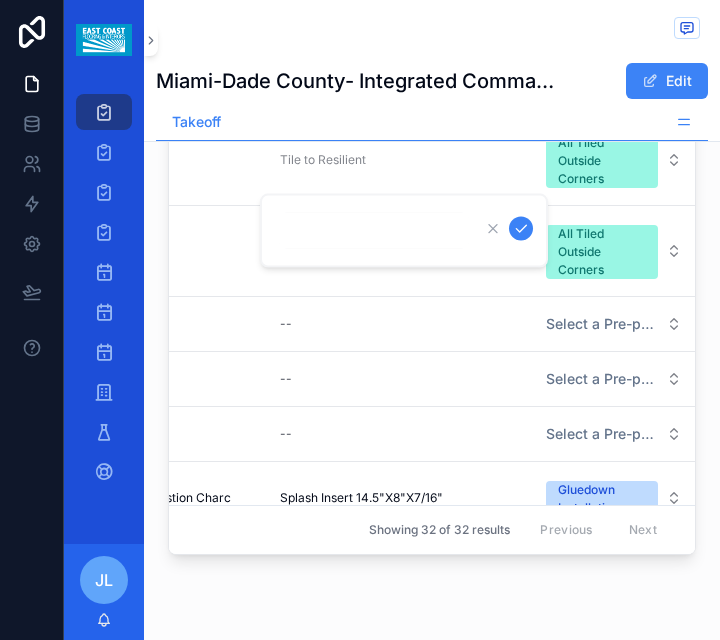 click at bounding box center (521, 229) 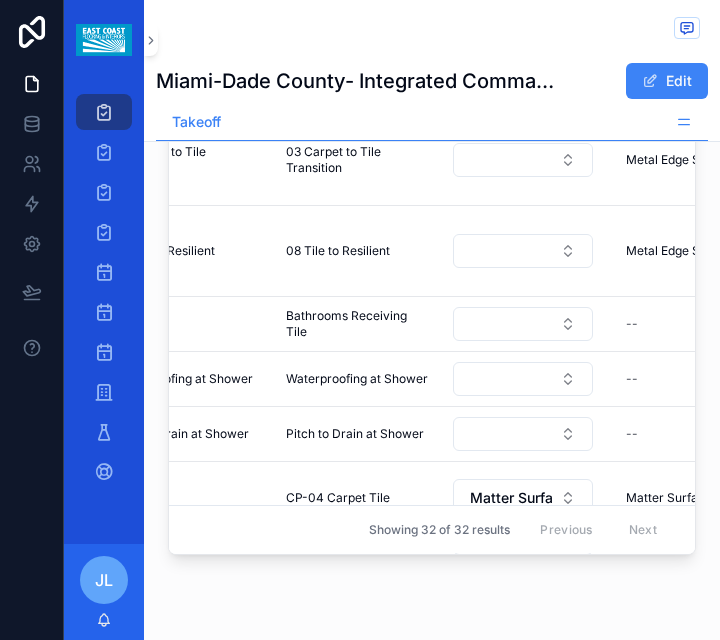 scroll, scrollTop: 0, scrollLeft: 786, axis: horizontal 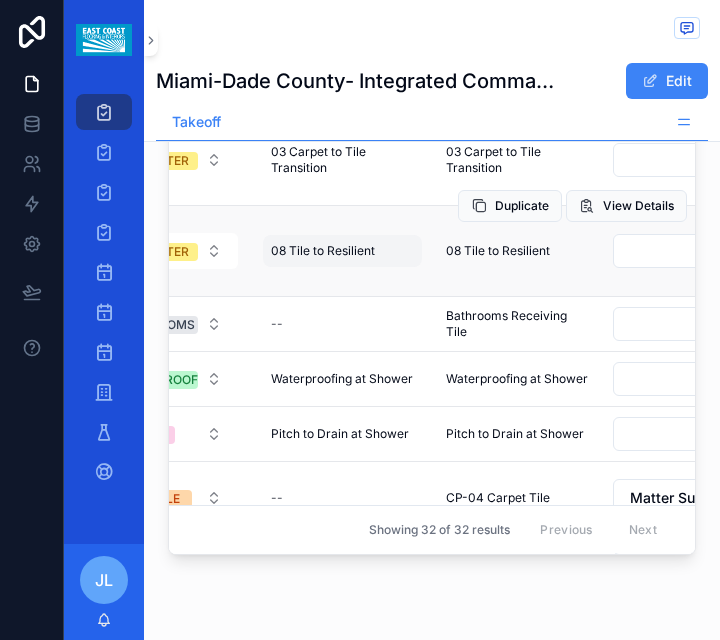 click on "08 Tile to Resilient 08 Tile to Resilient" at bounding box center [342, 251] 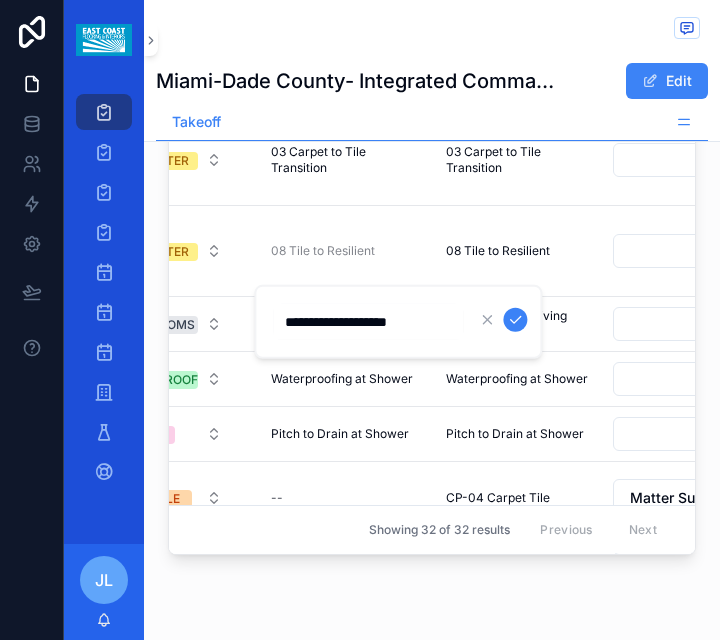 click on "**********" at bounding box center (398, 322) 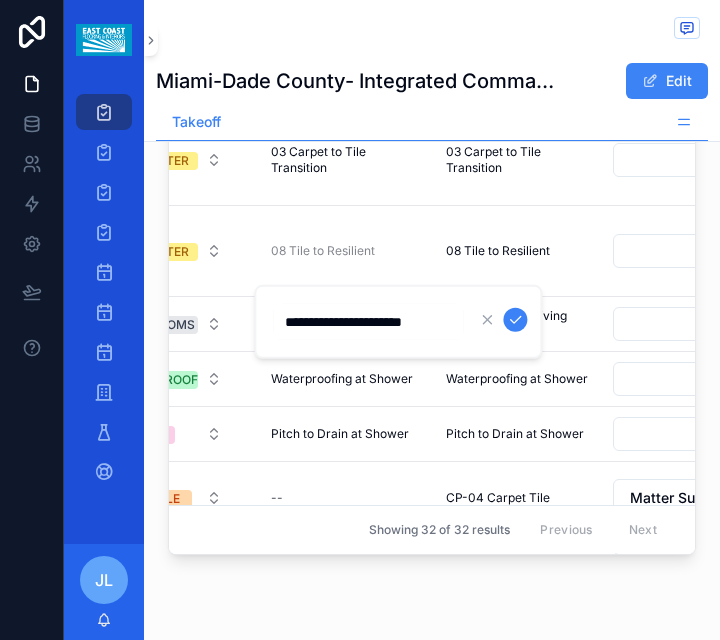 type on "**********" 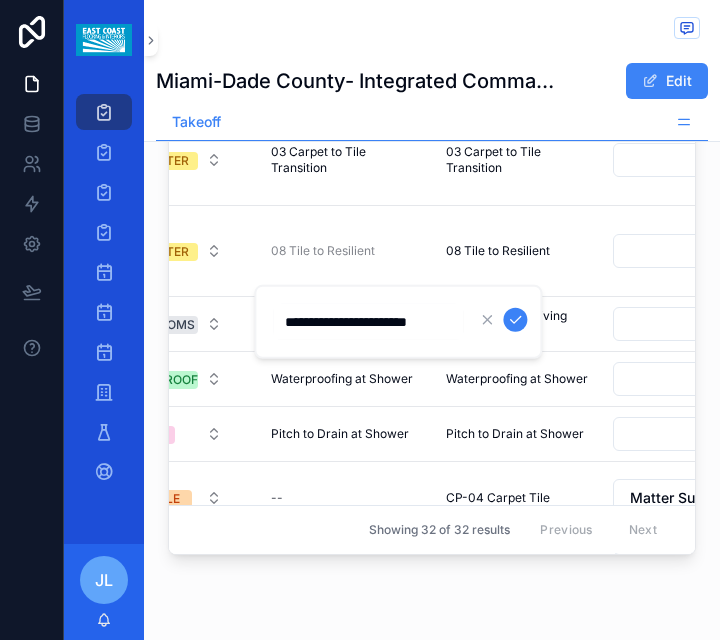 click at bounding box center (515, 320) 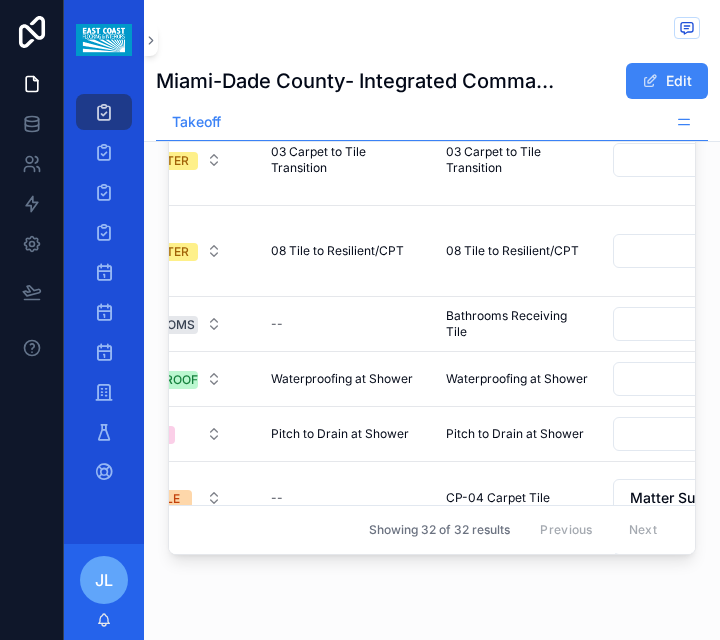 scroll, scrollTop: 0, scrollLeft: 0, axis: both 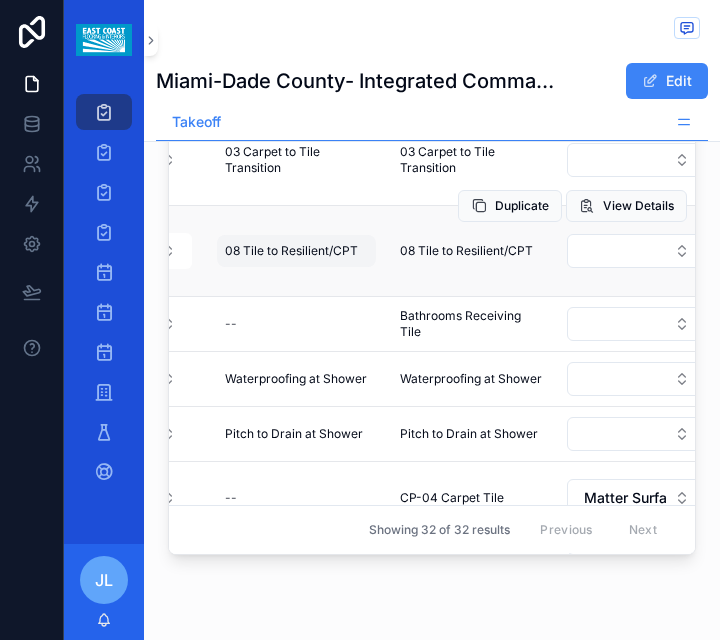 click on "08 Tile to Resilient/CPT" at bounding box center (291, 251) 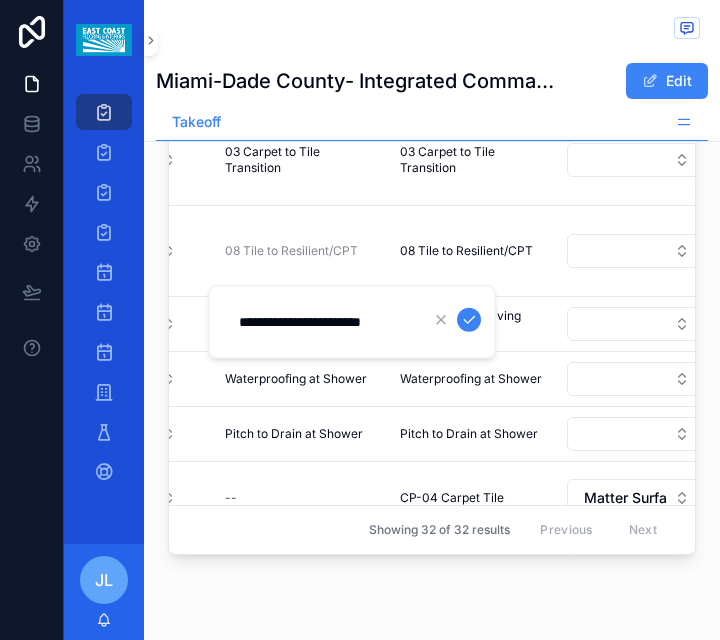 drag, startPoint x: 396, startPoint y: 319, endPoint x: 362, endPoint y: 326, distance: 34.713108 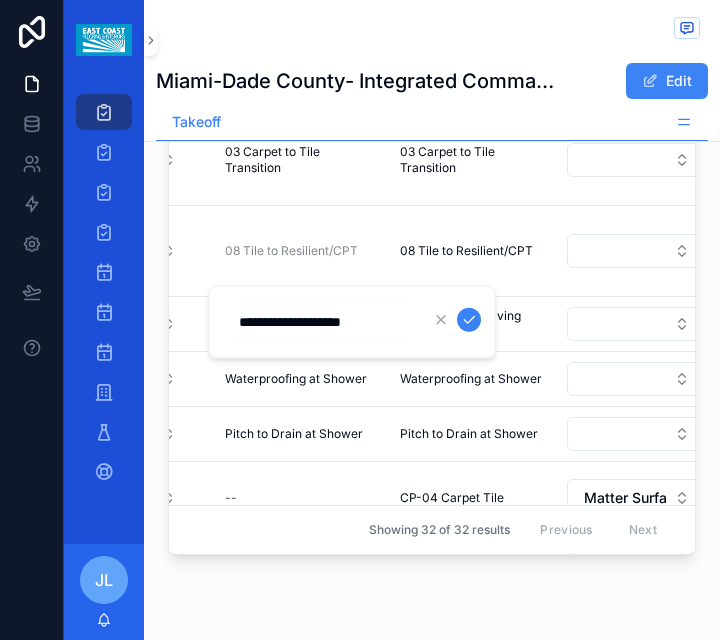 click at bounding box center (469, 320) 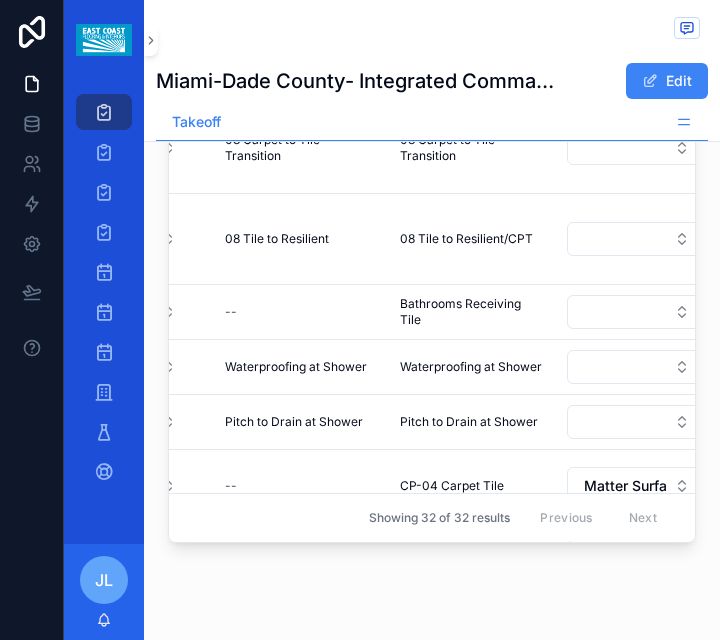 scroll, scrollTop: 3094, scrollLeft: 0, axis: vertical 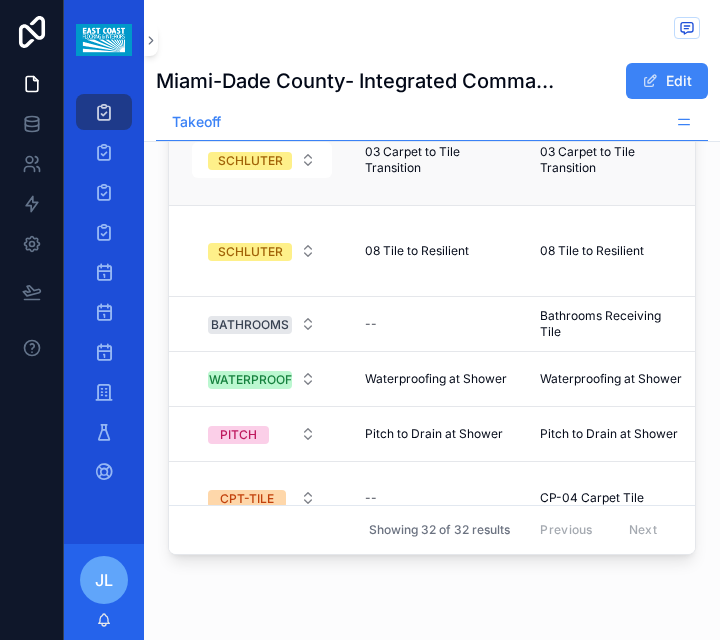 click on "Duplicate" at bounding box center (522, 115) 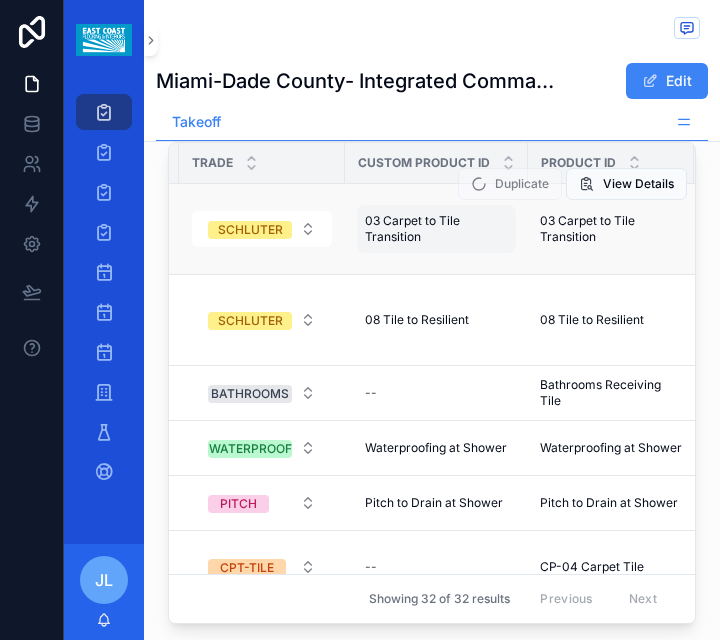 scroll, scrollTop: 2994, scrollLeft: 0, axis: vertical 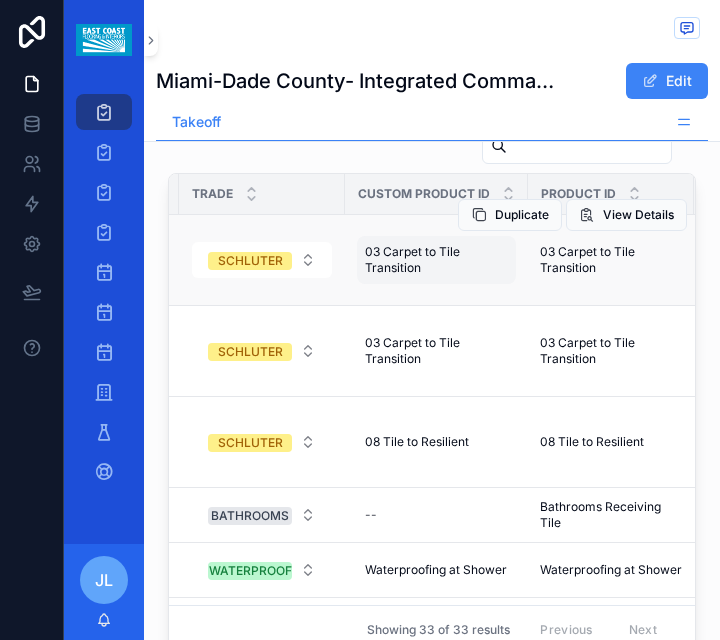 click on "03 Carpet to Tile Transition" at bounding box center (436, 260) 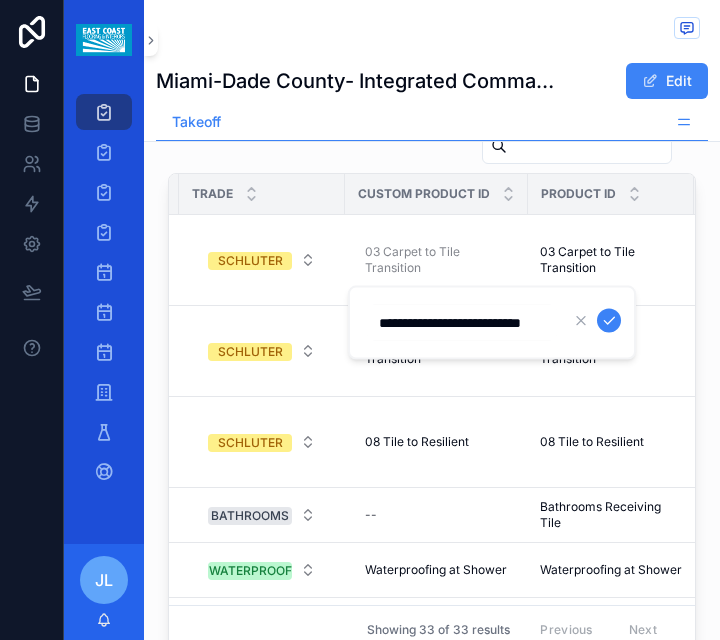 scroll, scrollTop: 0, scrollLeft: 13, axis: horizontal 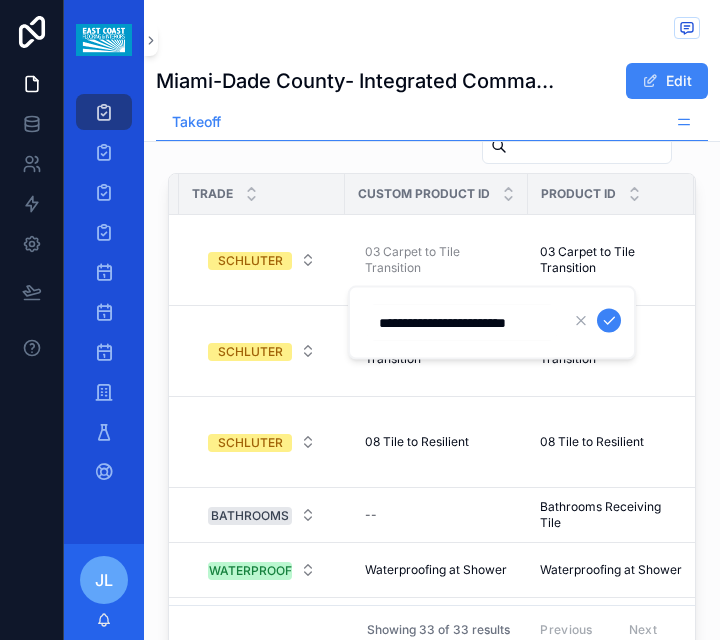 type on "**********" 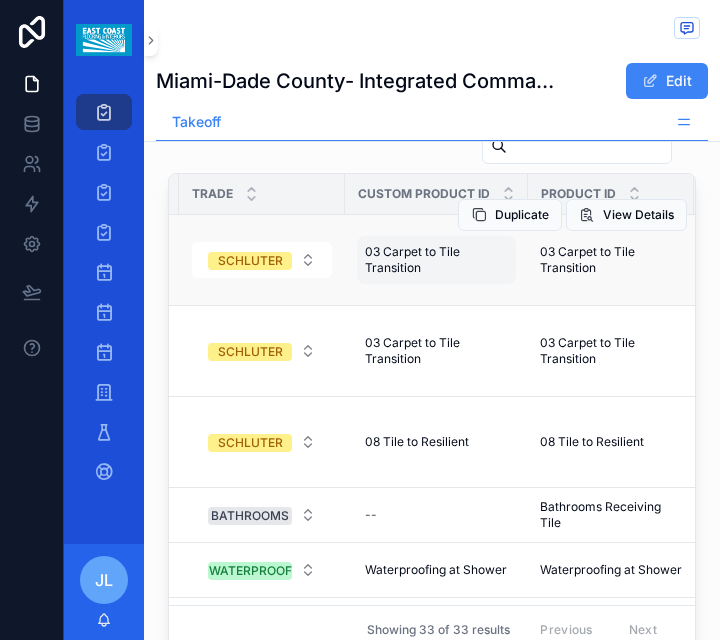 click on "03 Carpet to Tile Transition" at bounding box center [436, 260] 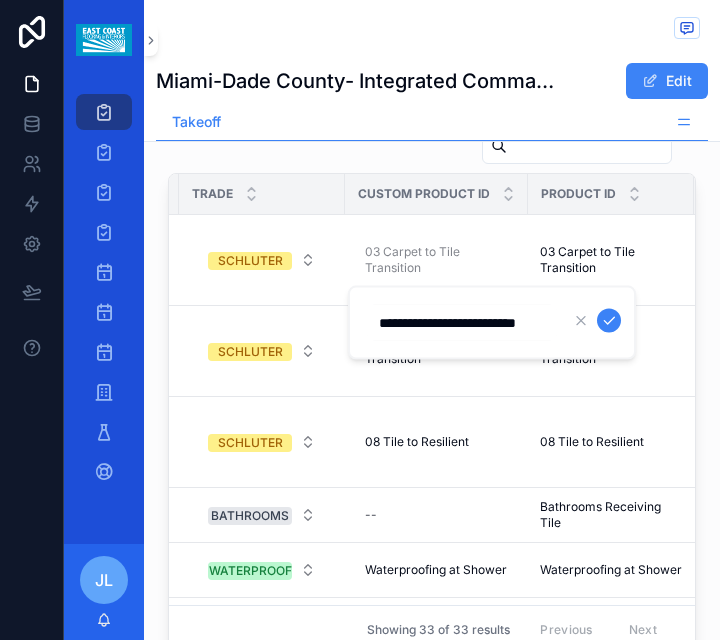 scroll, scrollTop: 0, scrollLeft: 17, axis: horizontal 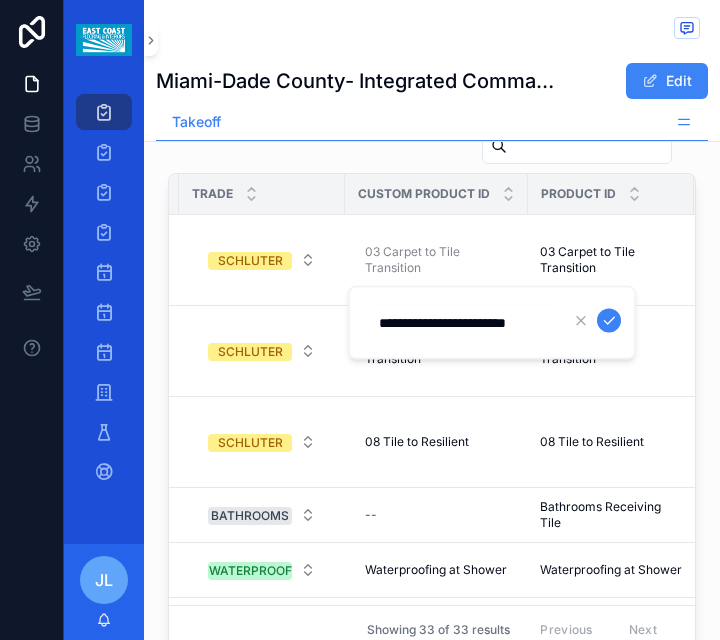 type on "**********" 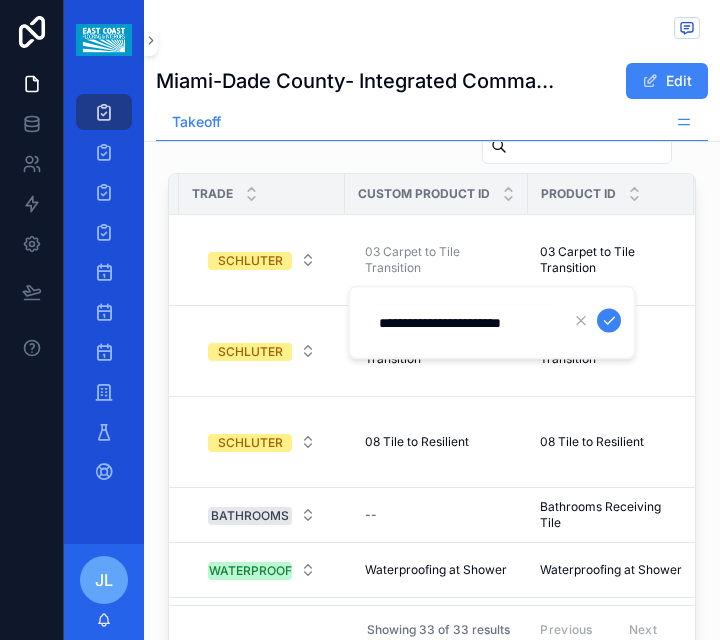click at bounding box center [609, 321] 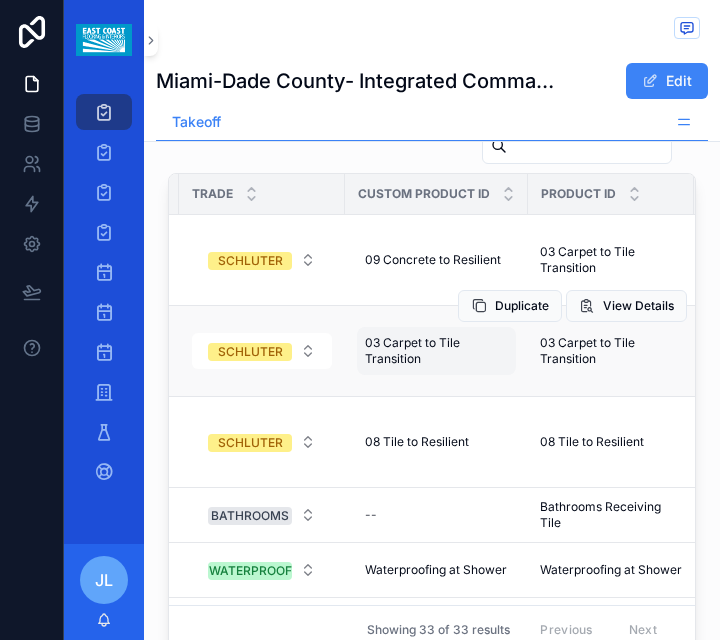 click on "03 Carpet to Tile Transition" at bounding box center [436, 351] 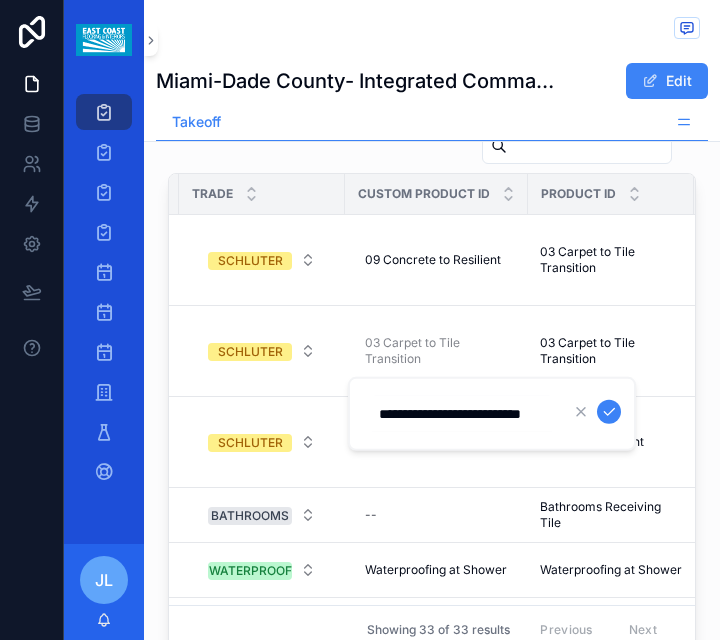 scroll, scrollTop: 0, scrollLeft: 13, axis: horizontal 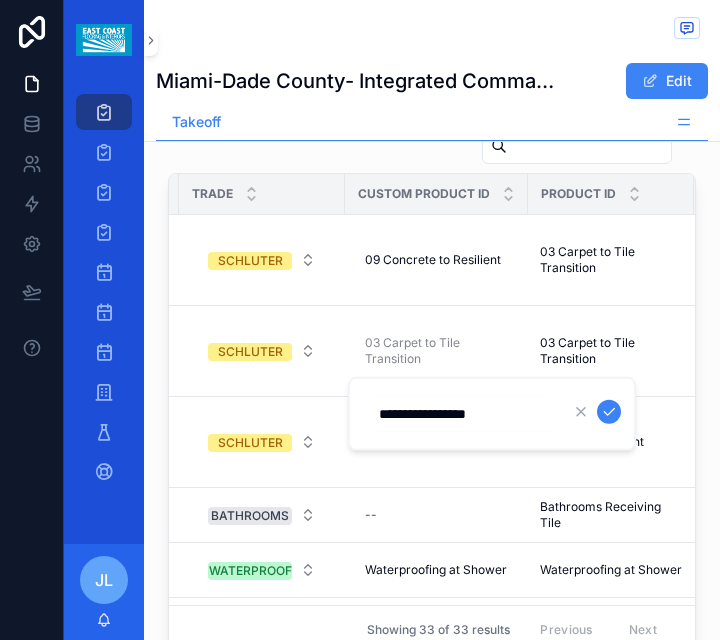 click at bounding box center (609, 412) 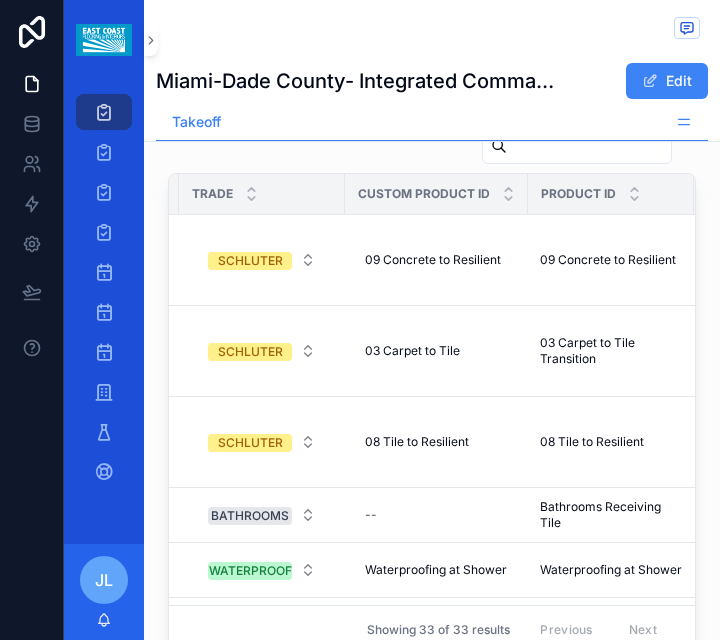 scroll, scrollTop: 3094, scrollLeft: 0, axis: vertical 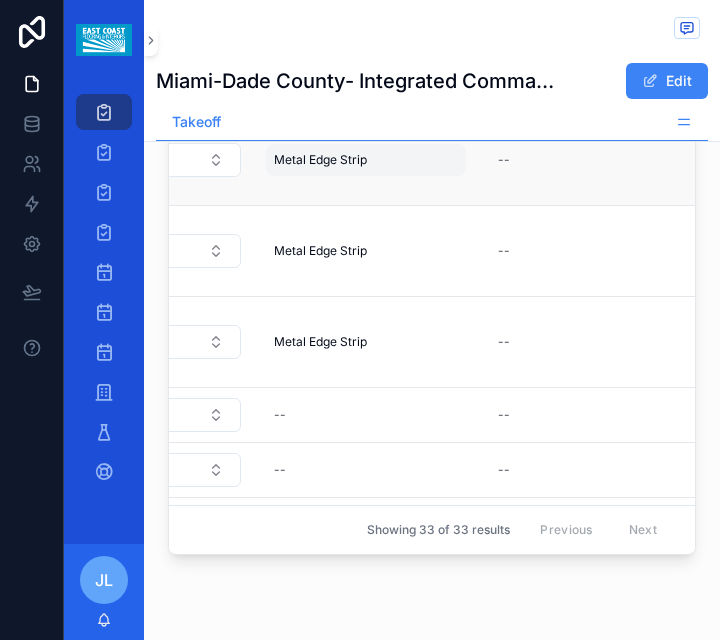 click on "Metal Edge Strip Metal Edge Strip" at bounding box center [366, 160] 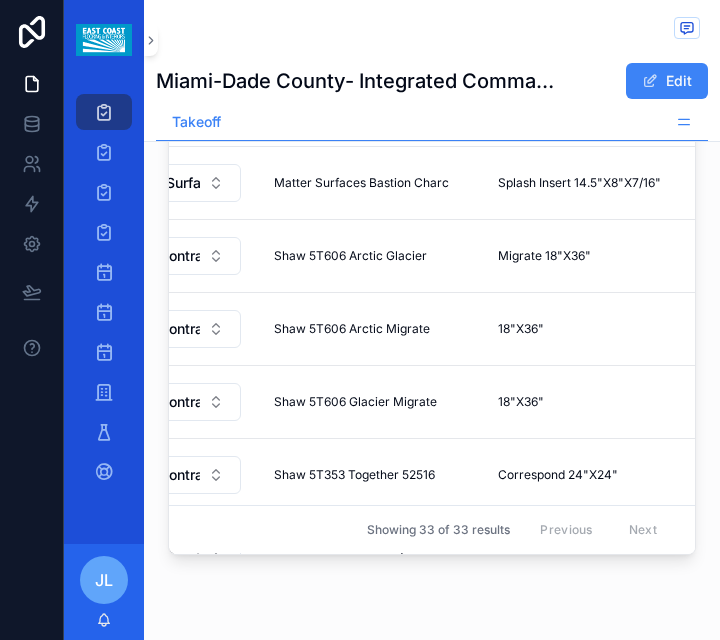 scroll, scrollTop: 0, scrollLeft: 1102, axis: horizontal 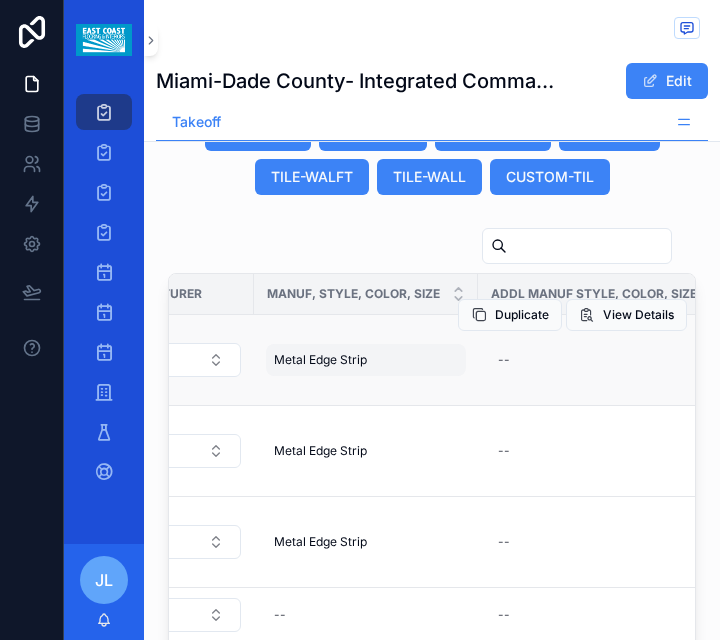click on "Metal Edge Strip Metal Edge Strip" at bounding box center (366, 360) 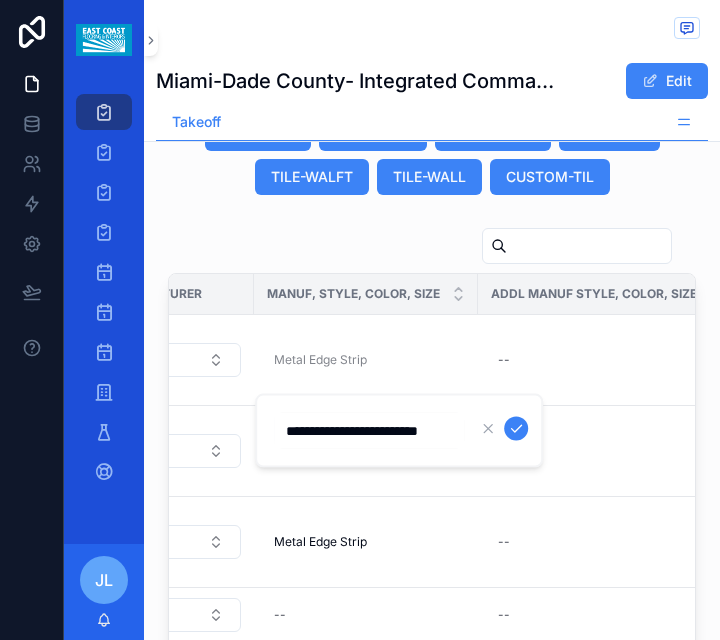 scroll, scrollTop: 0, scrollLeft: 10, axis: horizontal 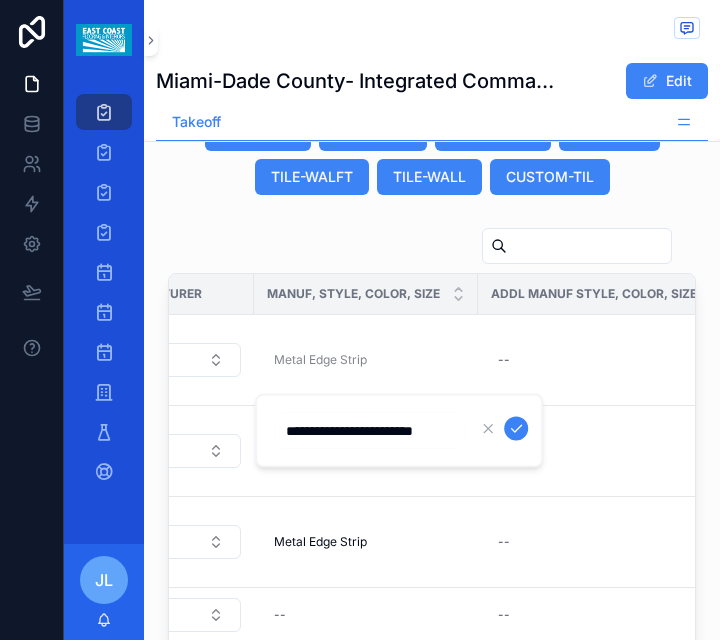 type on "**********" 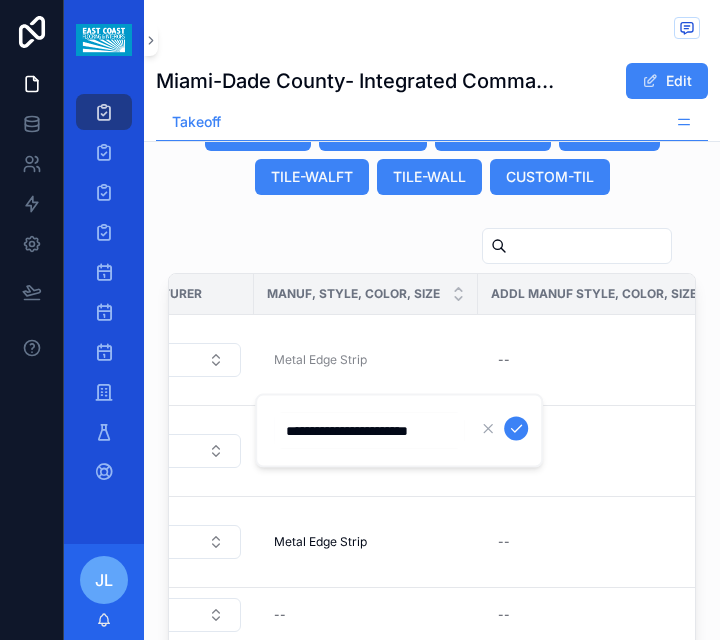 scroll, scrollTop: 0, scrollLeft: 0, axis: both 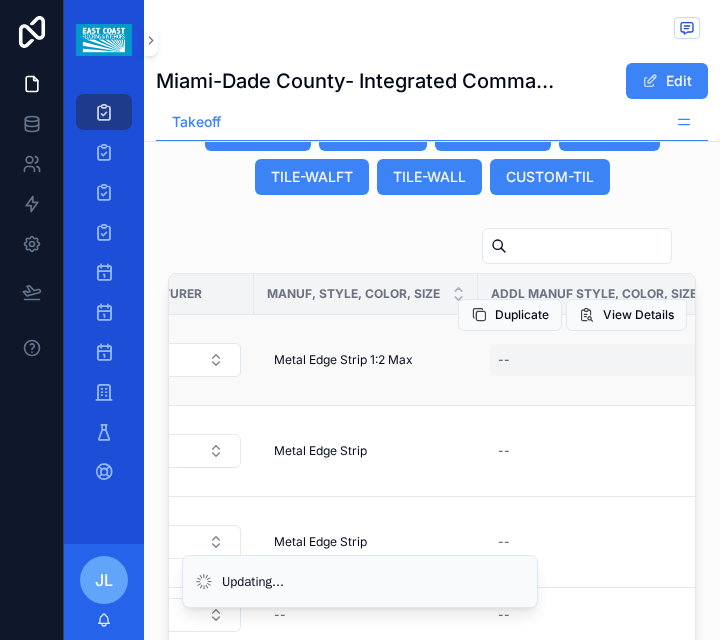 click on "--" at bounding box center [606, 360] 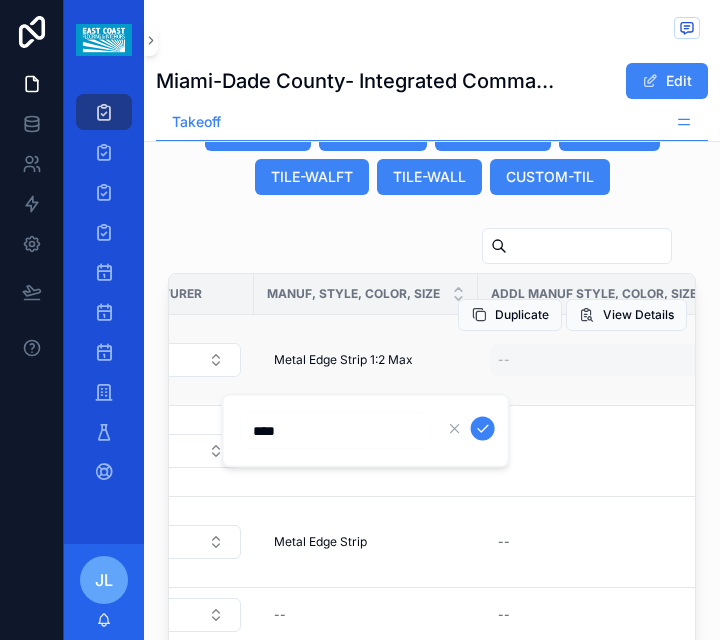 type on "*****" 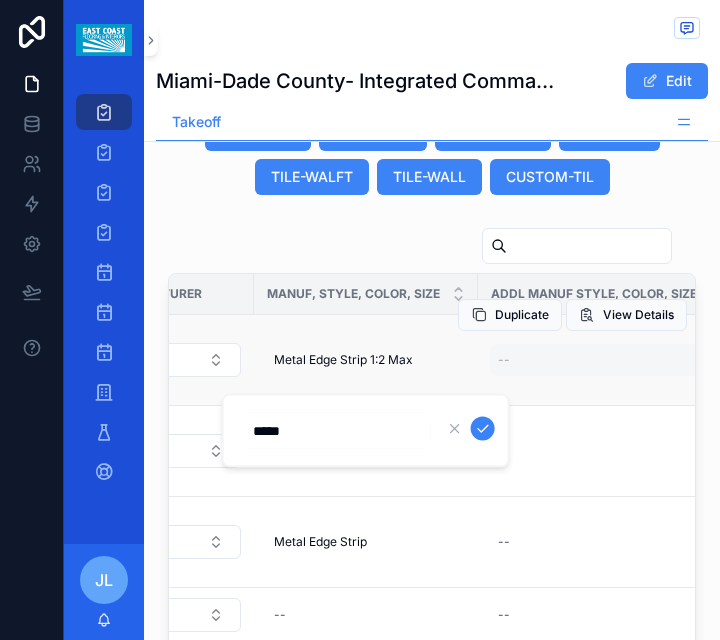 click at bounding box center (483, 429) 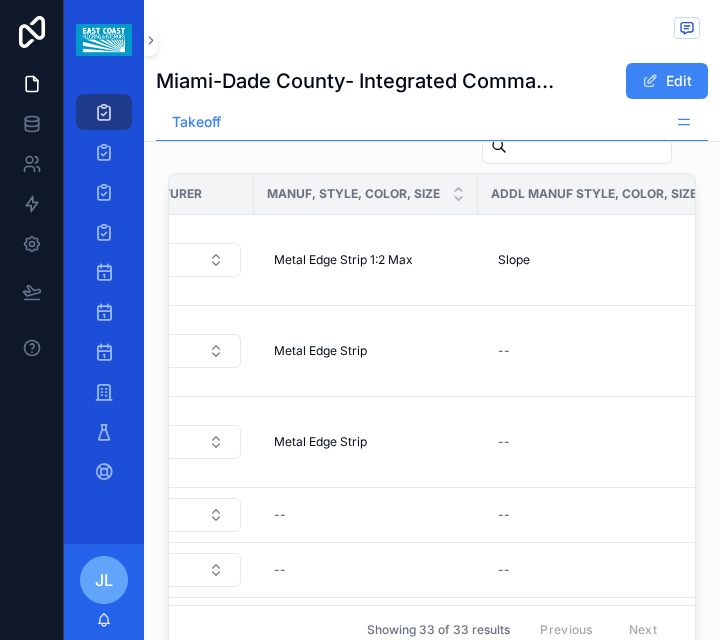 scroll, scrollTop: 3094, scrollLeft: 0, axis: vertical 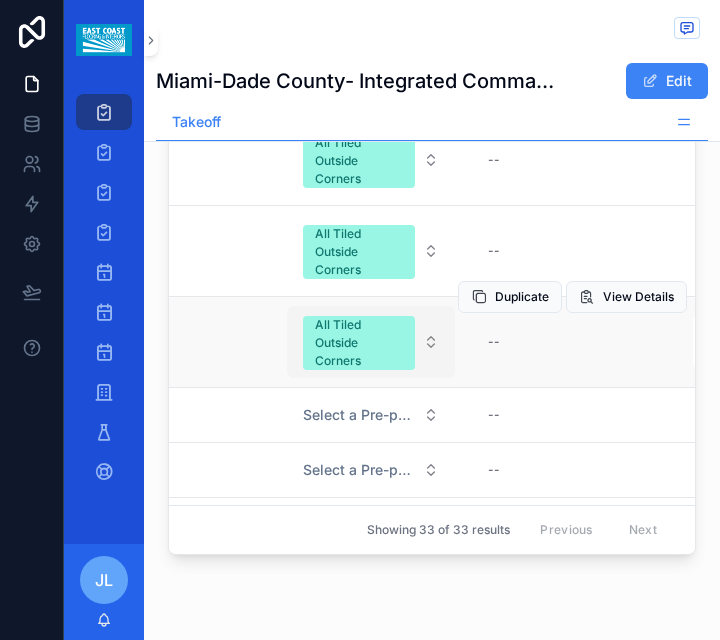 click on "All Tiled Outside Corners" at bounding box center [371, 342] 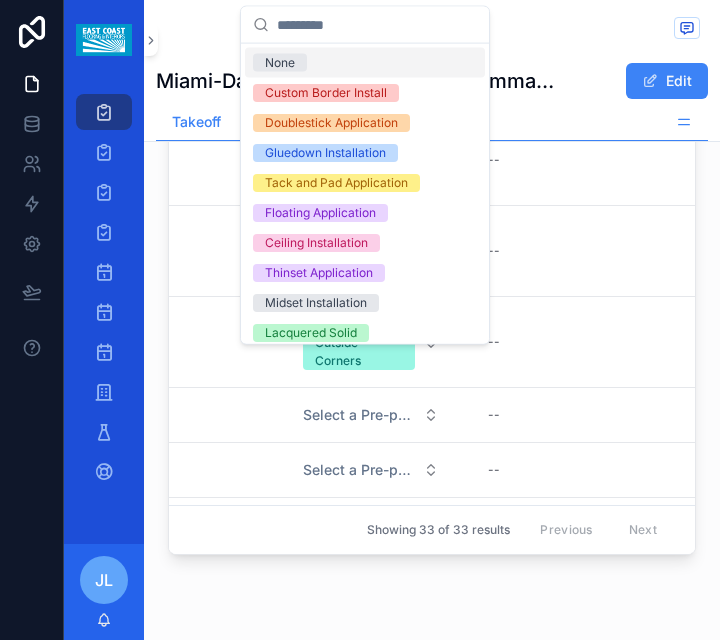 click on "None" at bounding box center (280, 63) 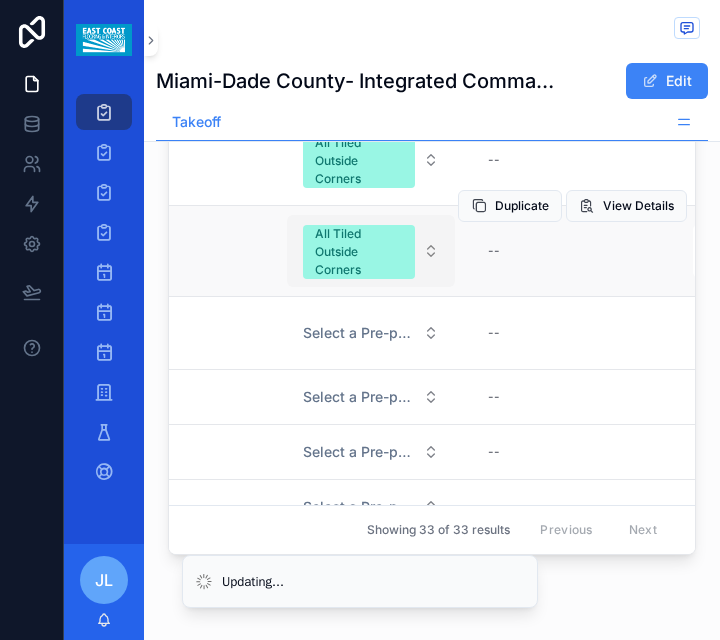 click on "All Tiled Outside Corners" at bounding box center (359, 252) 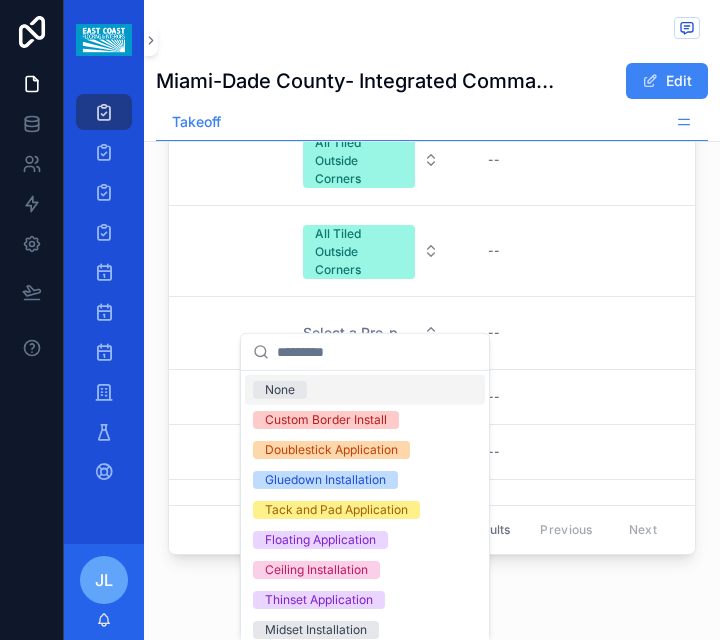 click on "None" at bounding box center [280, 390] 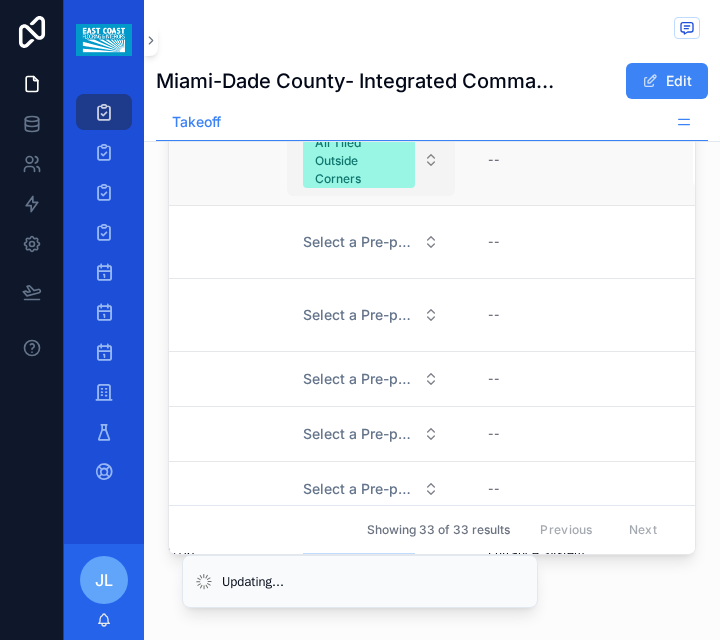 click on "All Tiled Outside Corners" at bounding box center (371, 160) 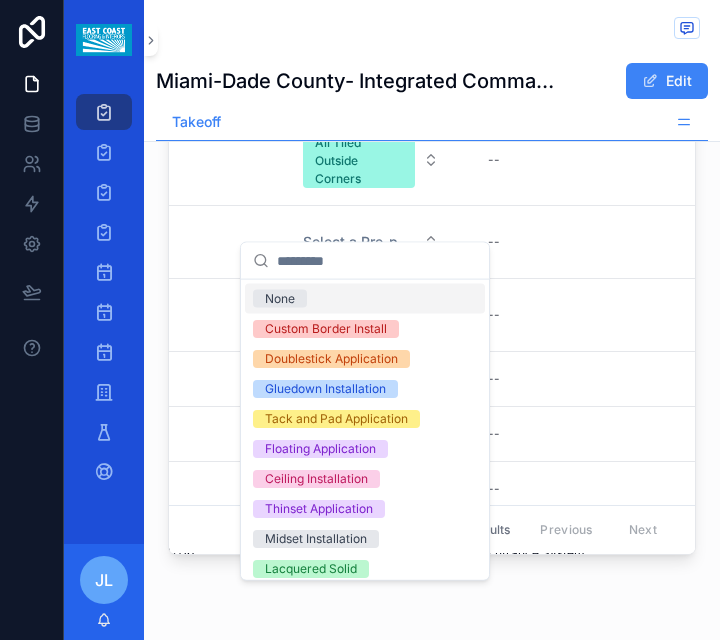 click on "None" at bounding box center [280, 299] 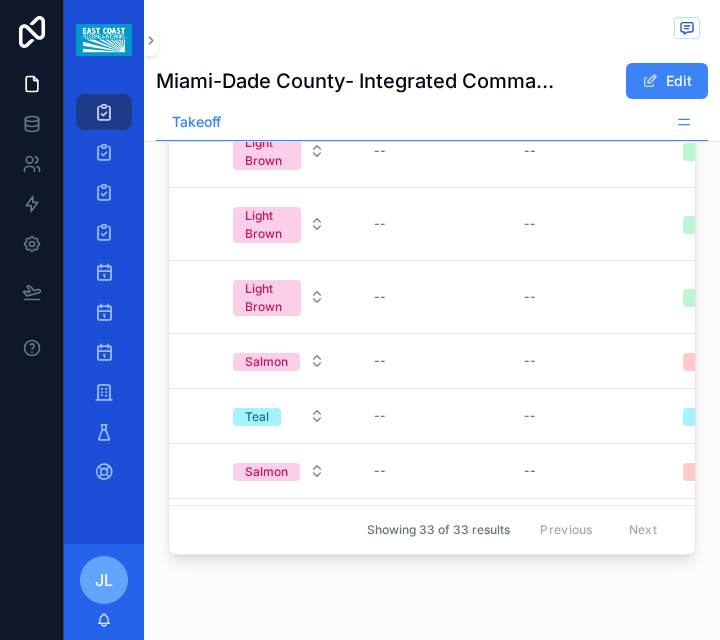 scroll, scrollTop: 0, scrollLeft: 2049, axis: horizontal 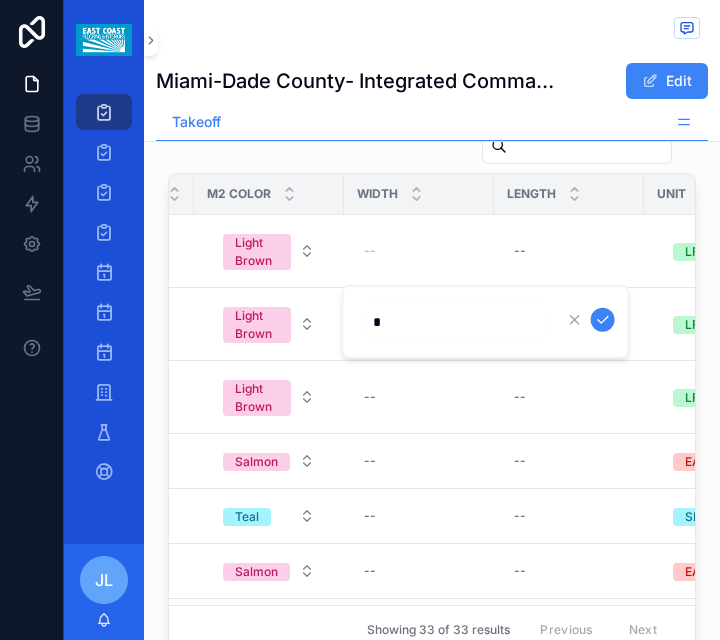 type on "**" 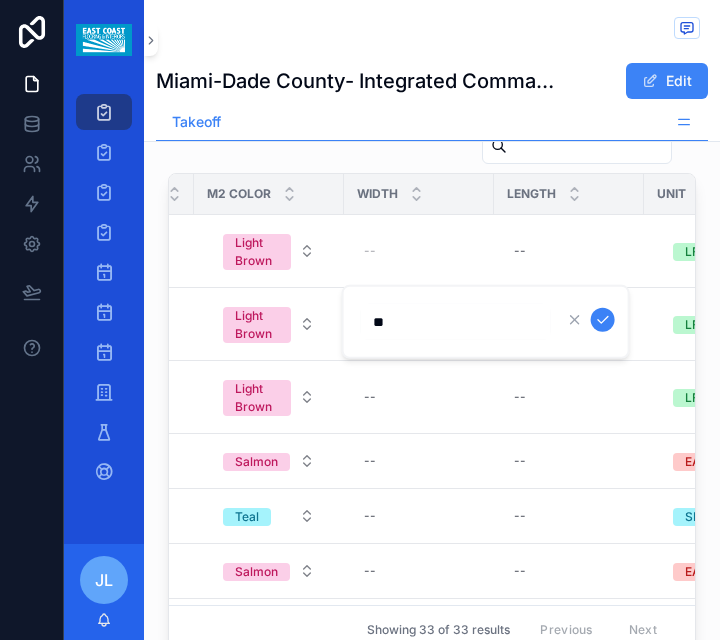 click at bounding box center (603, 320) 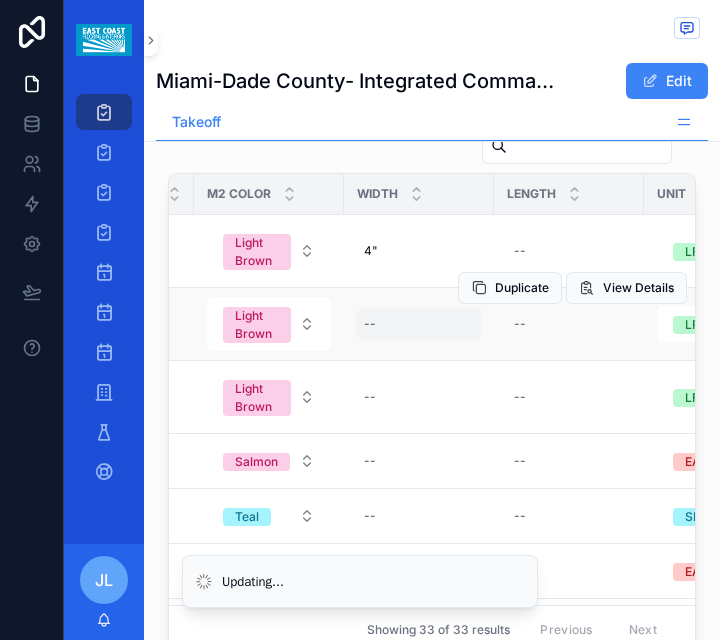 click on "--" at bounding box center [370, 324] 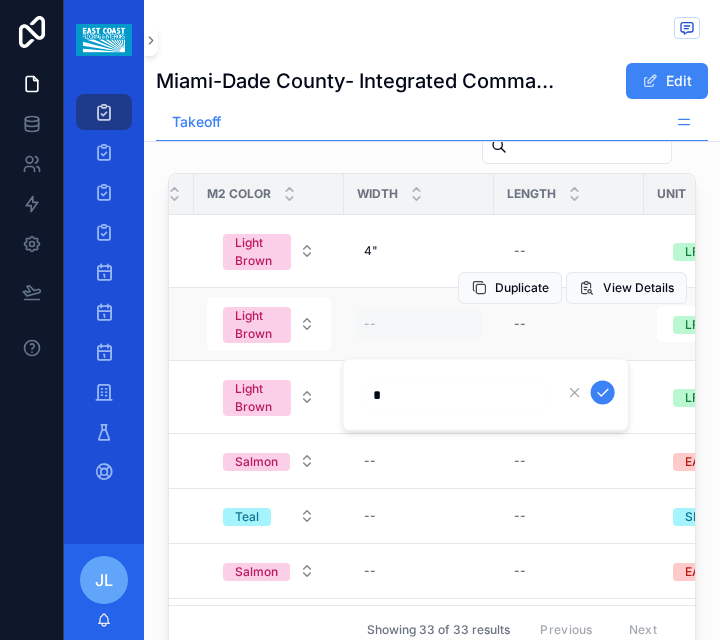 type on "**" 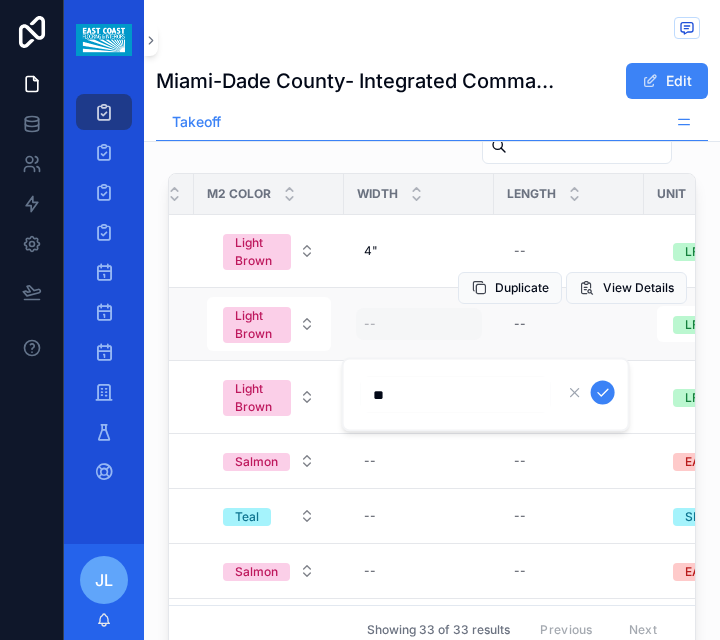 click at bounding box center [603, 393] 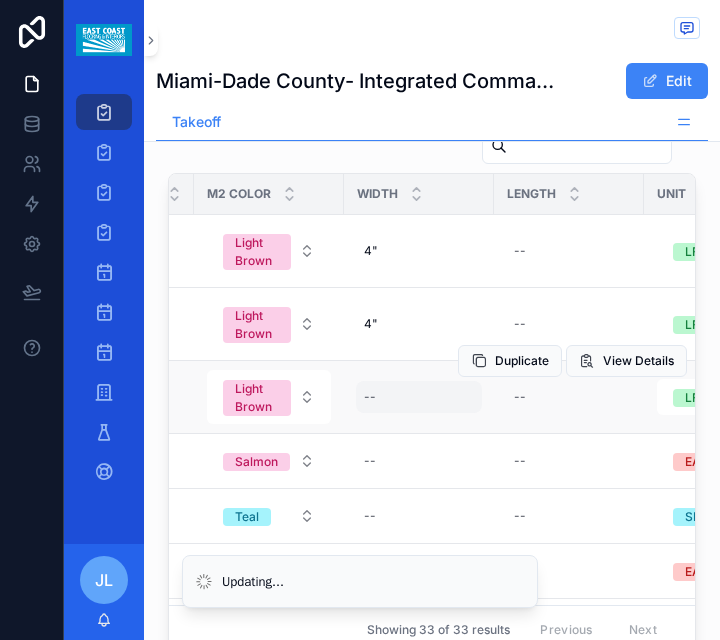 click on "--" at bounding box center [419, 397] 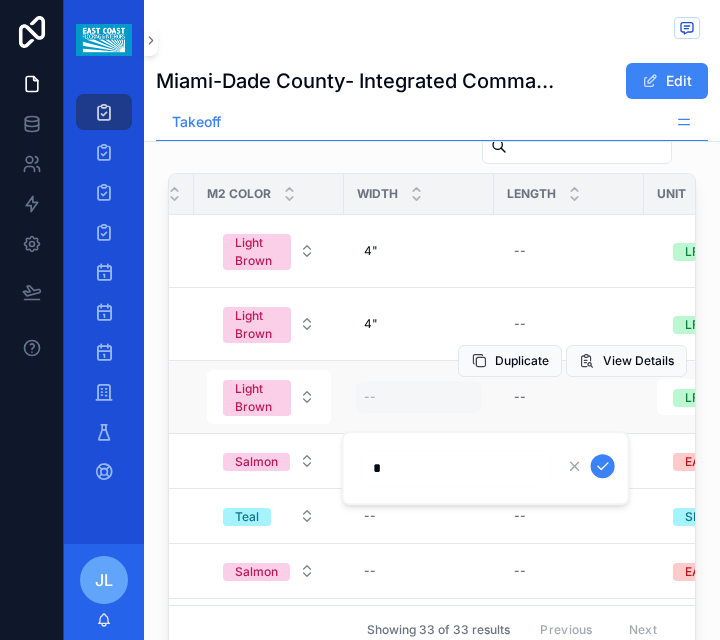 type on "**" 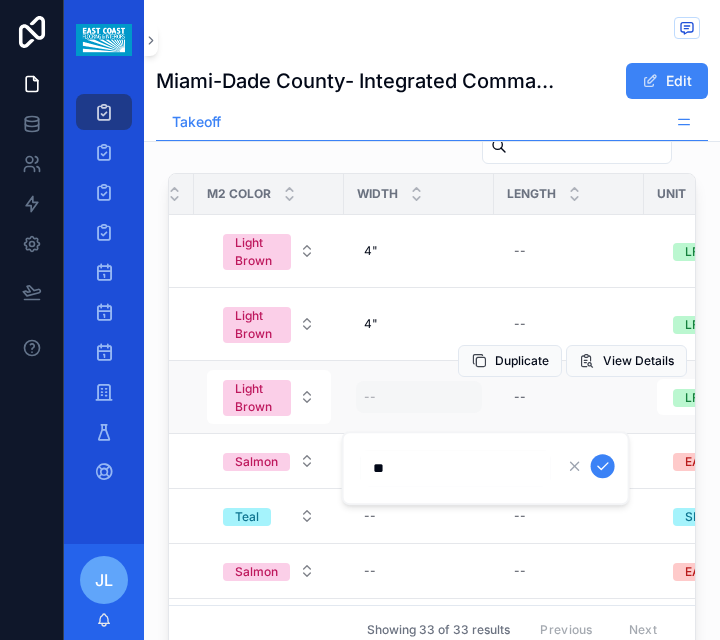 click at bounding box center [603, 466] 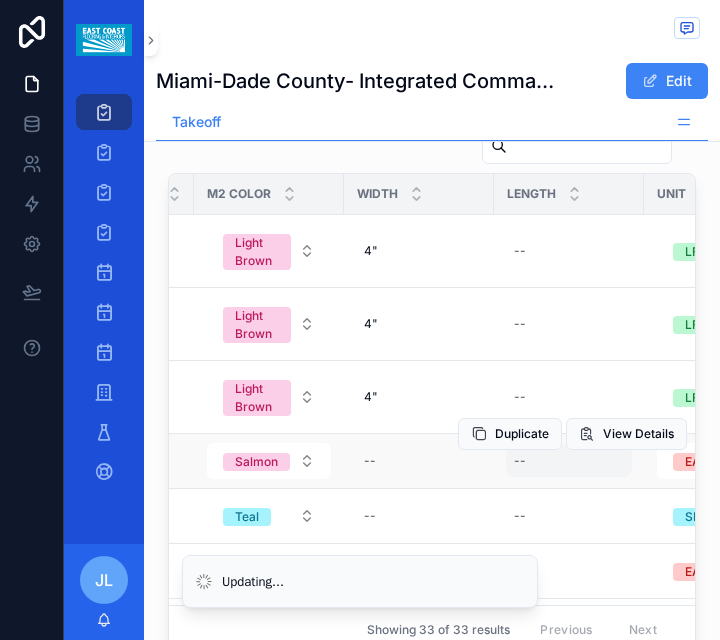 scroll, scrollTop: 3094, scrollLeft: 0, axis: vertical 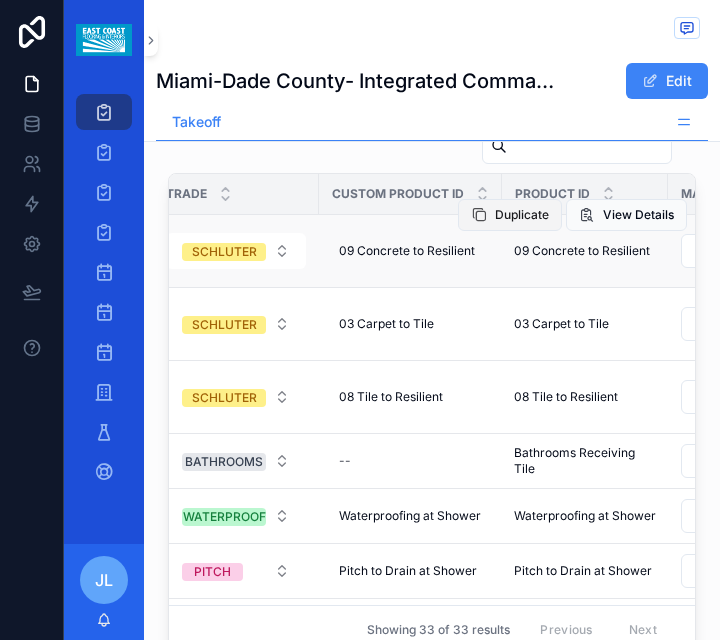 click on "Duplicate" at bounding box center (522, 215) 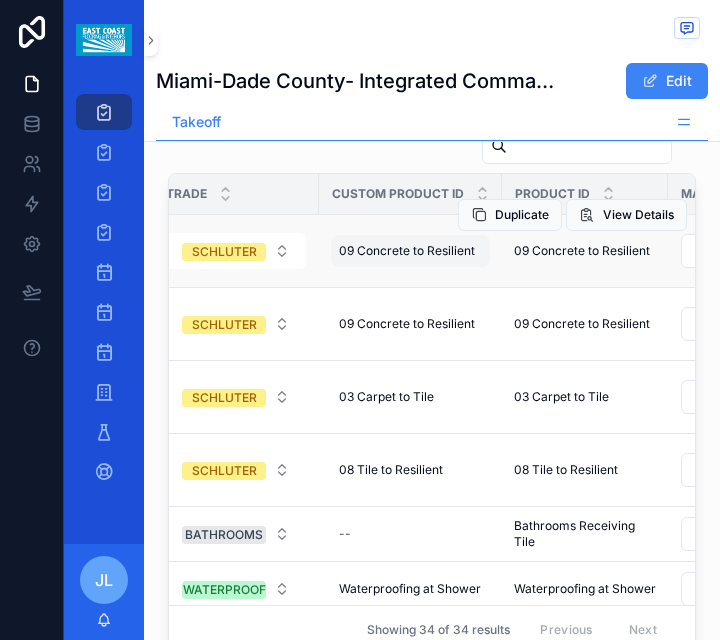 click on "09 Concrete to Resilient" at bounding box center (407, 251) 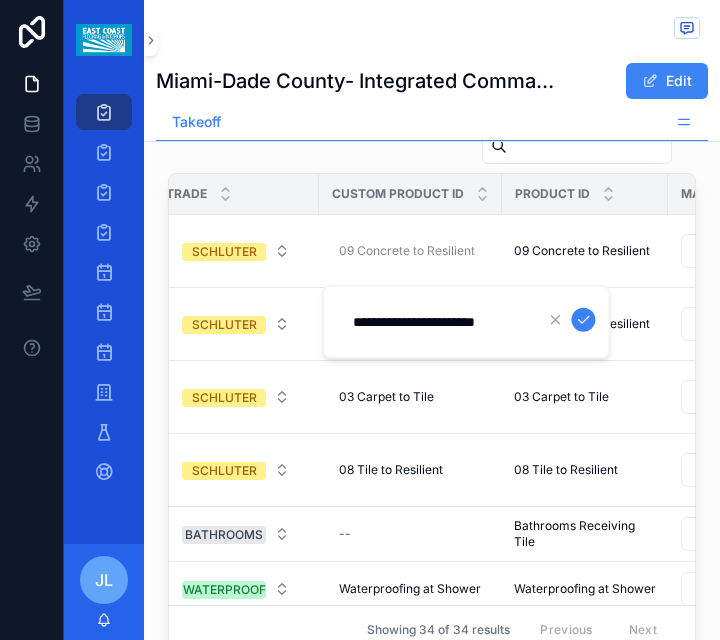 click on "**********" at bounding box center (436, 322) 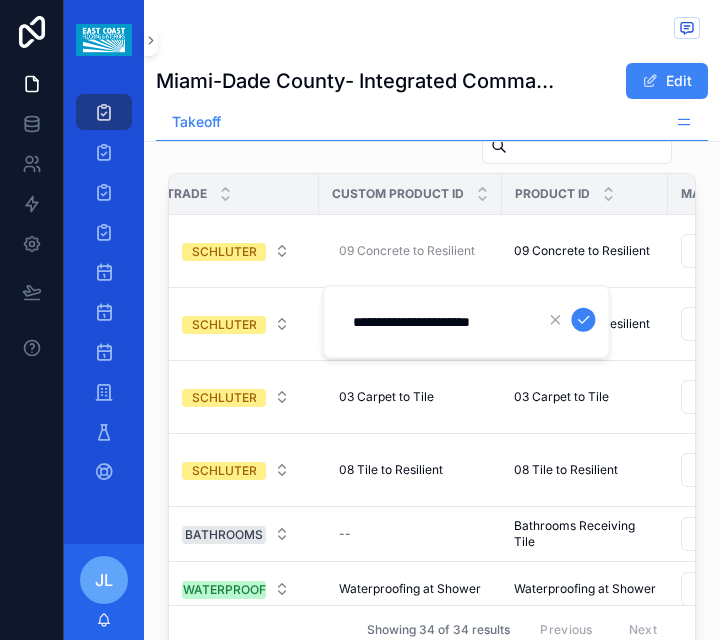 type on "**********" 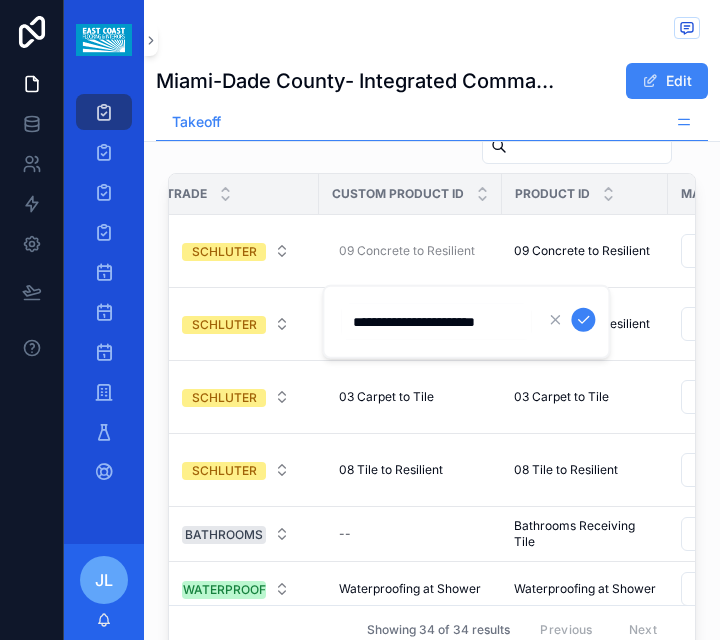 click at bounding box center [583, 320] 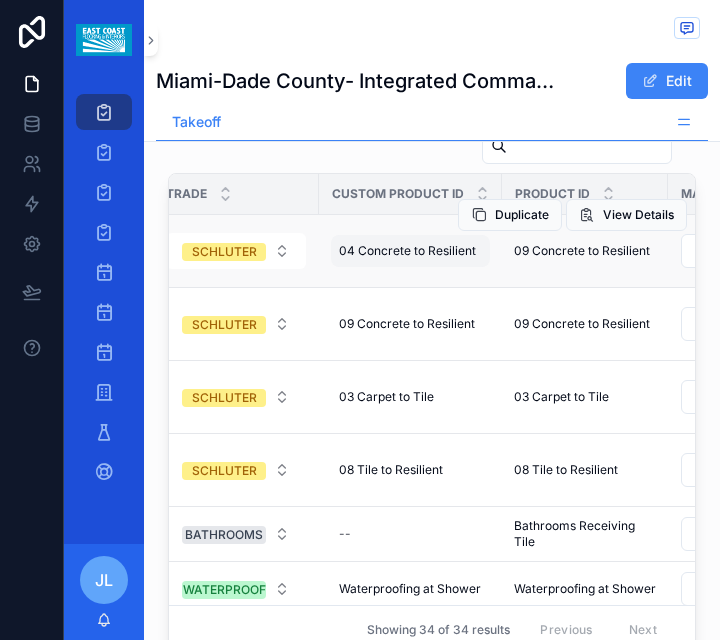 click on "04 Concrete to Resilient 04 Concrete to Resilient" at bounding box center [410, 251] 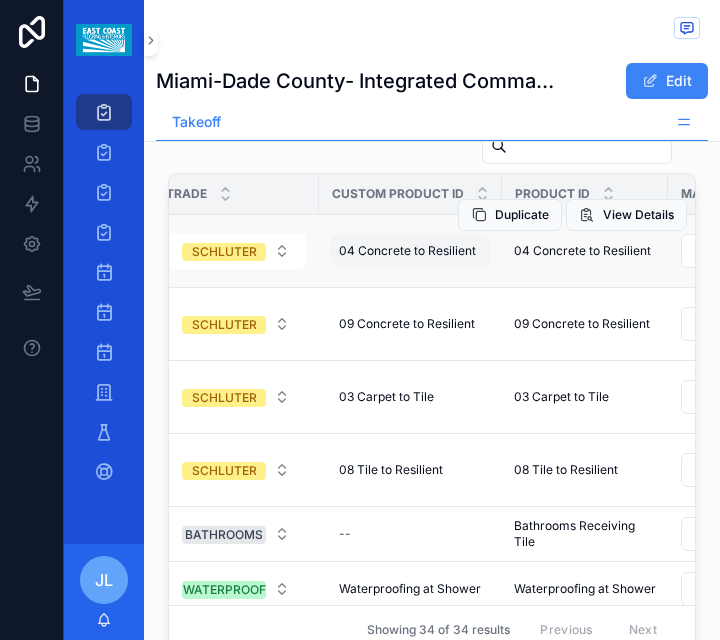 click on "04 Concrete to Resilient" at bounding box center [407, 251] 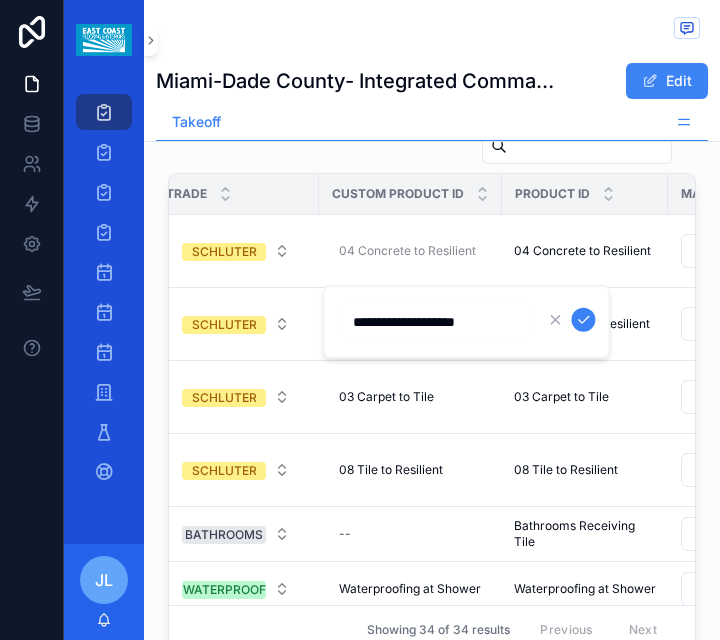 type on "**********" 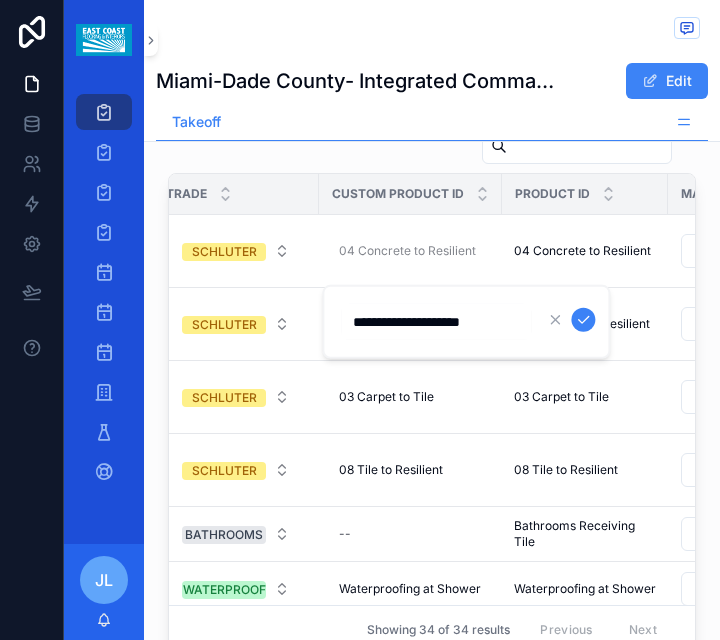 click at bounding box center (583, 320) 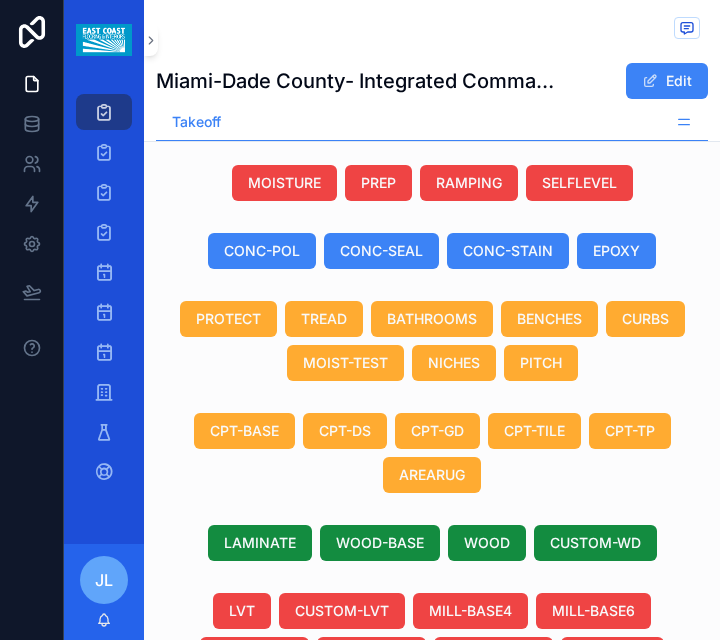 scroll, scrollTop: 2094, scrollLeft: 0, axis: vertical 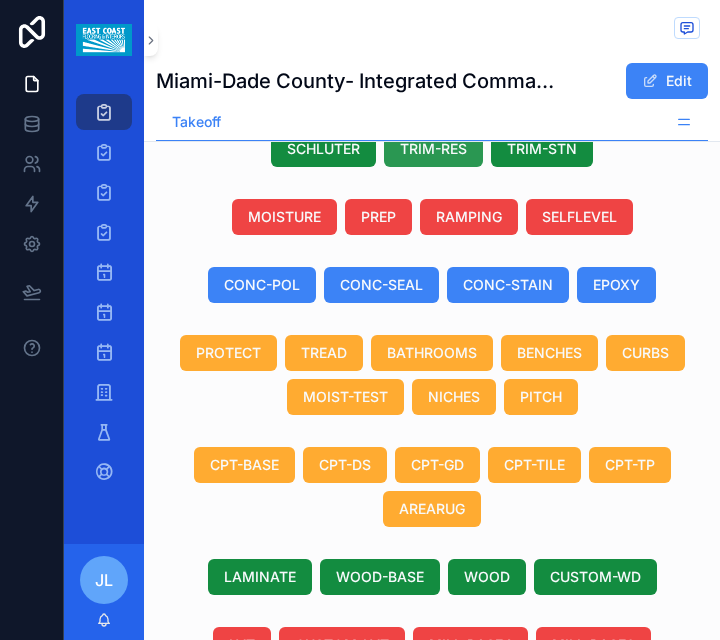 click on "TRIM-RES" at bounding box center [433, 149] 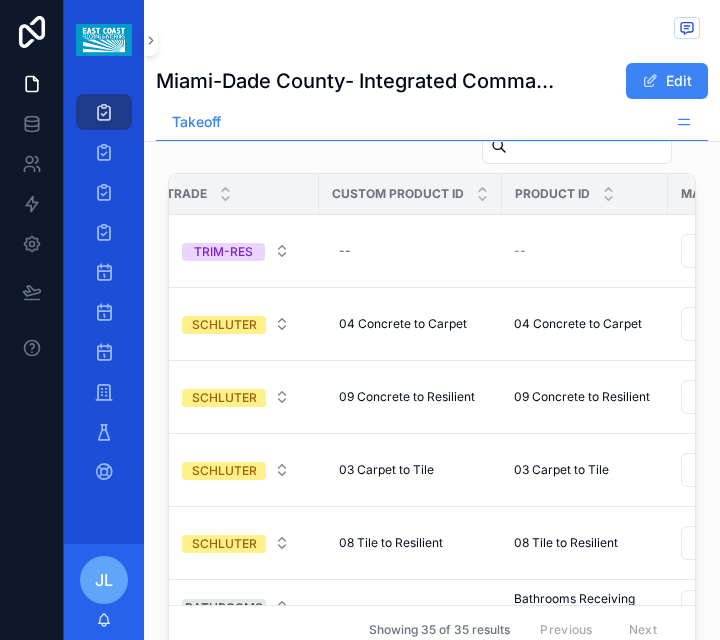 scroll, scrollTop: 3094, scrollLeft: 0, axis: vertical 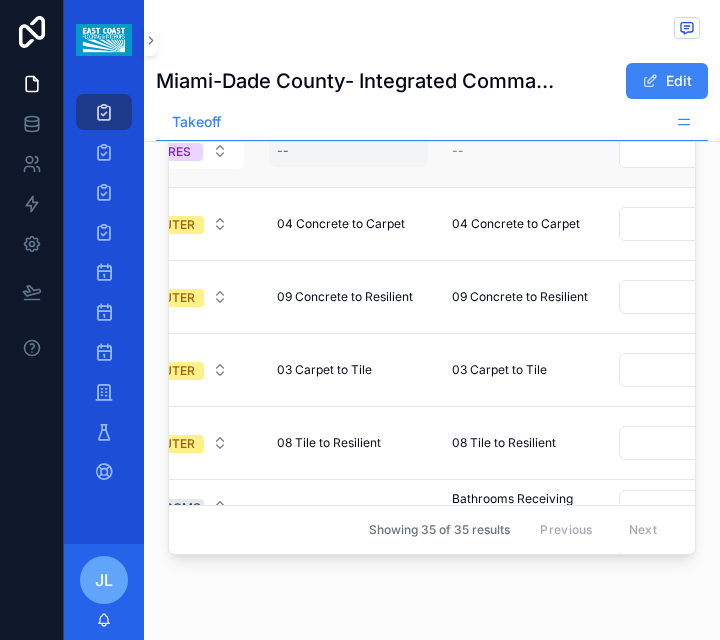 click on "--" at bounding box center [348, 151] 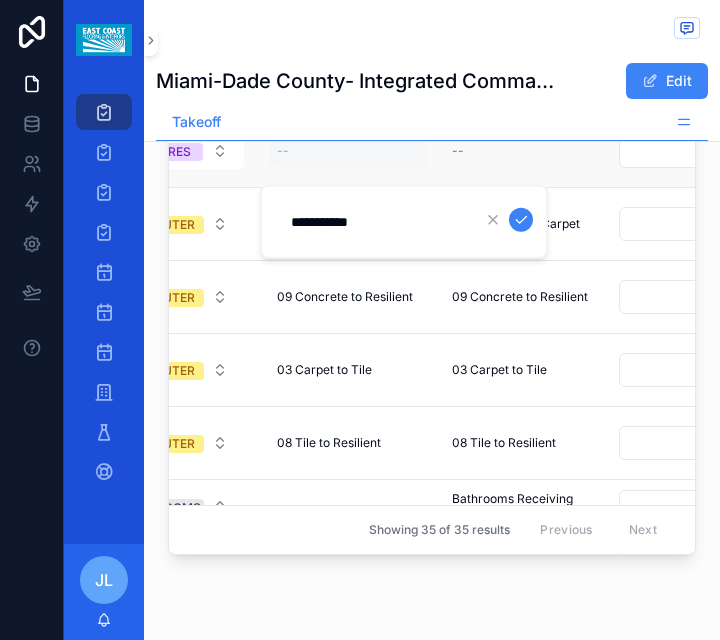type on "**********" 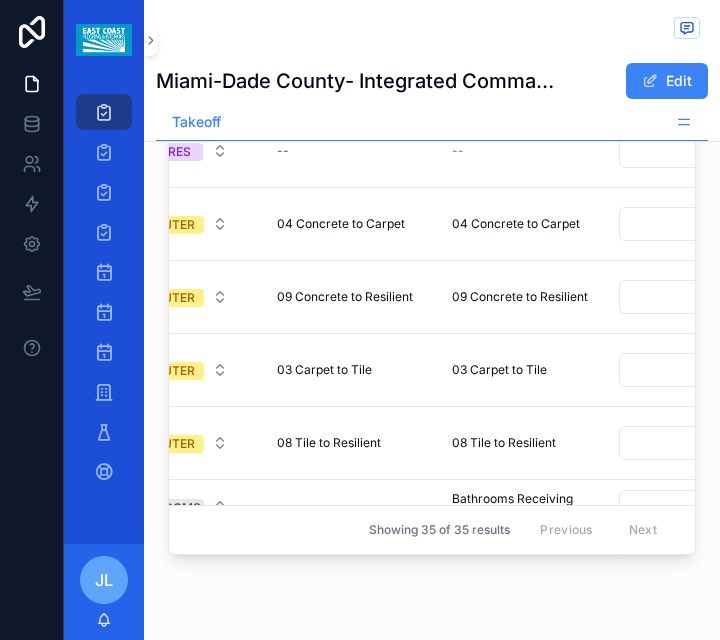 click on "--" at bounding box center [348, 151] 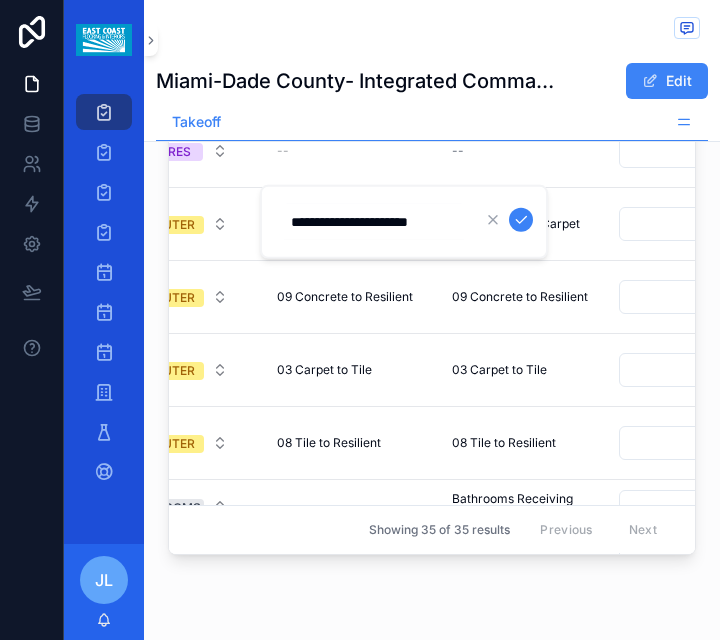 type on "**********" 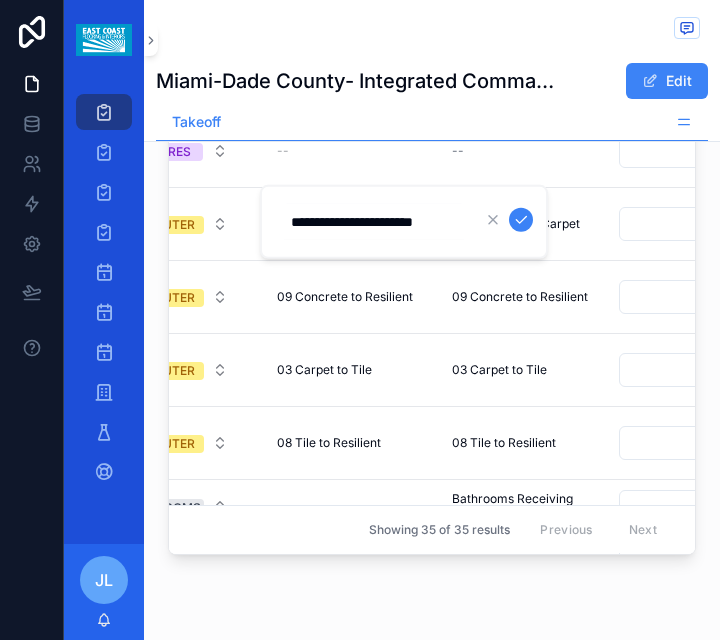click at bounding box center [521, 220] 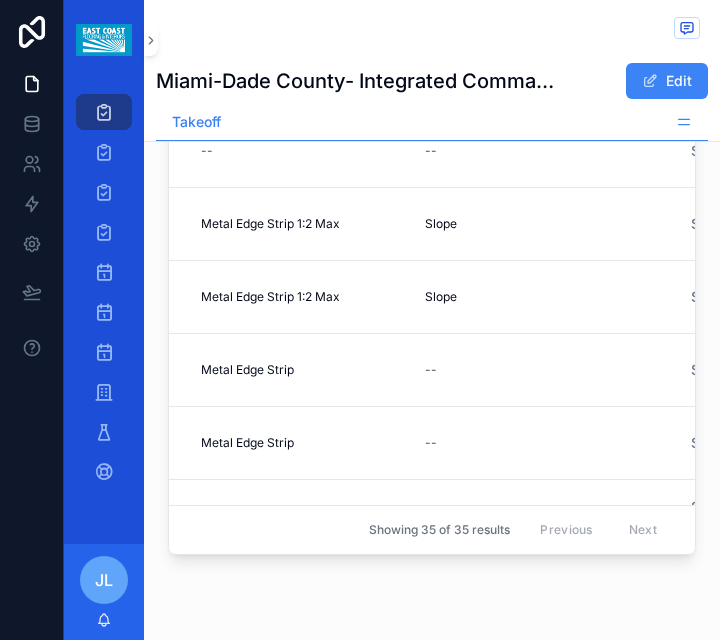 scroll, scrollTop: 0, scrollLeft: 1169, axis: horizontal 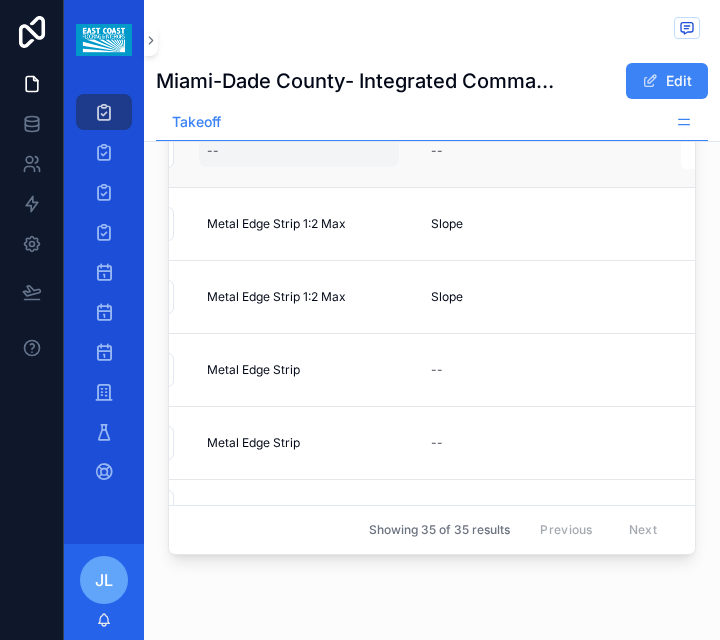 click on "--" at bounding box center (299, 151) 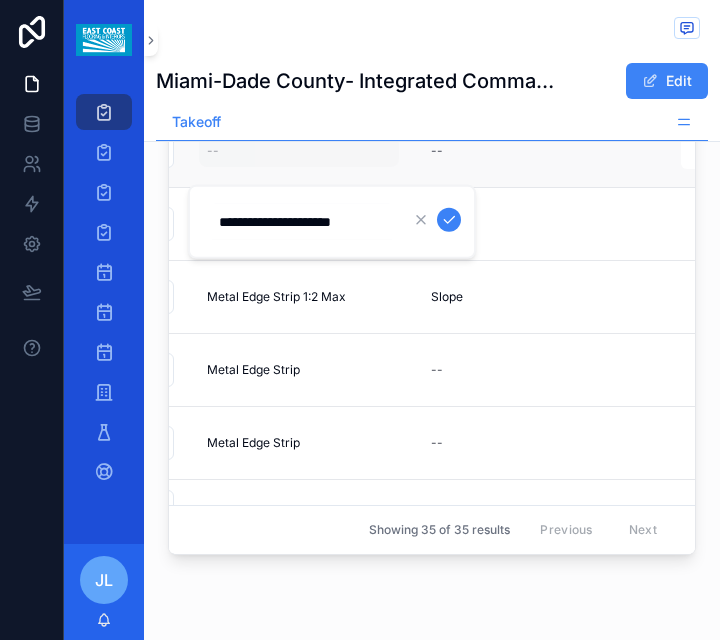 type on "**********" 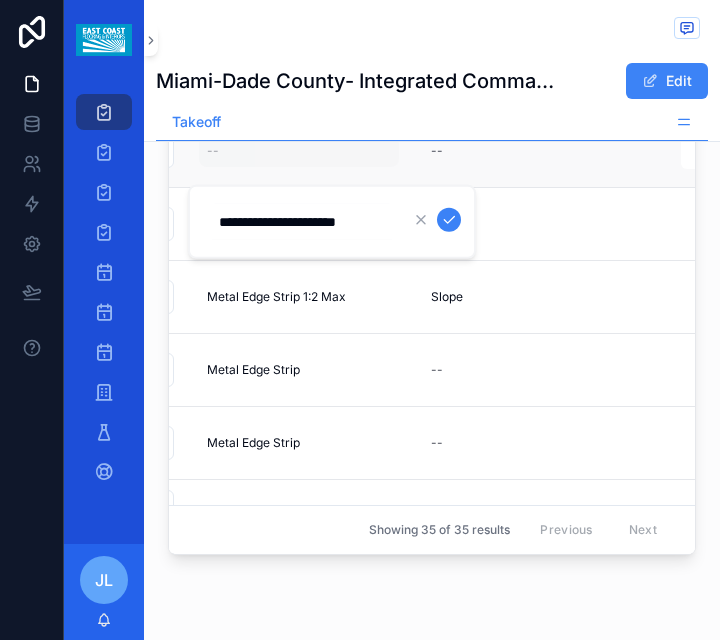 click at bounding box center [449, 220] 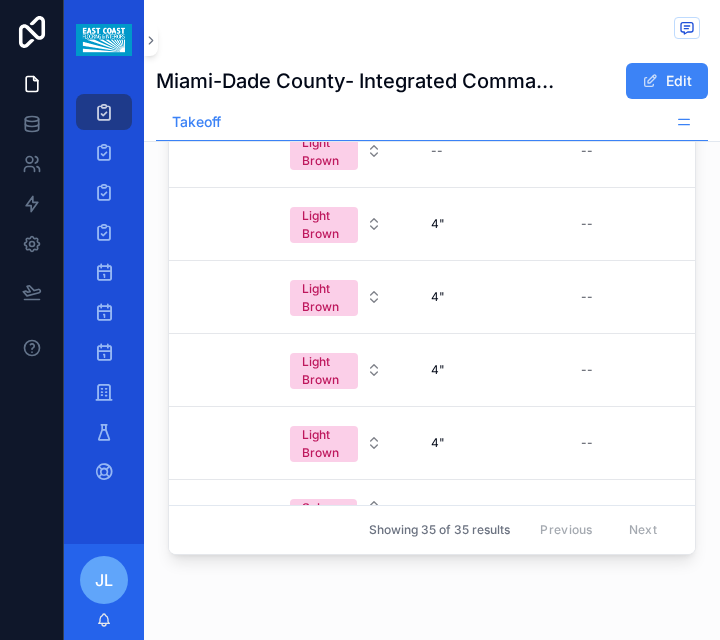 scroll, scrollTop: 0, scrollLeft: 2055, axis: horizontal 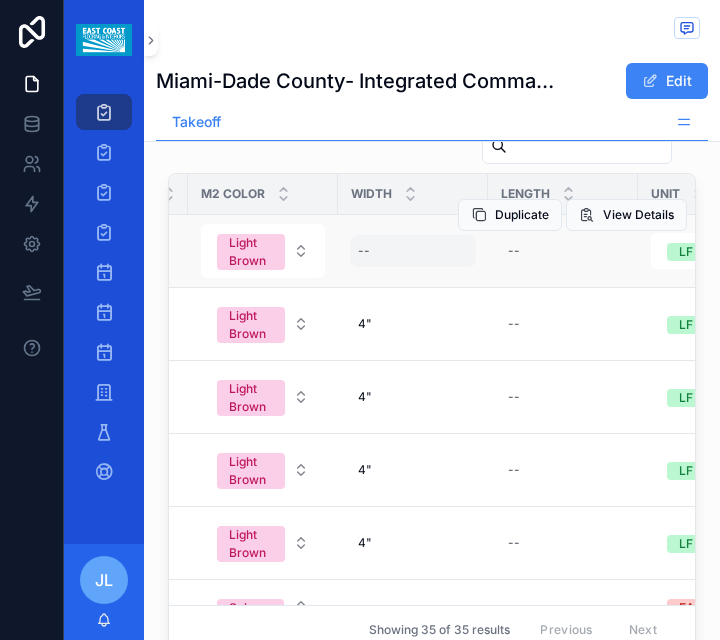 click on "--" at bounding box center (413, 251) 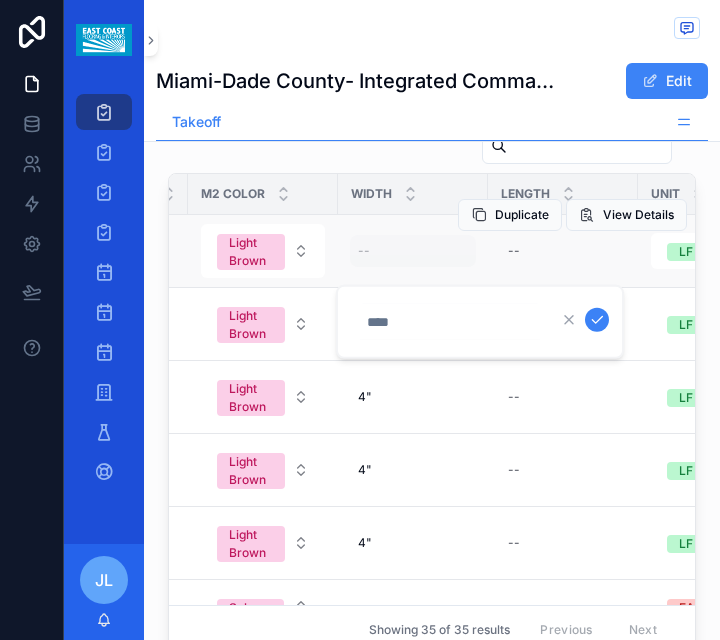 type on "*" 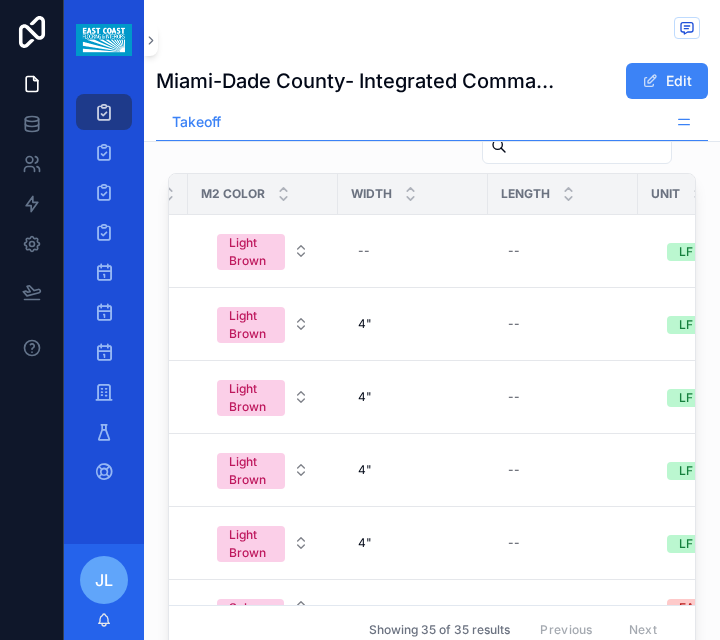 click on "--" at bounding box center [413, 251] 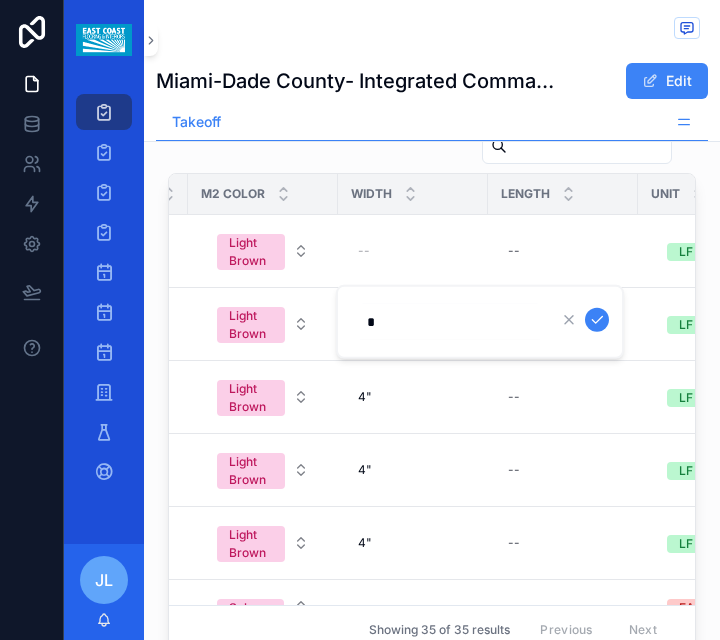 type on "**" 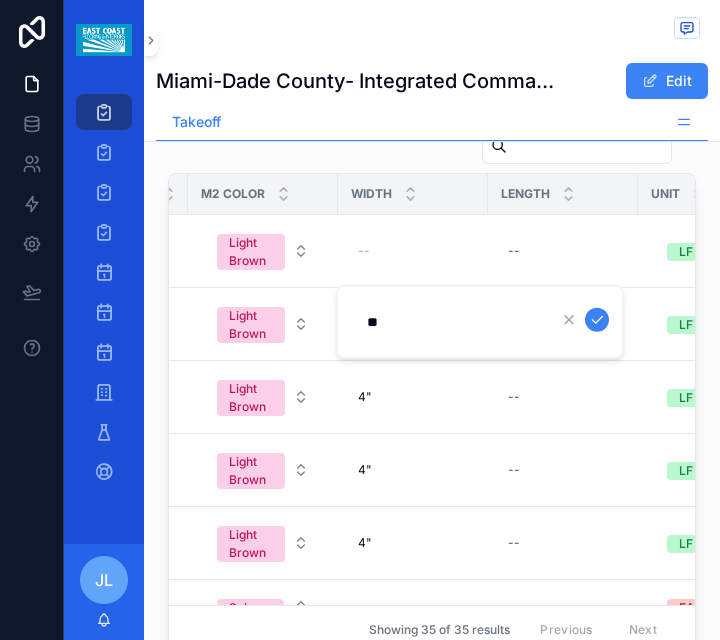 click at bounding box center [597, 320] 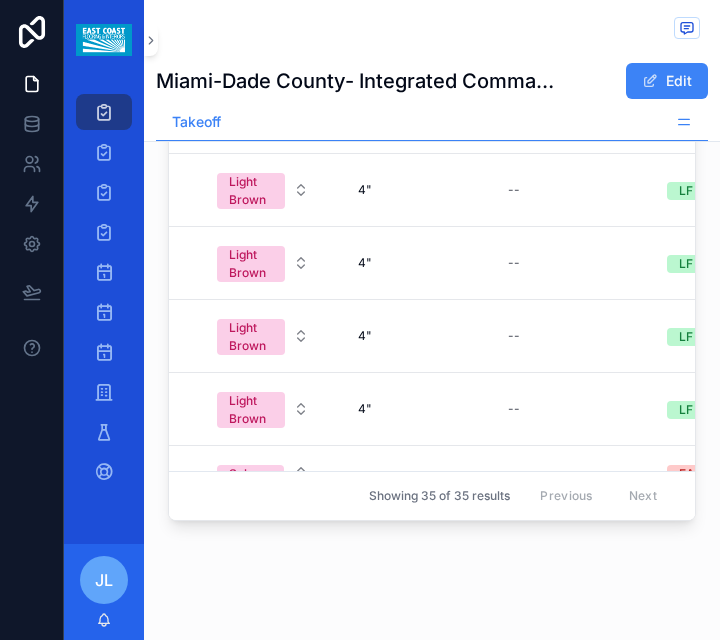 scroll, scrollTop: 3094, scrollLeft: 0, axis: vertical 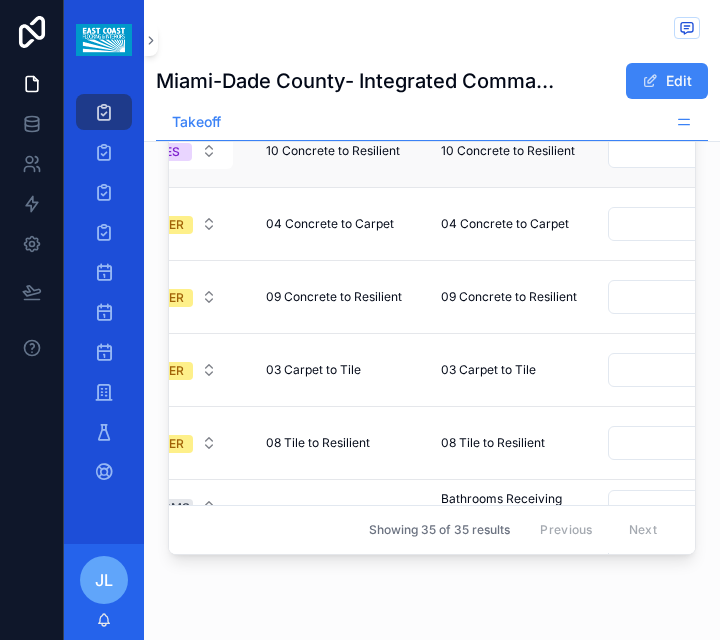 click on "Duplicate" at bounding box center (522, 115) 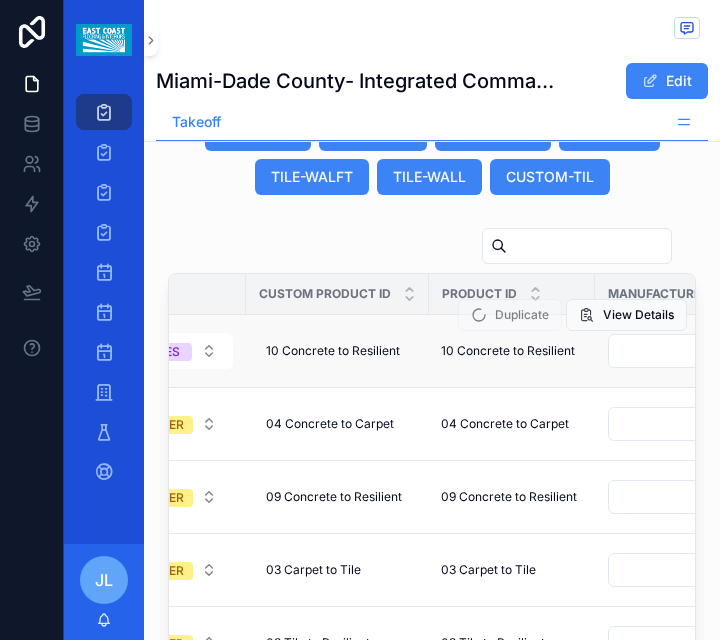 scroll, scrollTop: 2994, scrollLeft: 0, axis: vertical 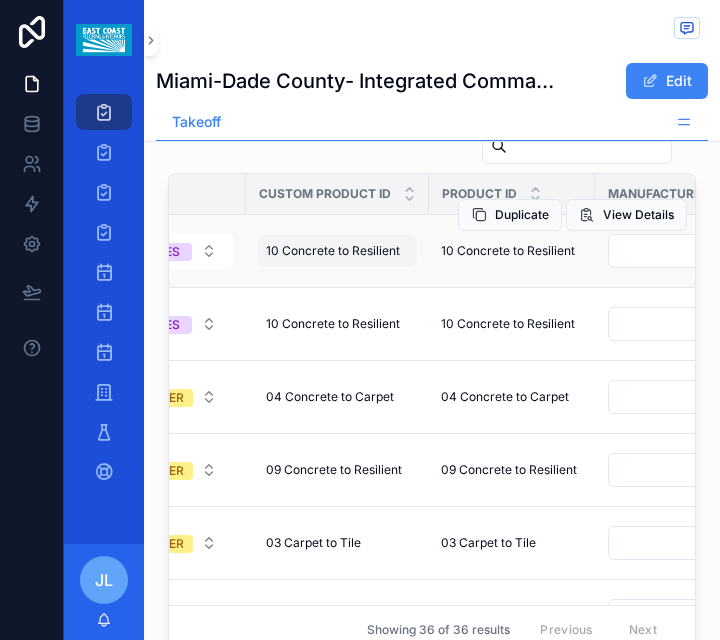 click on "10 Concrete to Resilient 10 Concrete to Resilient" at bounding box center (337, 251) 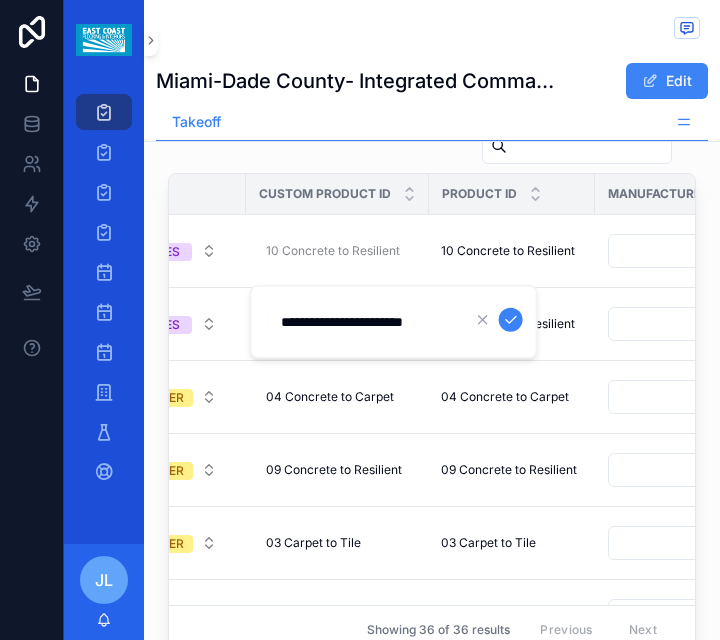 click on "**********" at bounding box center [364, 322] 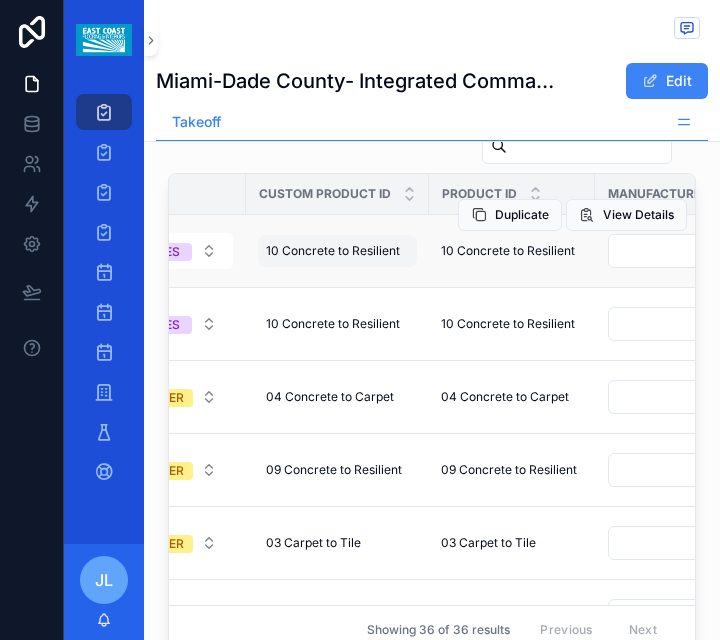 click on "10 Concrete to Resilient" at bounding box center (333, 251) 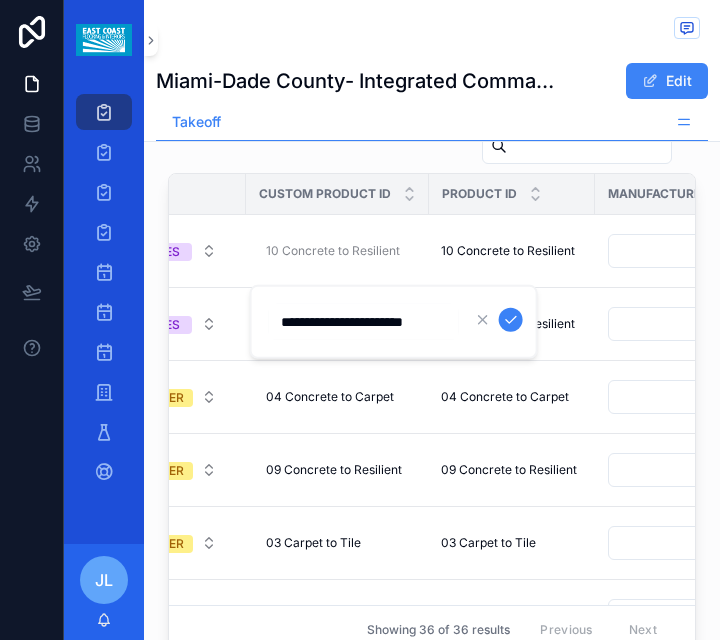 click on "**********" at bounding box center [364, 322] 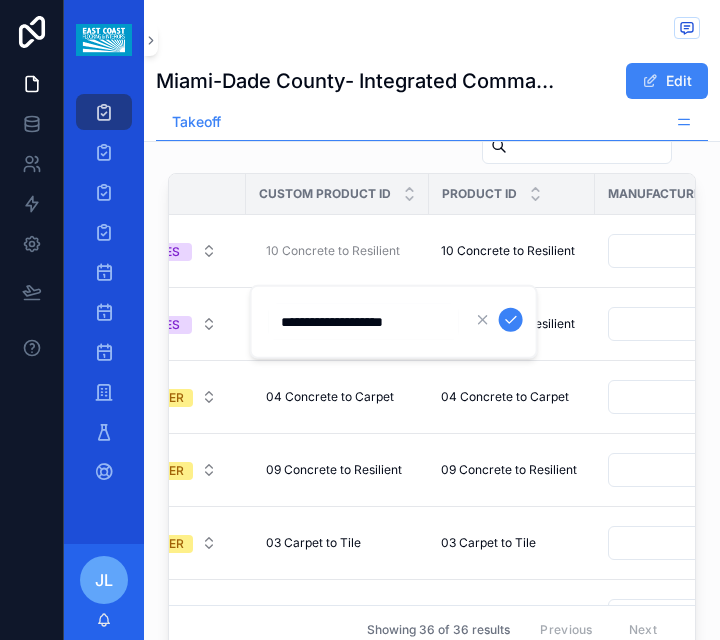 type on "**********" 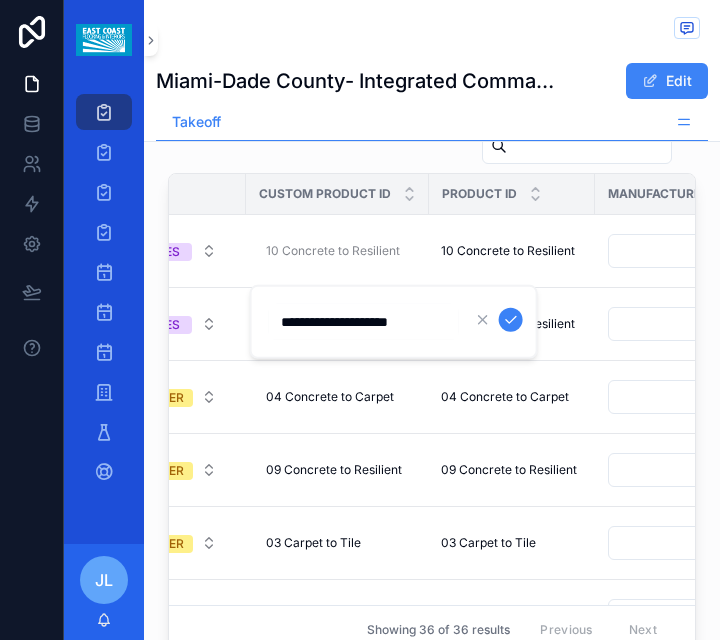 click at bounding box center (511, 320) 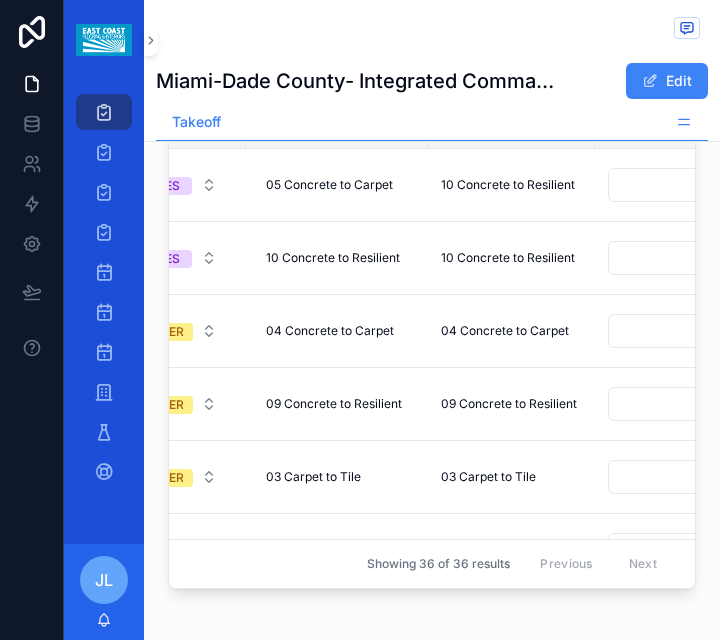 scroll, scrollTop: 3094, scrollLeft: 0, axis: vertical 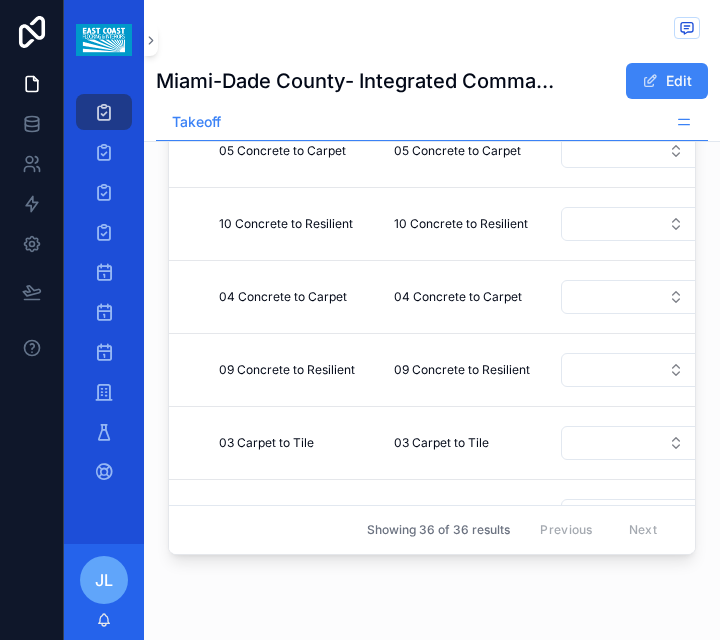 click at bounding box center (432, 29) 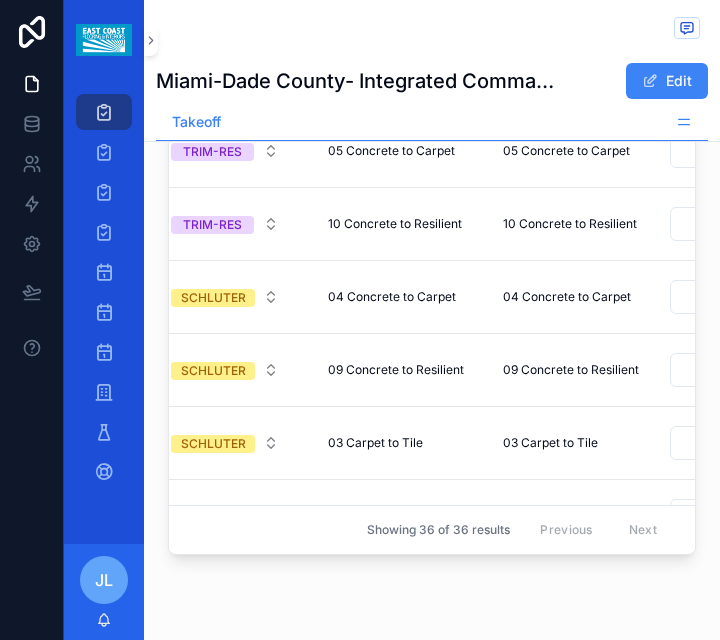 scroll, scrollTop: 0, scrollLeft: 538, axis: horizontal 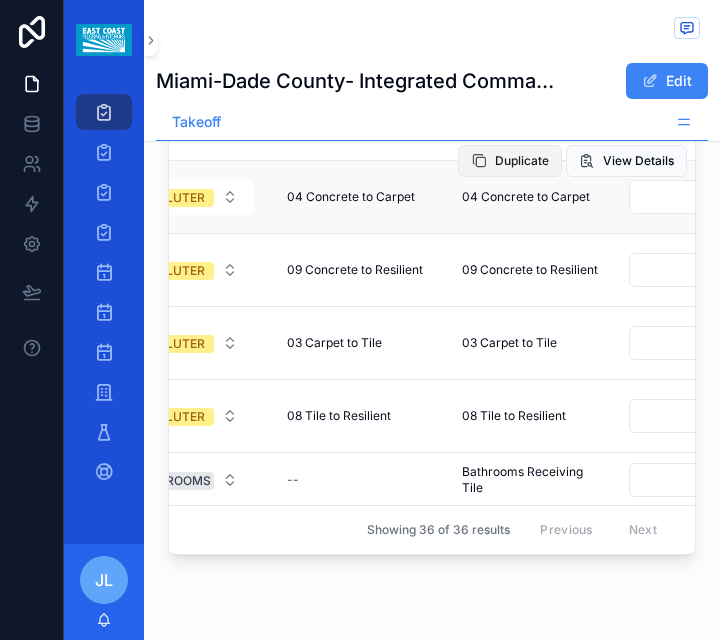 click on "Duplicate" at bounding box center [522, 161] 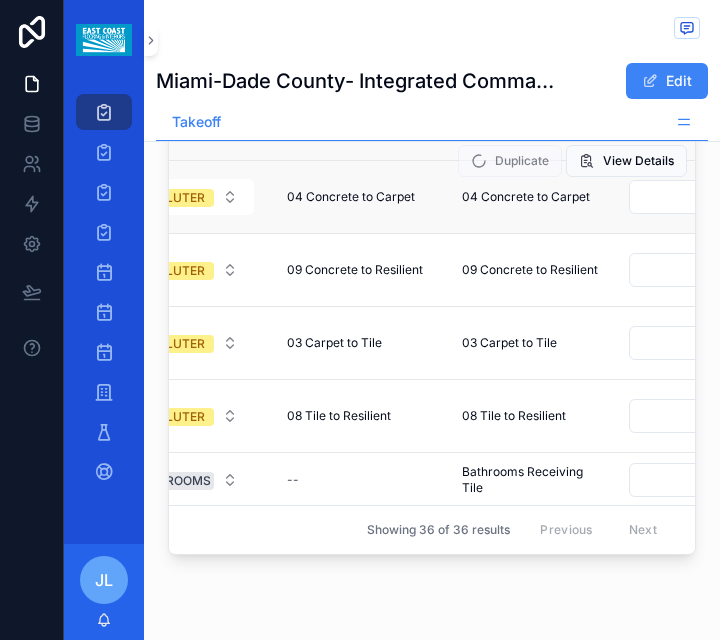 scroll, scrollTop: 0, scrollLeft: 574, axis: horizontal 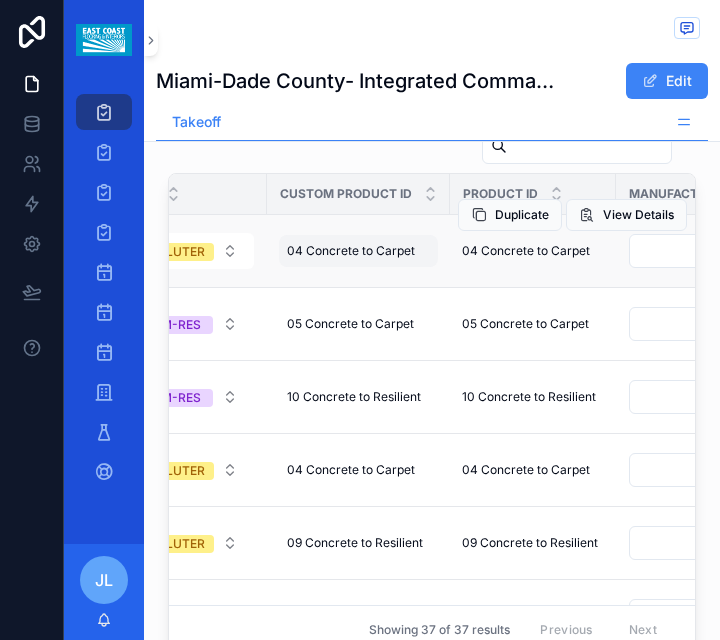 click on "04 Concrete to Carpet" at bounding box center [351, 251] 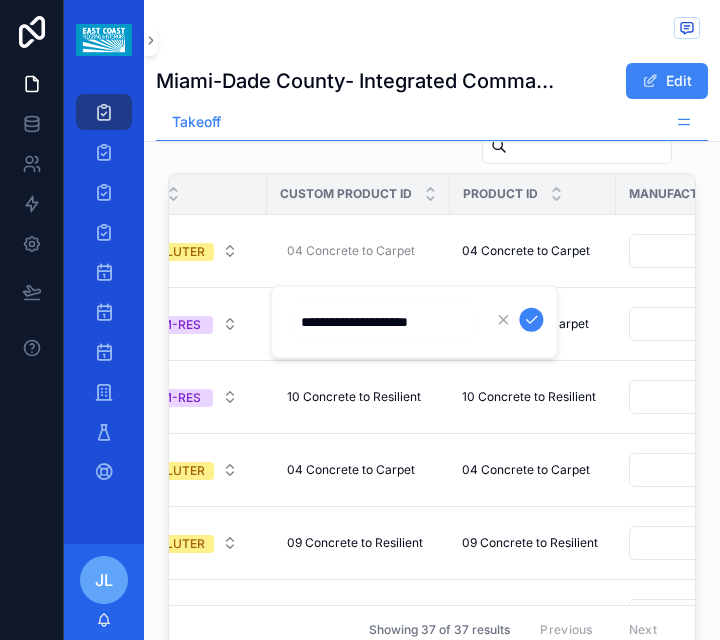 click on "**********" at bounding box center [384, 322] 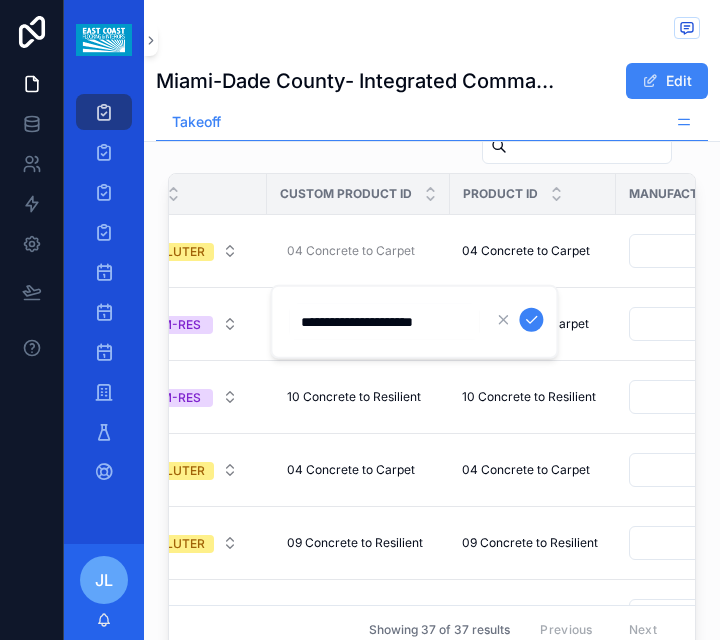 click at bounding box center [531, 320] 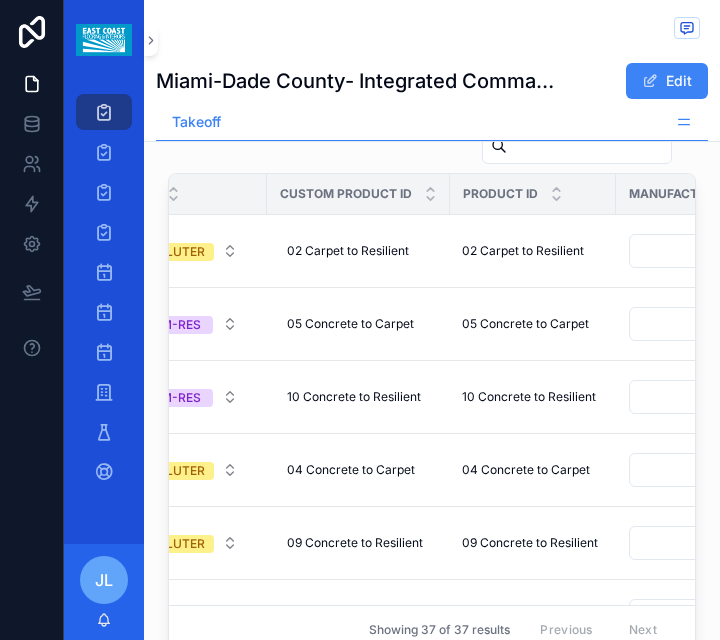 scroll, scrollTop: 3094, scrollLeft: 0, axis: vertical 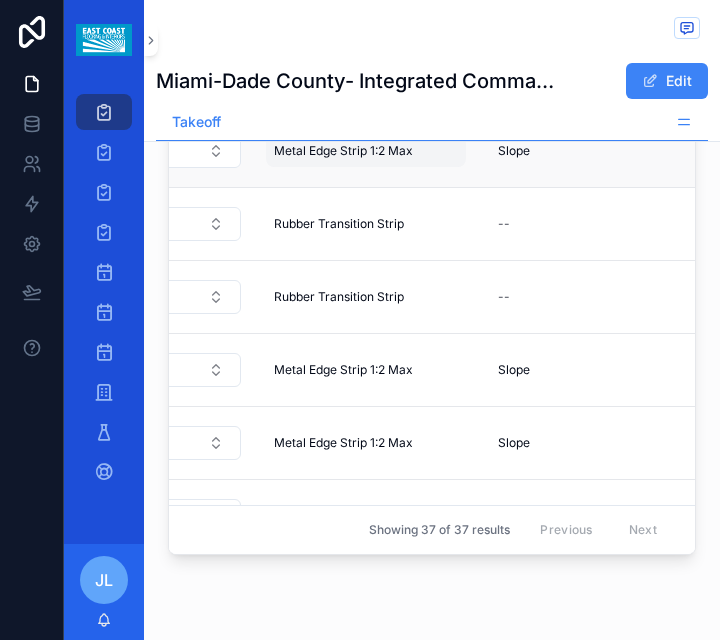click on "Metal Edge Strip 1:2 Max" at bounding box center [343, 151] 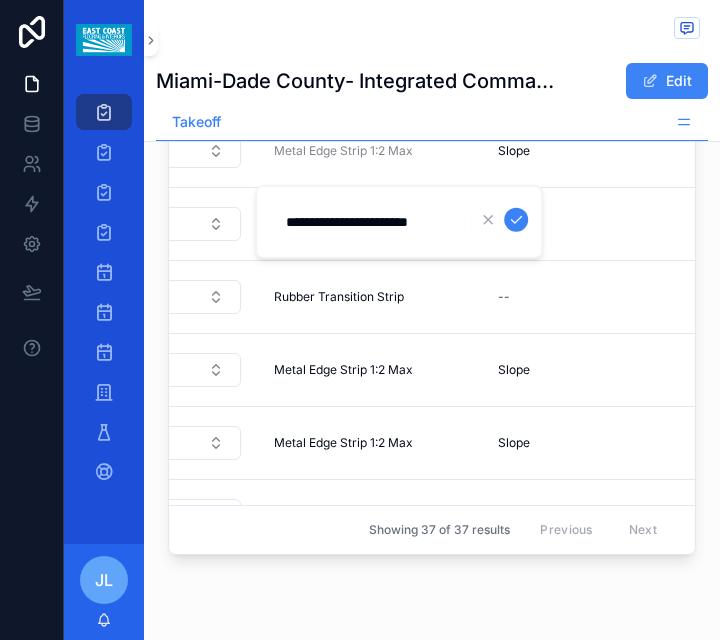 drag, startPoint x: 454, startPoint y: 219, endPoint x: 396, endPoint y: 229, distance: 58.855755 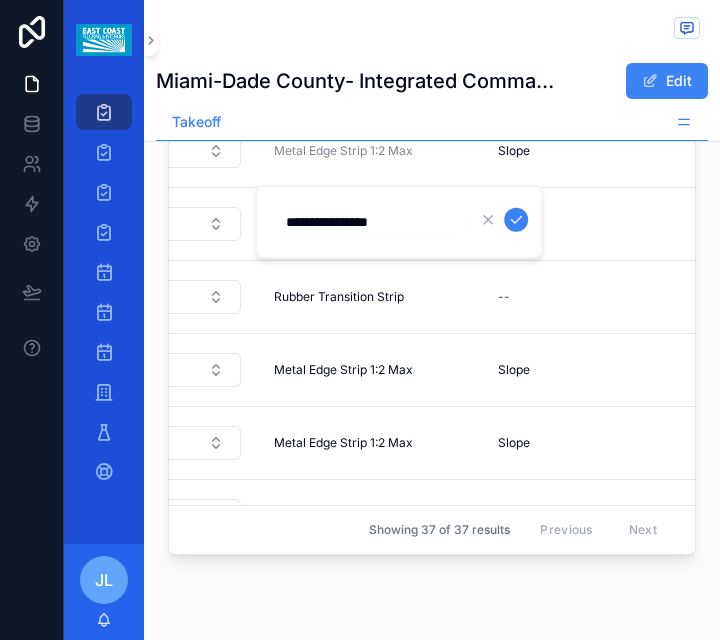 click at bounding box center [516, 220] 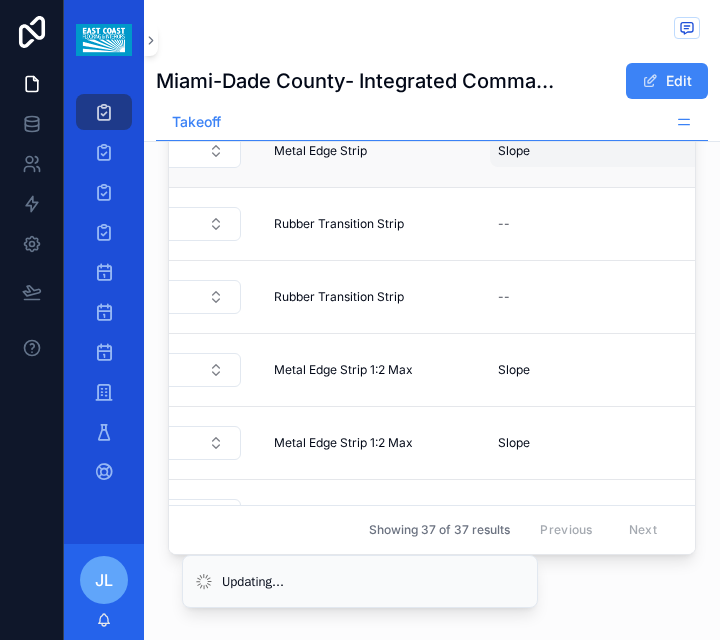 click on "Slope" at bounding box center [514, 151] 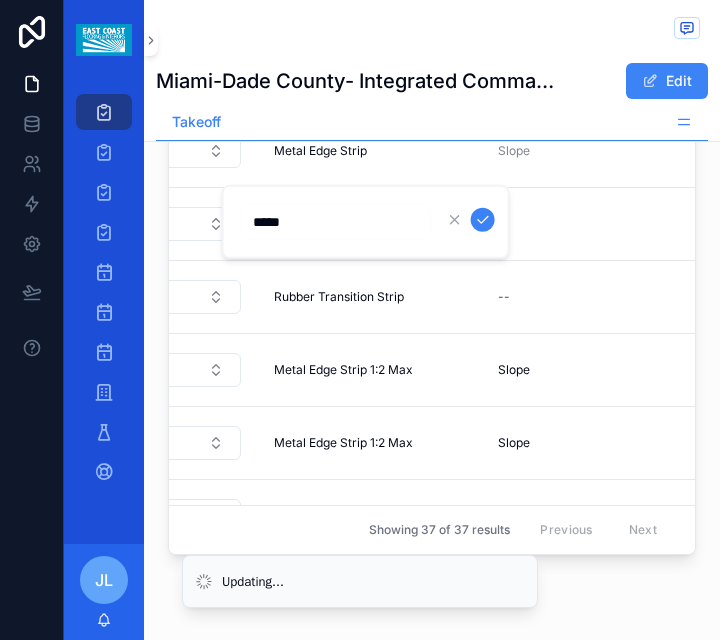 drag, startPoint x: 300, startPoint y: 227, endPoint x: 247, endPoint y: 227, distance: 53 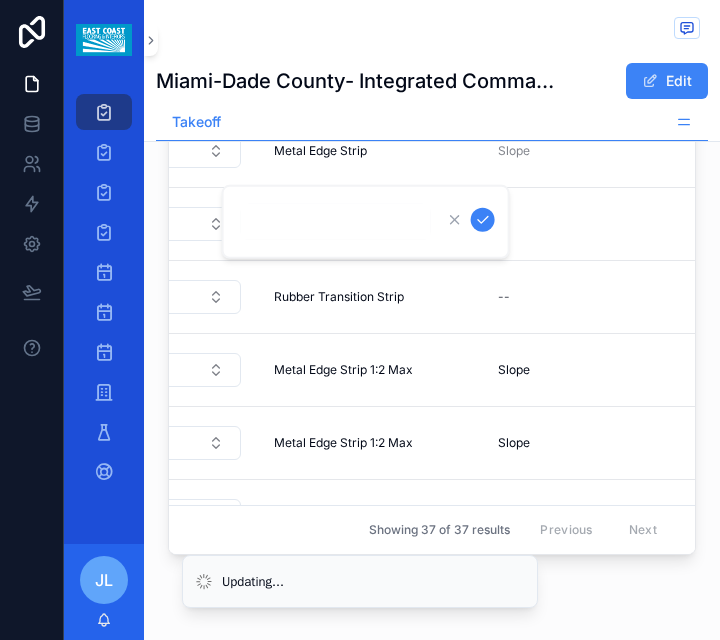 click at bounding box center (483, 220) 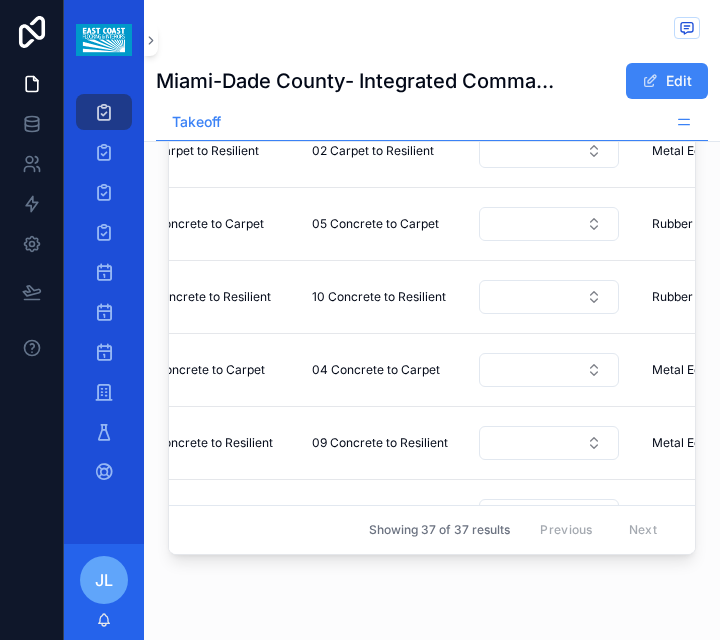 scroll, scrollTop: 0, scrollLeft: 745, axis: horizontal 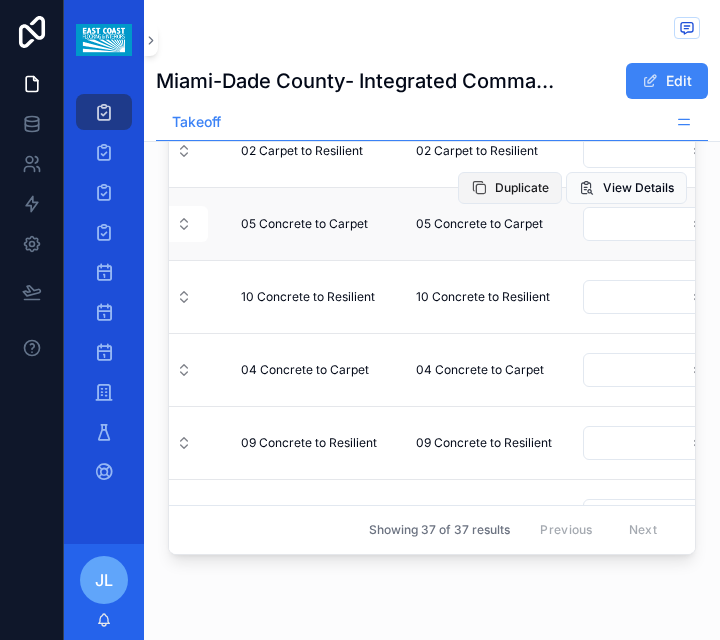click on "Duplicate" at bounding box center [522, 188] 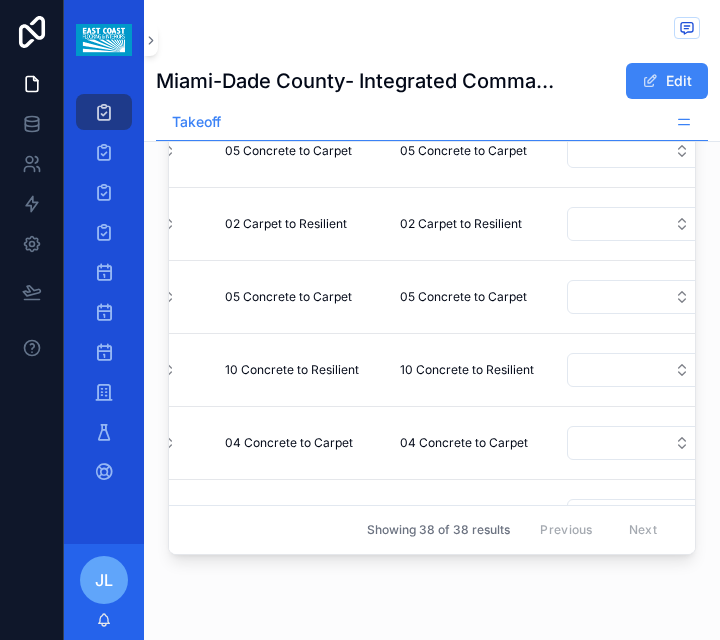 scroll, scrollTop: 0, scrollLeft: 641, axis: horizontal 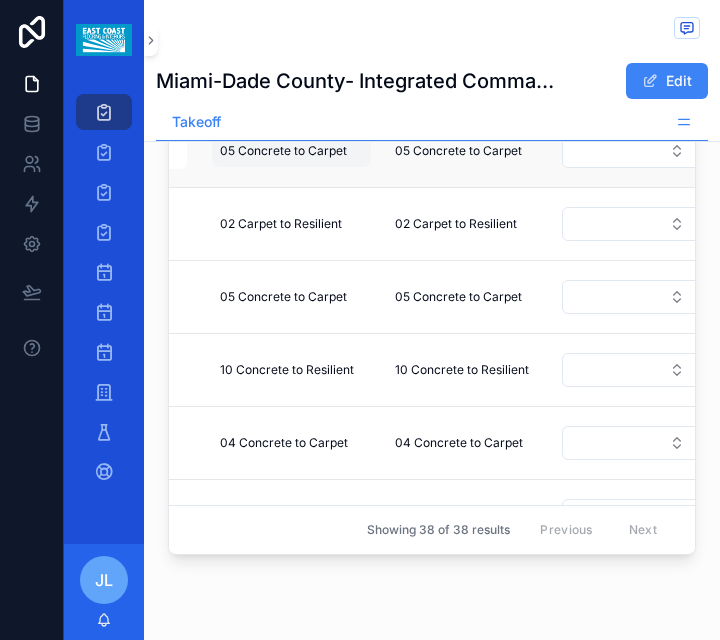 click on "05 Concrete to Carpet" at bounding box center (283, 151) 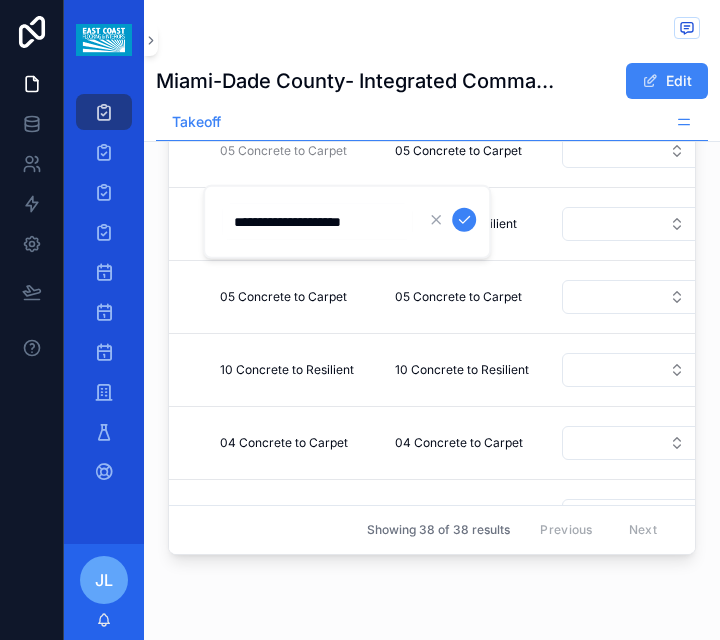 click on "**********" at bounding box center (317, 222) 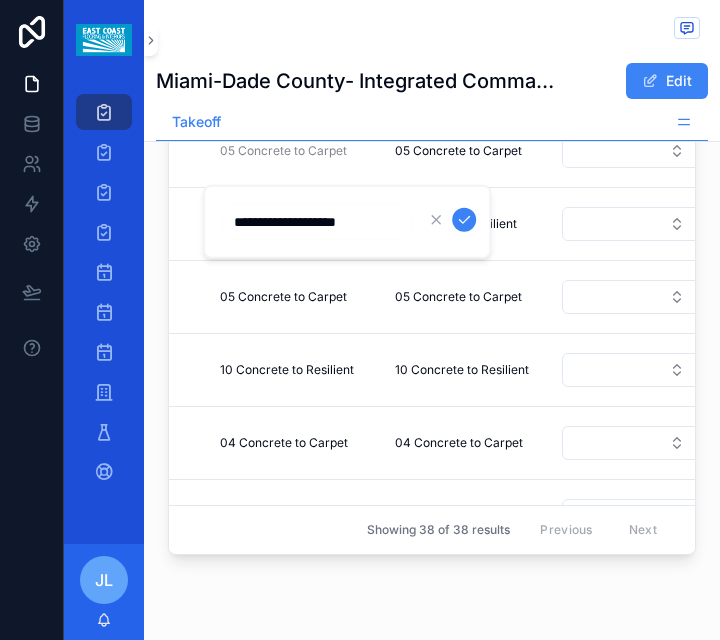 type on "**********" 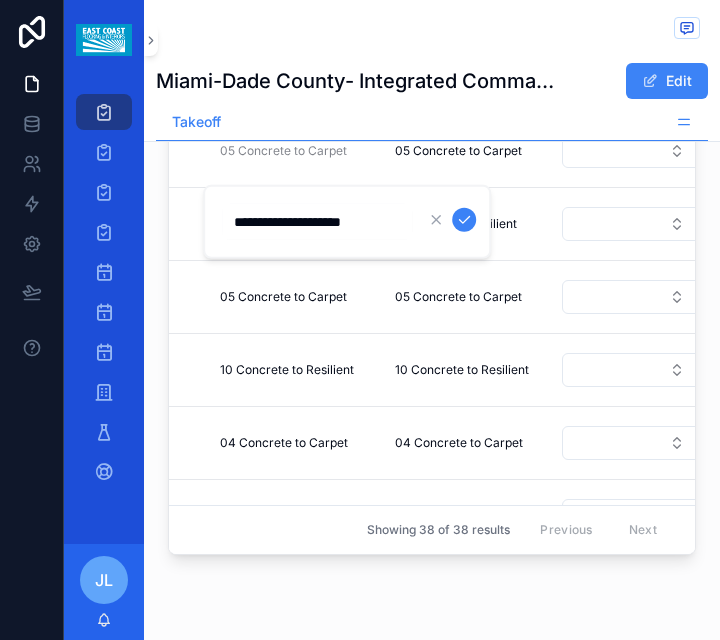 click at bounding box center (464, 220) 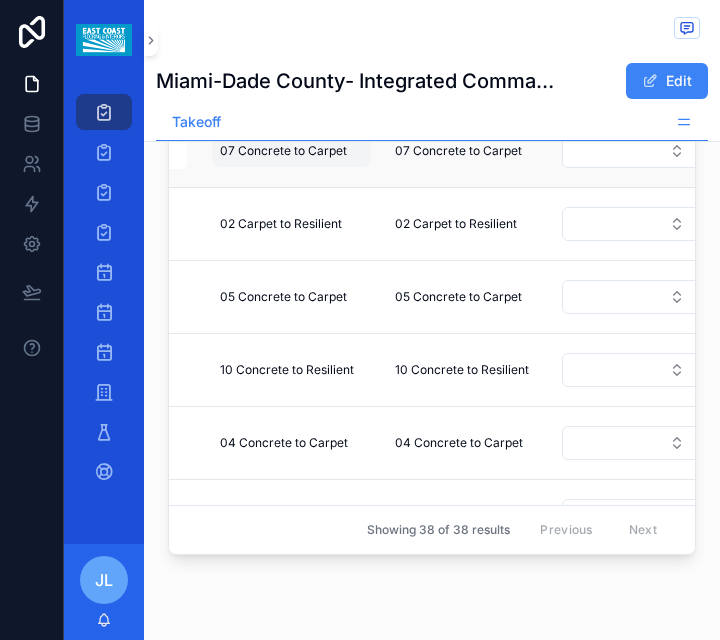 click on "07 Concrete to Carpet" at bounding box center [283, 151] 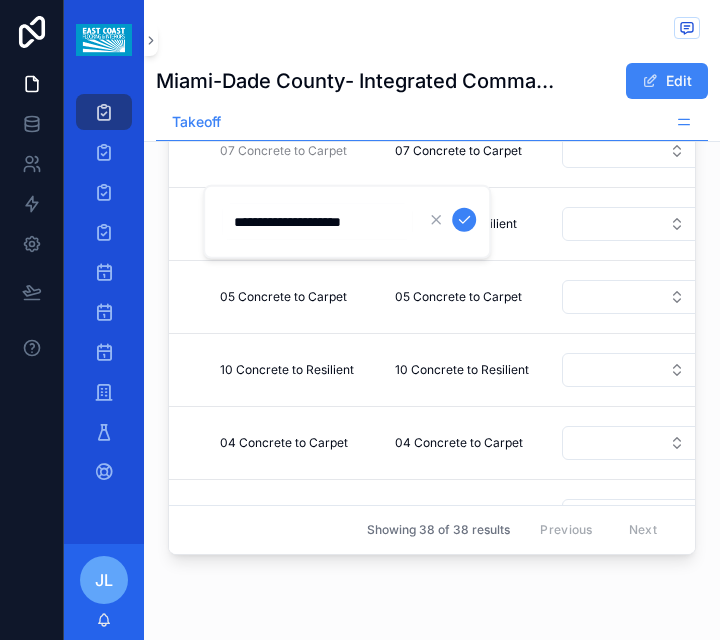 drag, startPoint x: 388, startPoint y: 219, endPoint x: 258, endPoint y: 227, distance: 130.24593 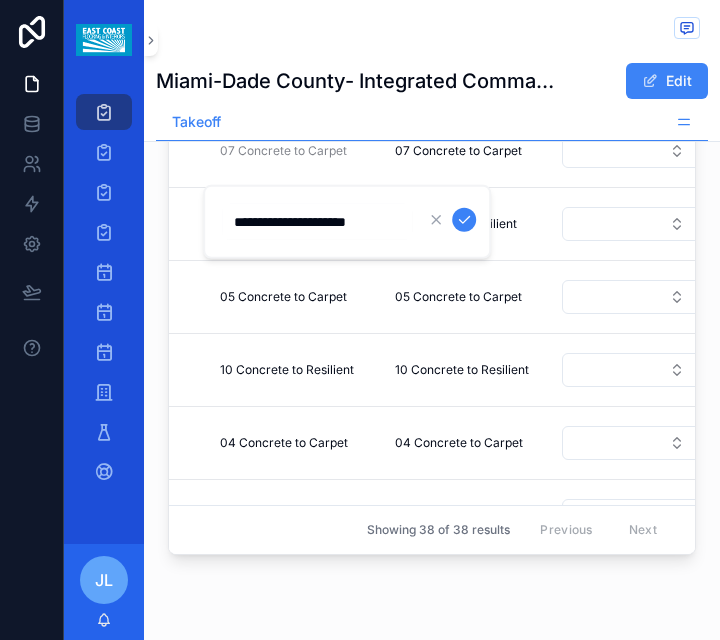 click at bounding box center [464, 220] 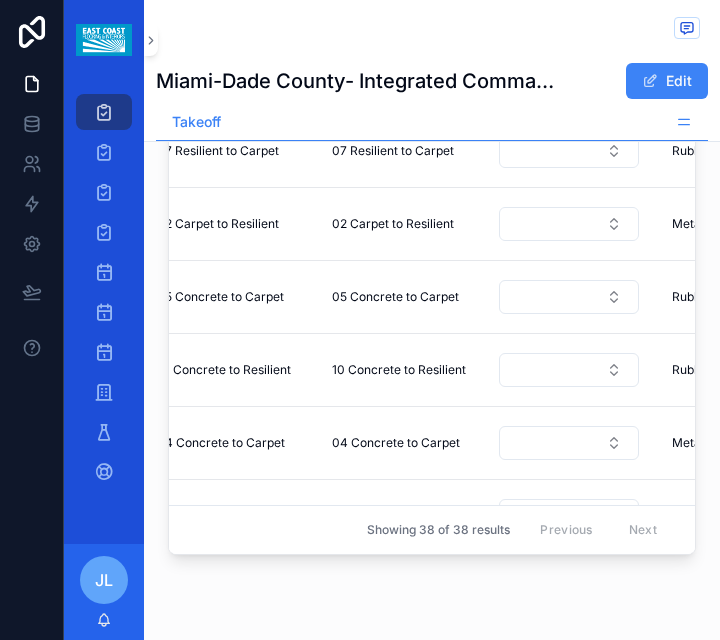 scroll, scrollTop: 0, scrollLeft: 636, axis: horizontal 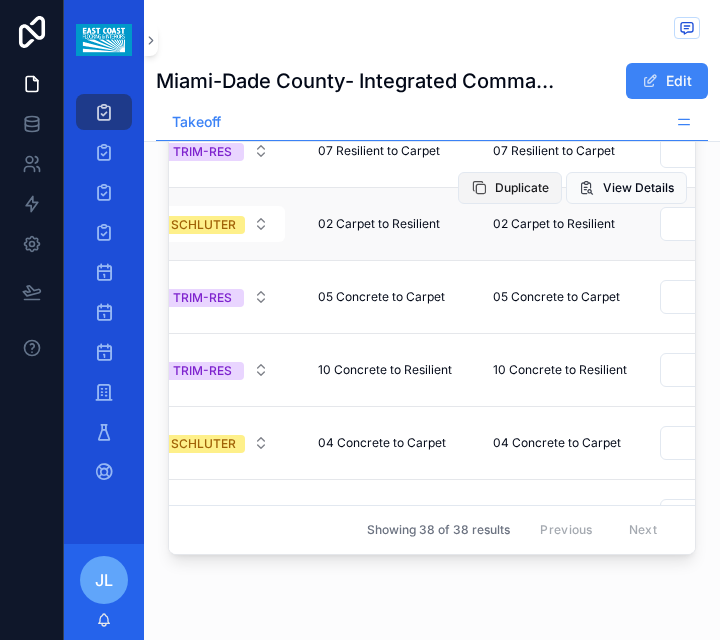 click on "Duplicate" at bounding box center [522, 188] 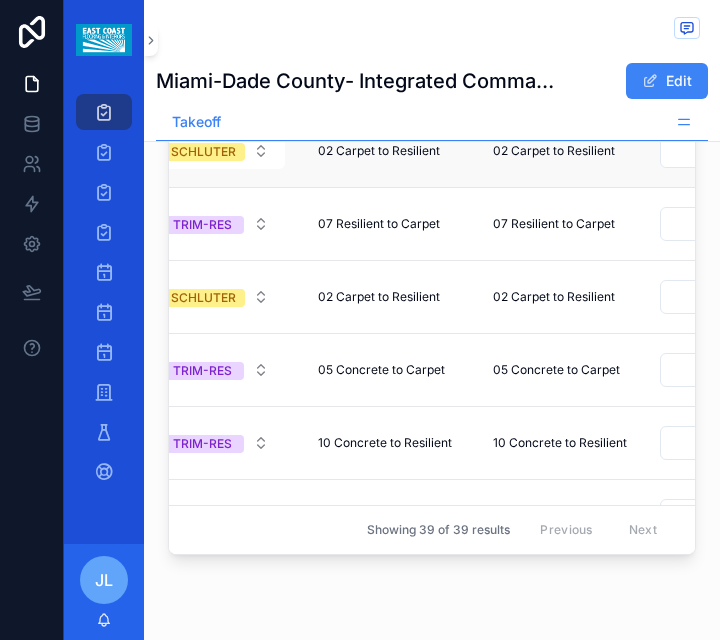 scroll, scrollTop: 2994, scrollLeft: 0, axis: vertical 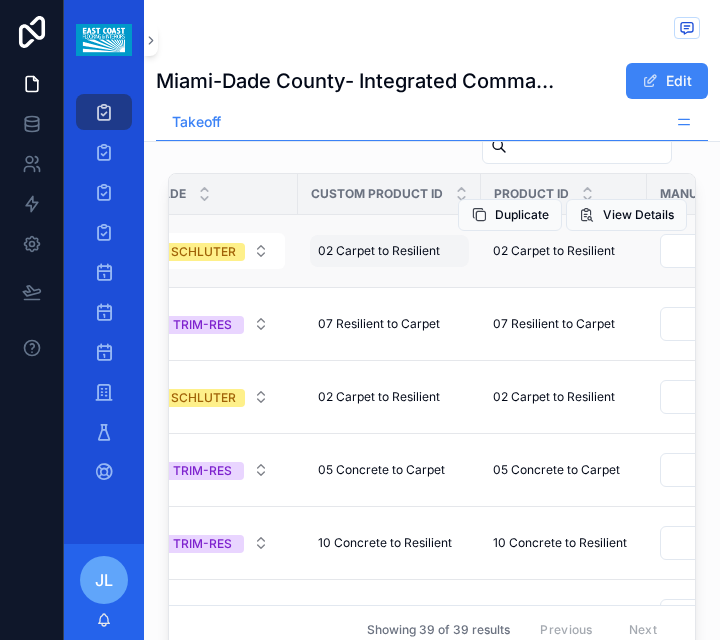 click on "02 Carpet to Resilient" at bounding box center (379, 251) 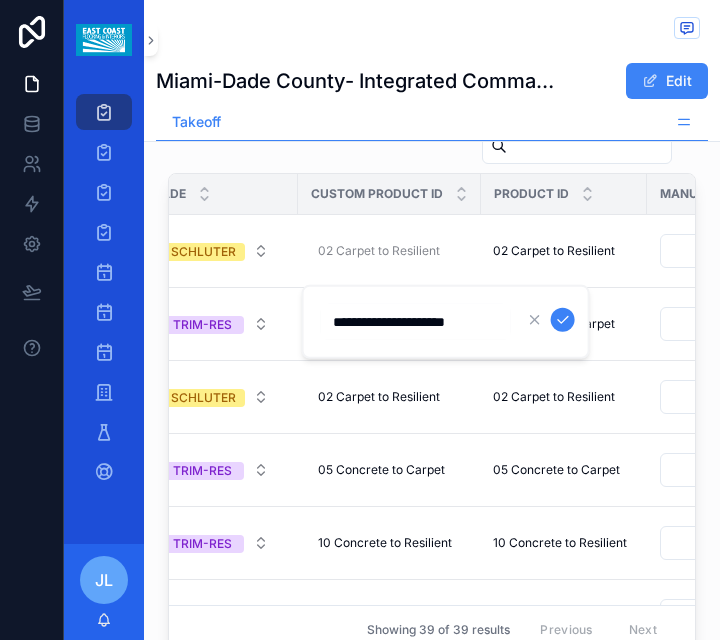 drag, startPoint x: 481, startPoint y: 324, endPoint x: 316, endPoint y: 325, distance: 165.00304 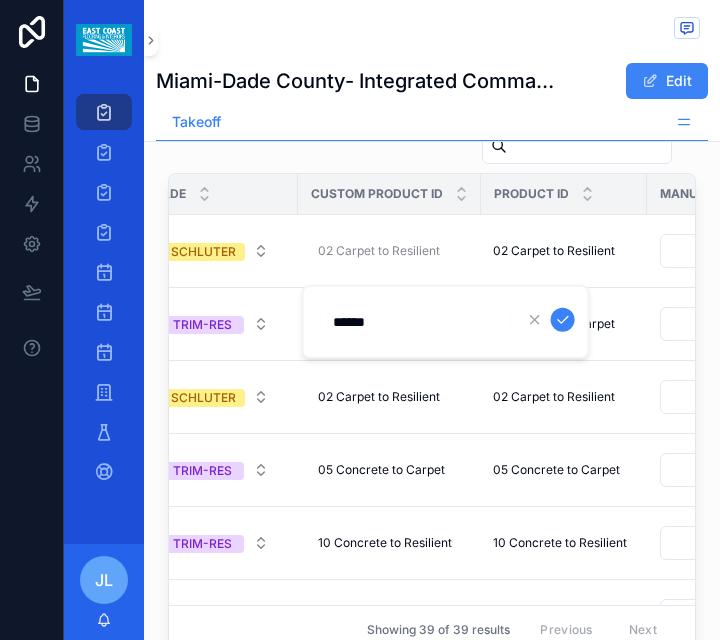 type on "*******" 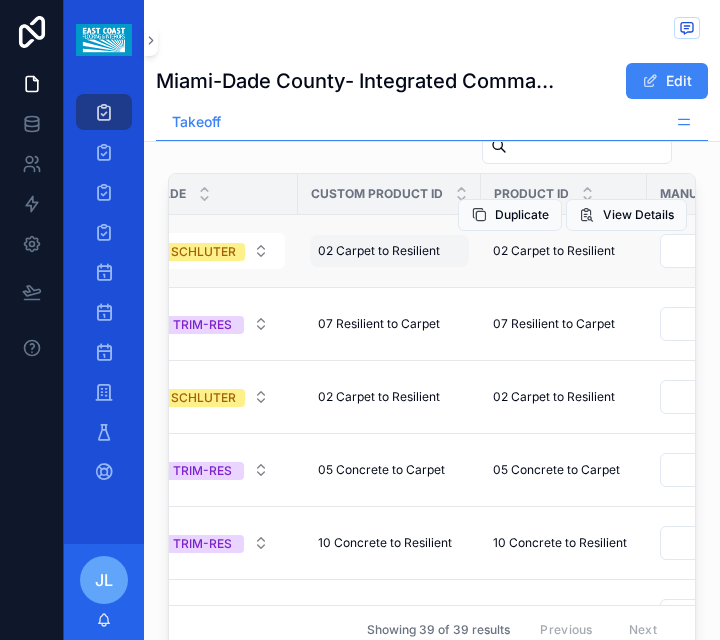 click on "02 Carpet to Resilient" at bounding box center [379, 251] 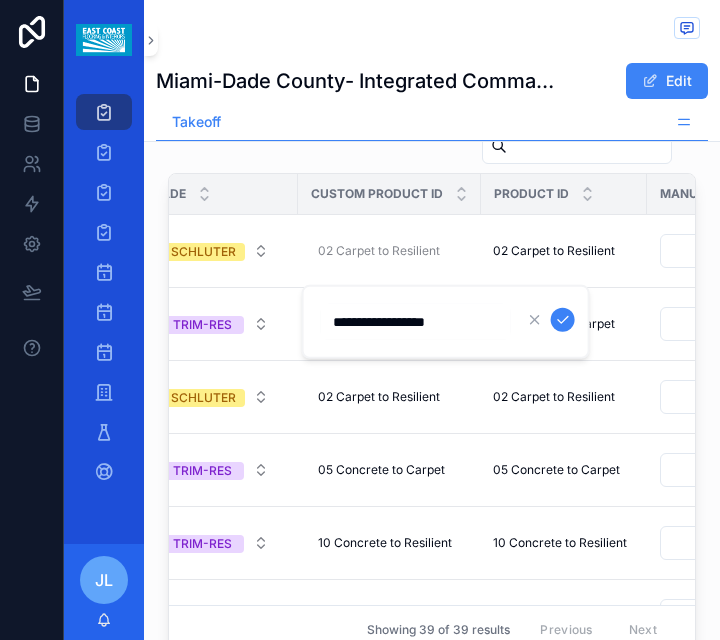 type on "**********" 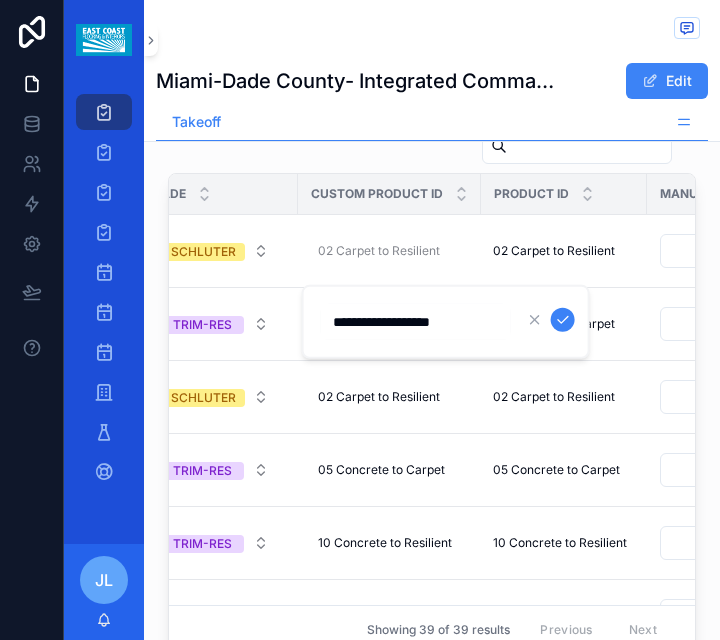 click at bounding box center [563, 320] 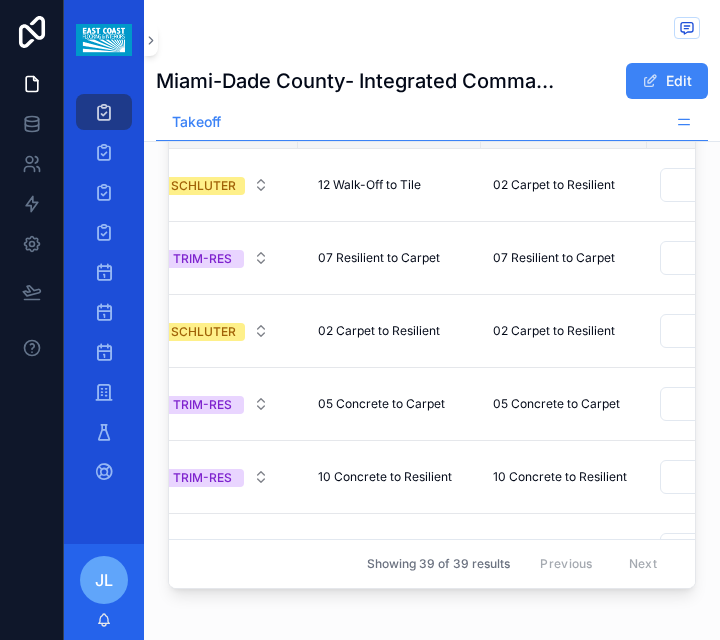 scroll, scrollTop: 3094, scrollLeft: 0, axis: vertical 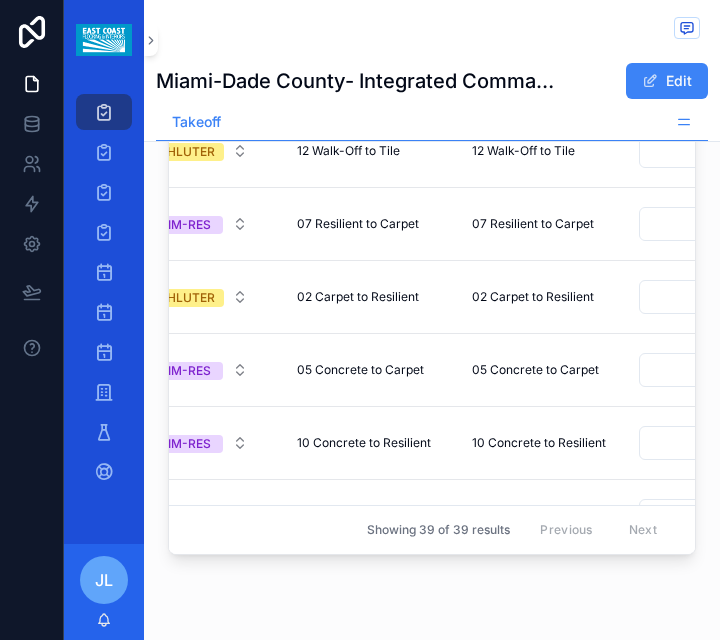 drag, startPoint x: 485, startPoint y: 153, endPoint x: 414, endPoint y: 82, distance: 100.409164 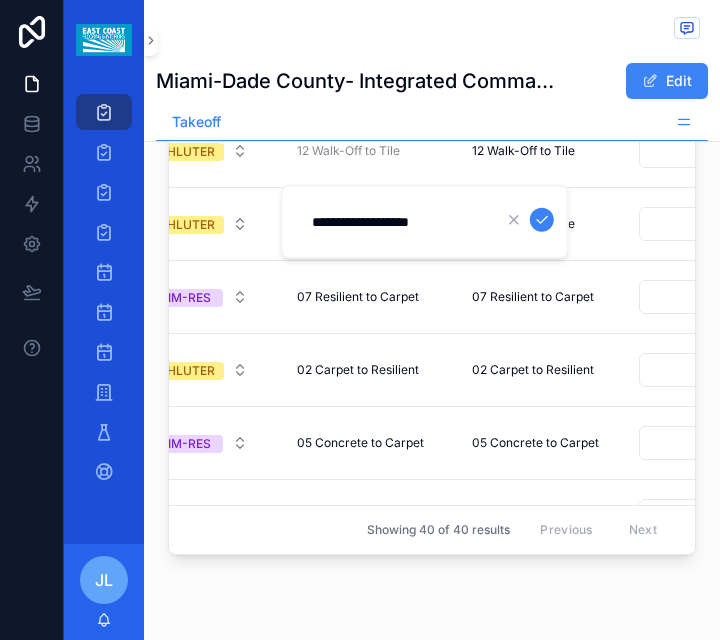 drag, startPoint x: 443, startPoint y: 219, endPoint x: 310, endPoint y: 232, distance: 133.63383 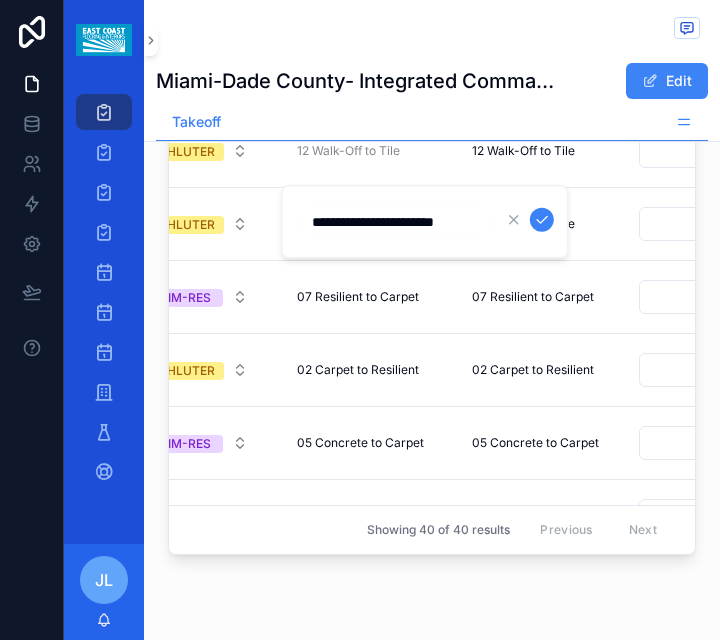 type on "**********" 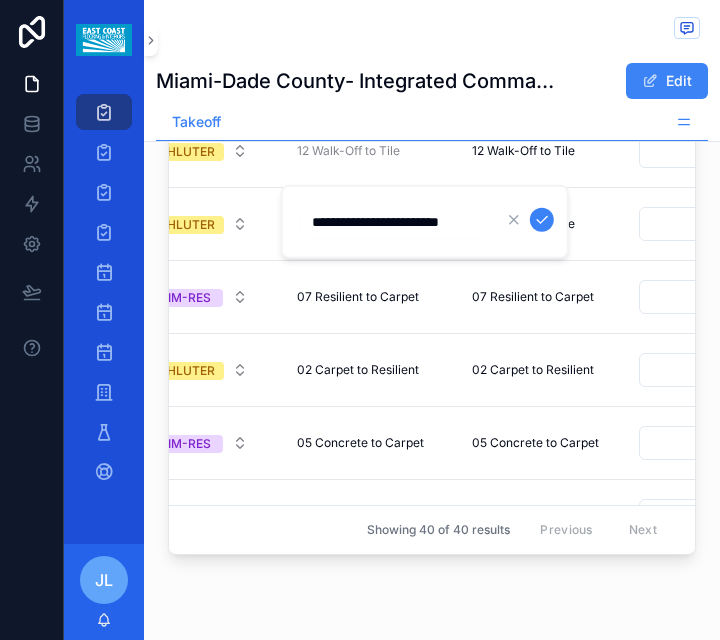 click at bounding box center [542, 220] 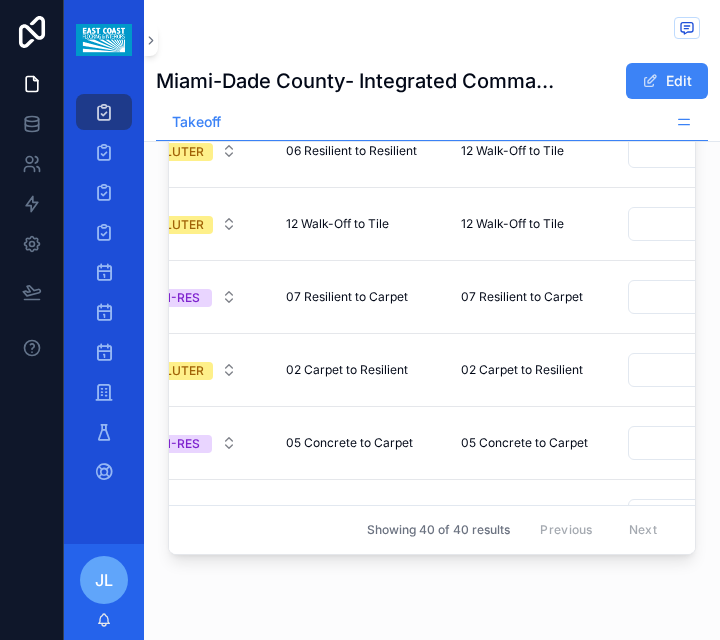 scroll, scrollTop: 0, scrollLeft: 605, axis: horizontal 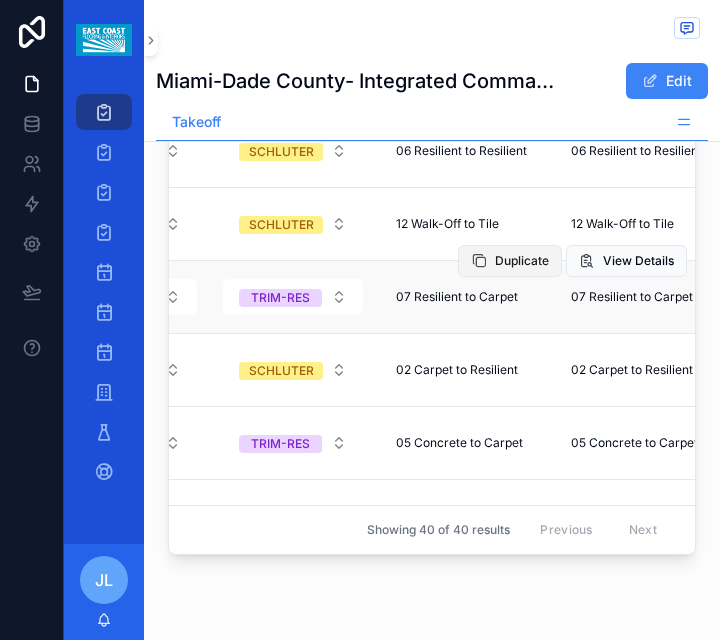 click on "Duplicate" at bounding box center (522, 261) 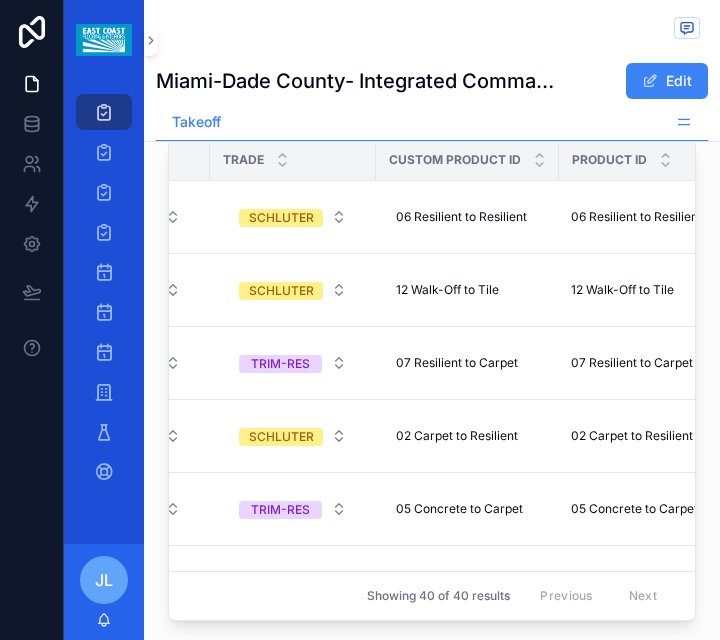 scroll, scrollTop: 2994, scrollLeft: 0, axis: vertical 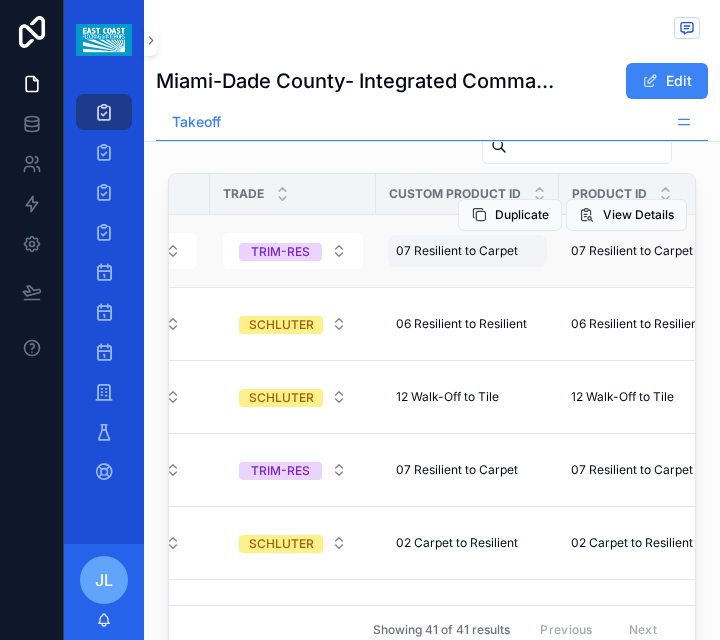 click on "07 Resilient to Carpet" at bounding box center (457, 251) 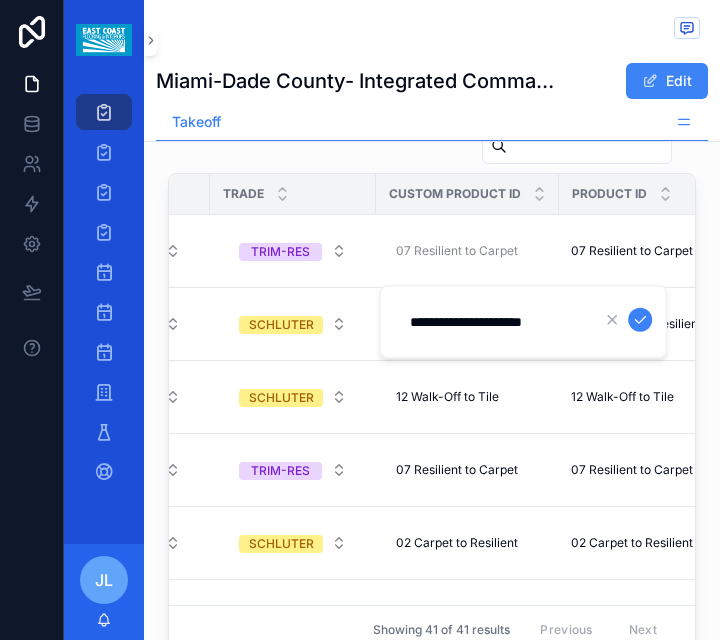 drag, startPoint x: 557, startPoint y: 320, endPoint x: 405, endPoint y: 334, distance: 152.64337 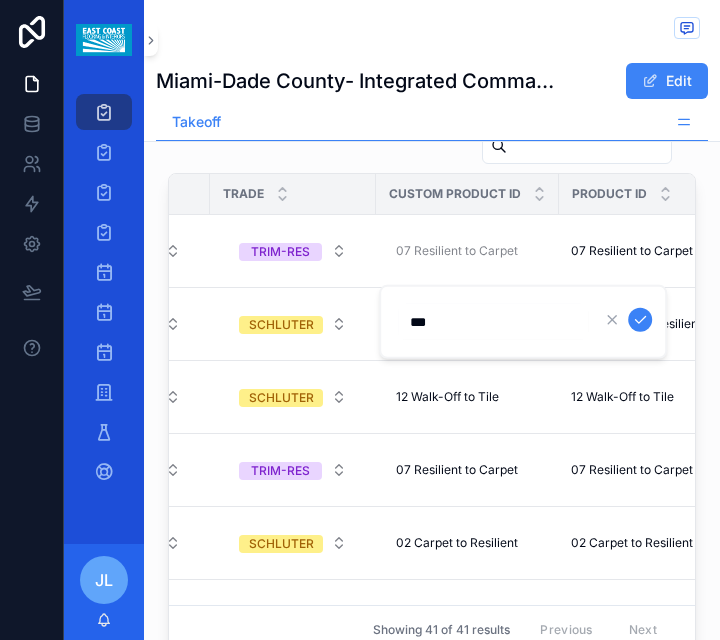 type on "****" 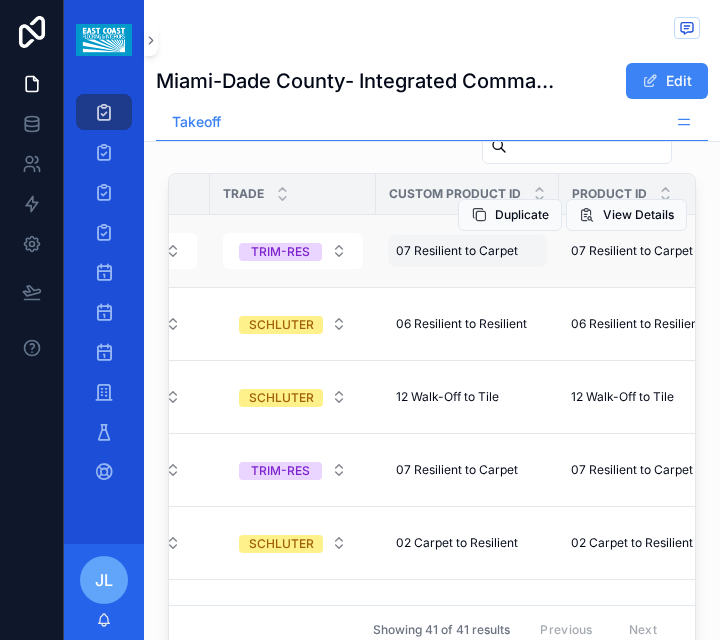 click on "07 Resilient to Carpet" at bounding box center [457, 251] 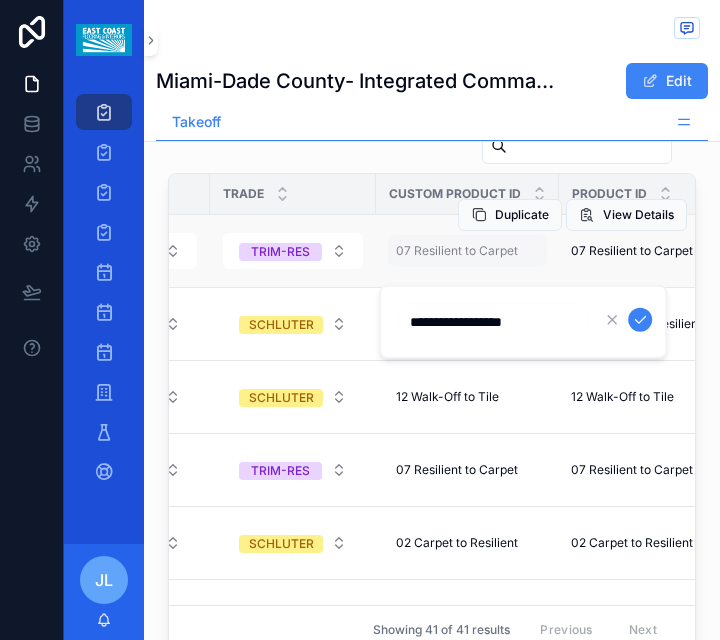 type on "**********" 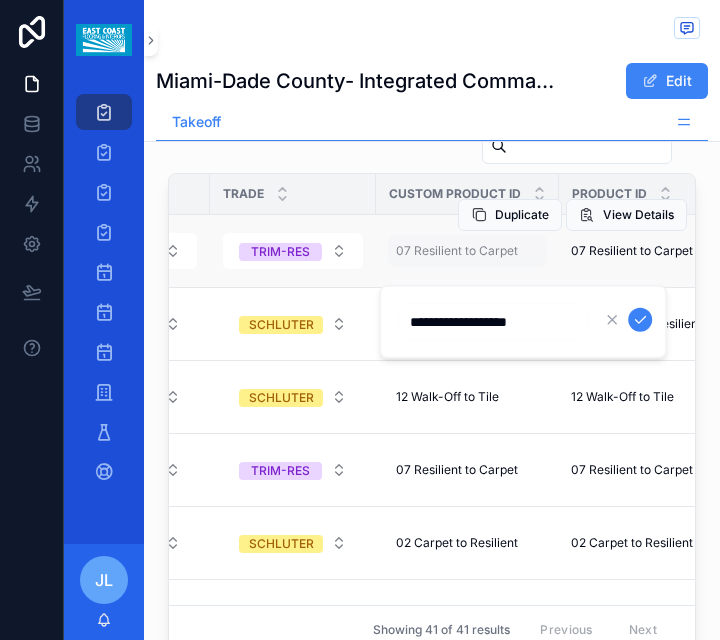 click at bounding box center (640, 320) 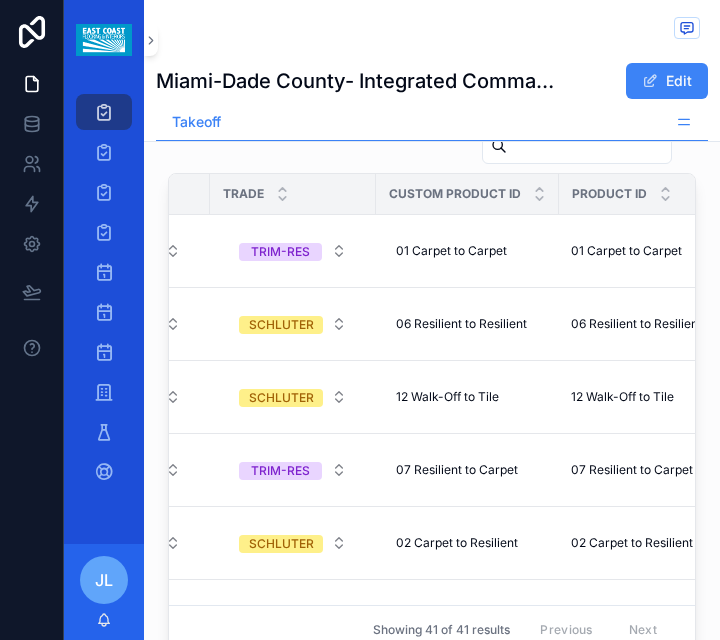 scroll, scrollTop: 3094, scrollLeft: 0, axis: vertical 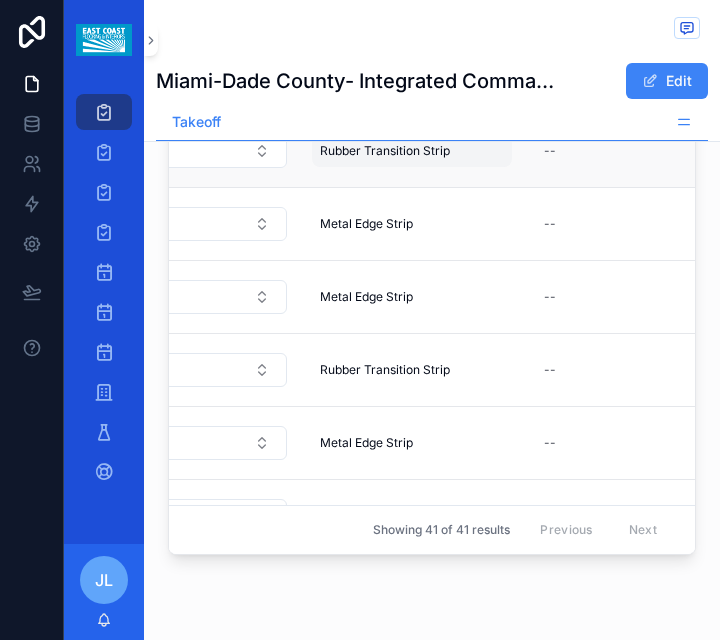 click on "Rubber Transition Strip" at bounding box center [385, 151] 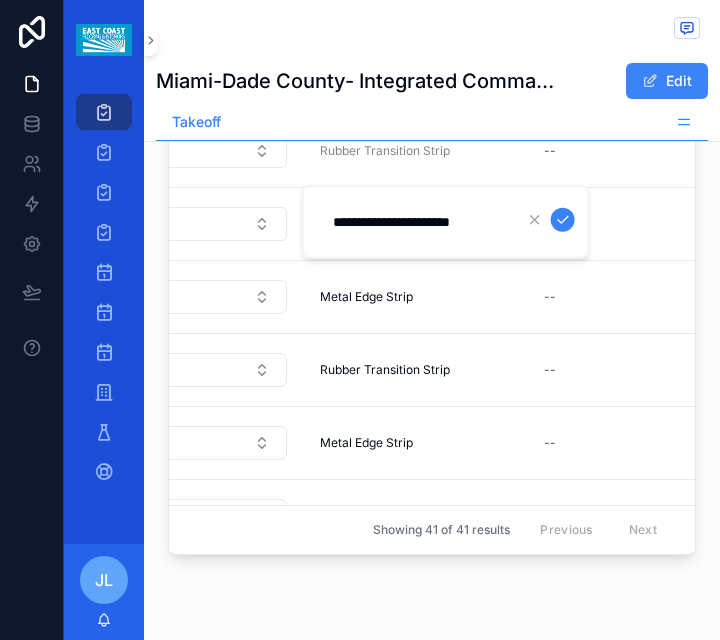 drag, startPoint x: 385, startPoint y: 221, endPoint x: 323, endPoint y: 222, distance: 62.008064 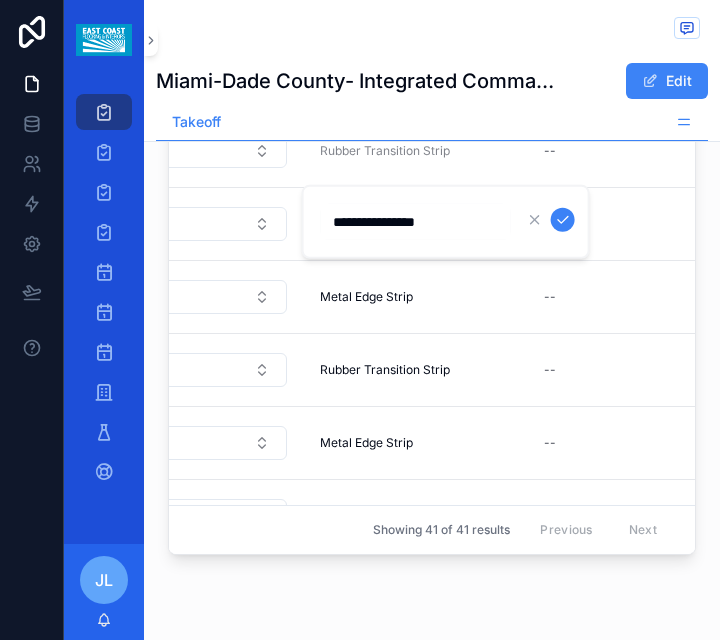 click at bounding box center (563, 220) 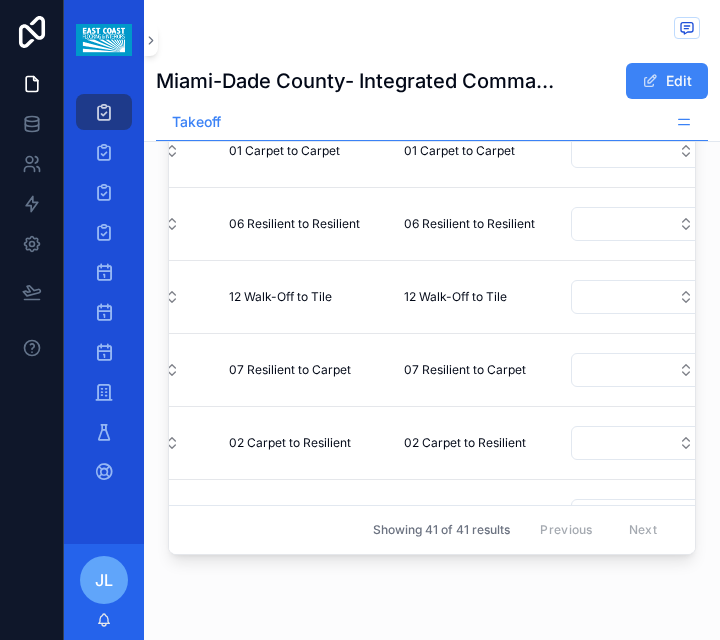 scroll, scrollTop: 0, scrollLeft: 647, axis: horizontal 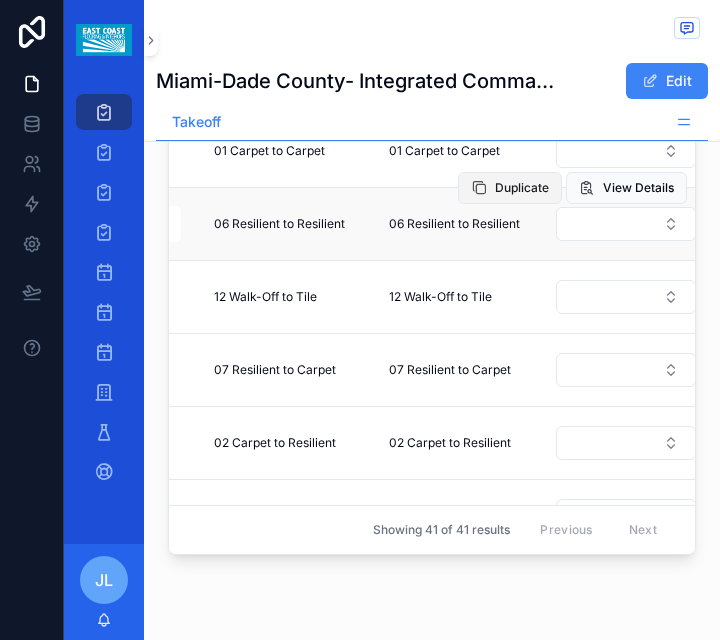 click on "Duplicate" at bounding box center [522, 188] 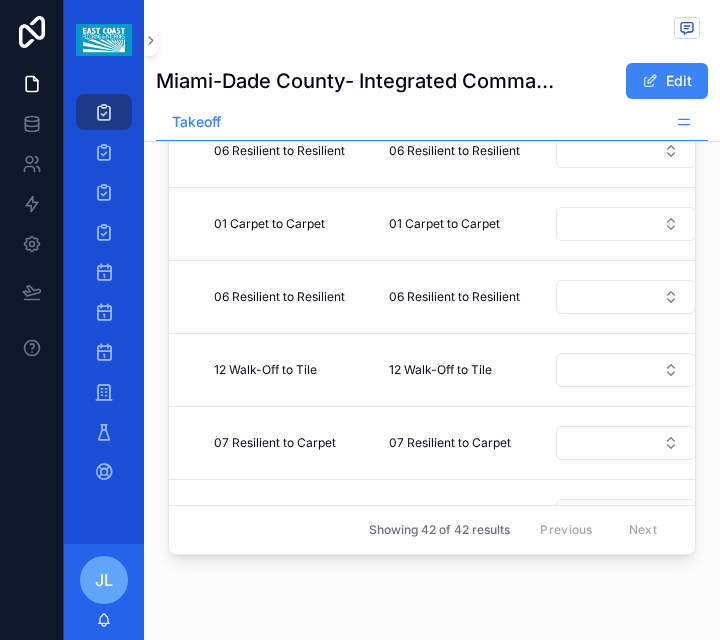scroll, scrollTop: 2994, scrollLeft: 0, axis: vertical 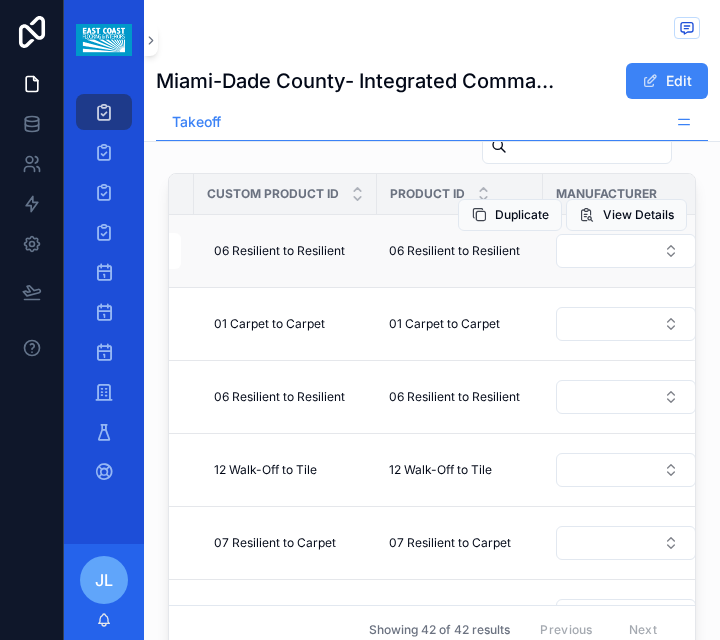 click on "06 Resilient to Resilient" at bounding box center (454, 251) 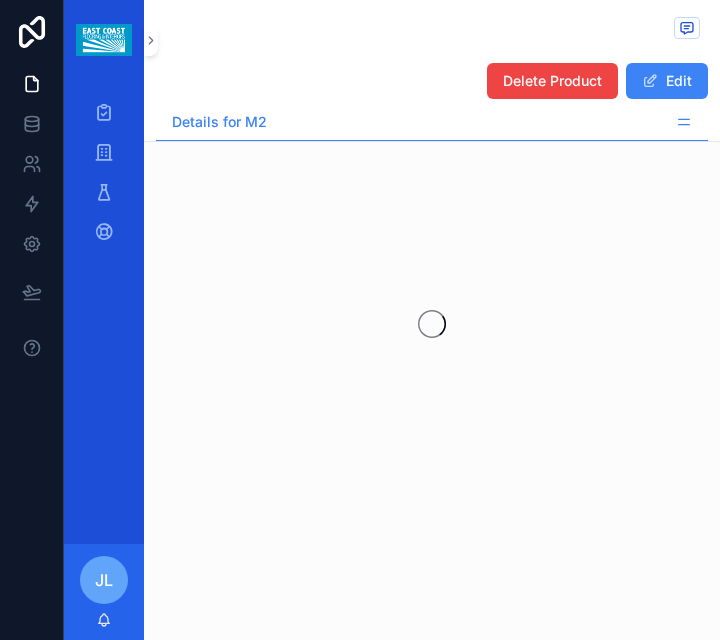 scroll, scrollTop: 0, scrollLeft: 0, axis: both 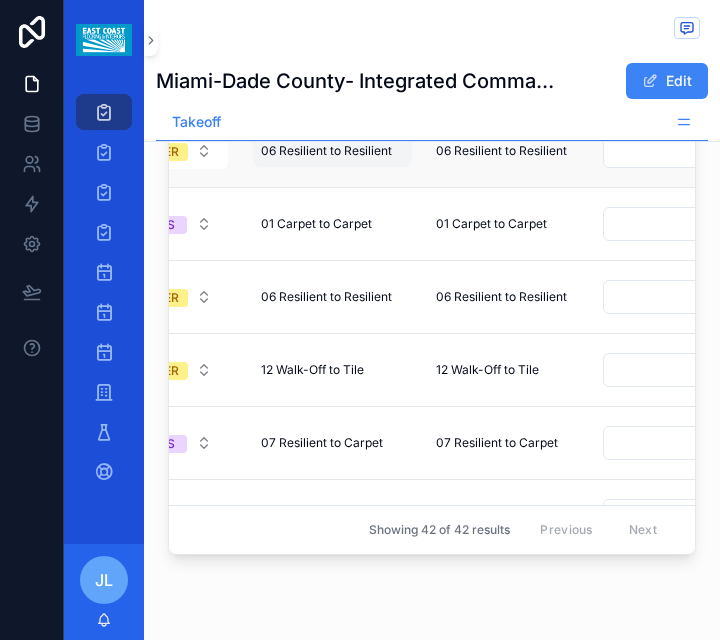 click on "06 Resilient to Resilient" at bounding box center [326, 151] 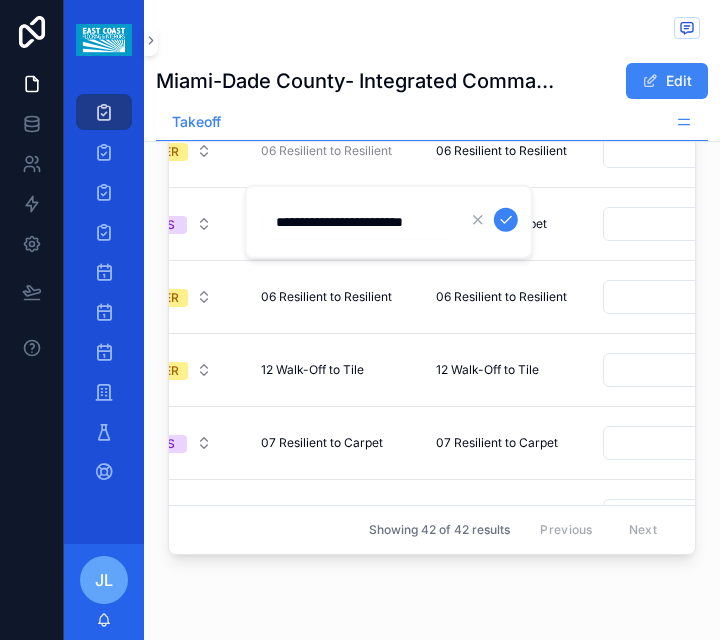 drag, startPoint x: 440, startPoint y: 223, endPoint x: 277, endPoint y: 225, distance: 163.01227 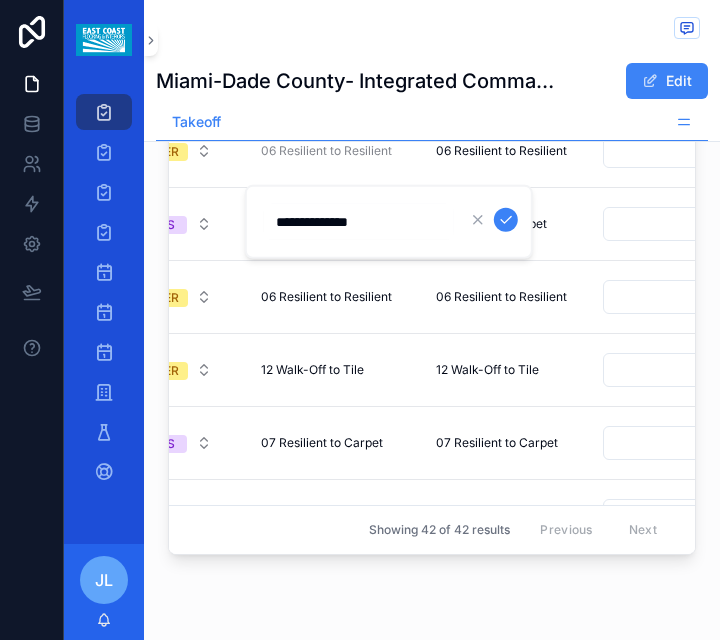 type on "**********" 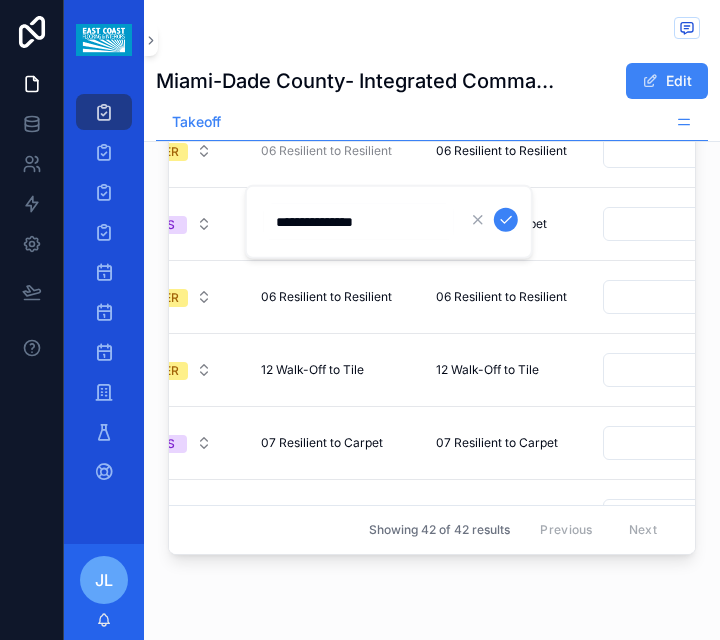 click at bounding box center [506, 220] 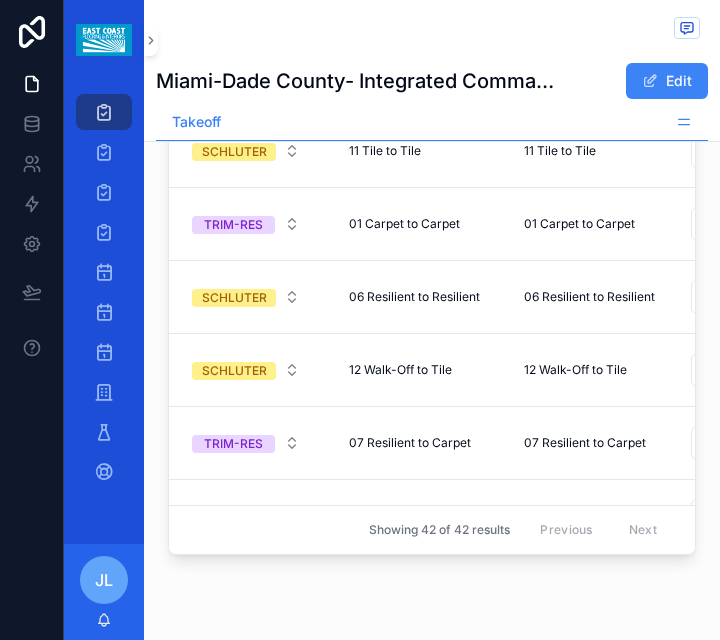 scroll, scrollTop: 0, scrollLeft: 517, axis: horizontal 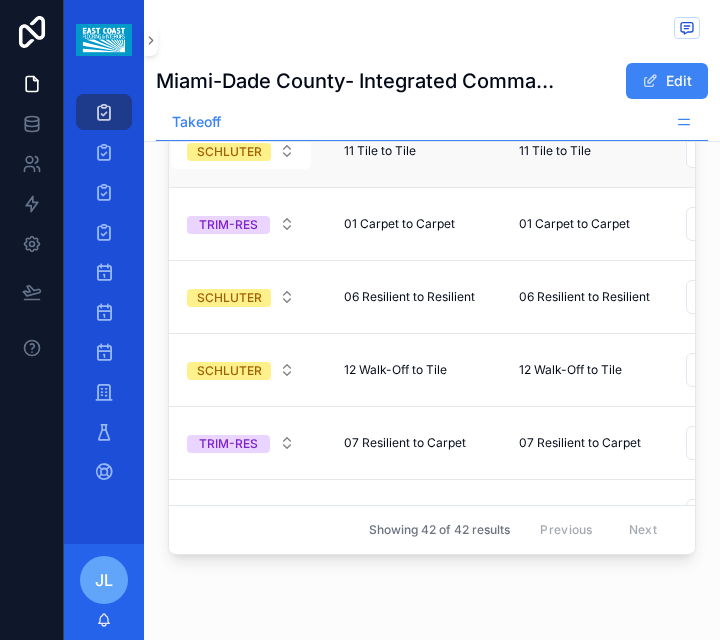 click on "Duplicate" at bounding box center (522, 115) 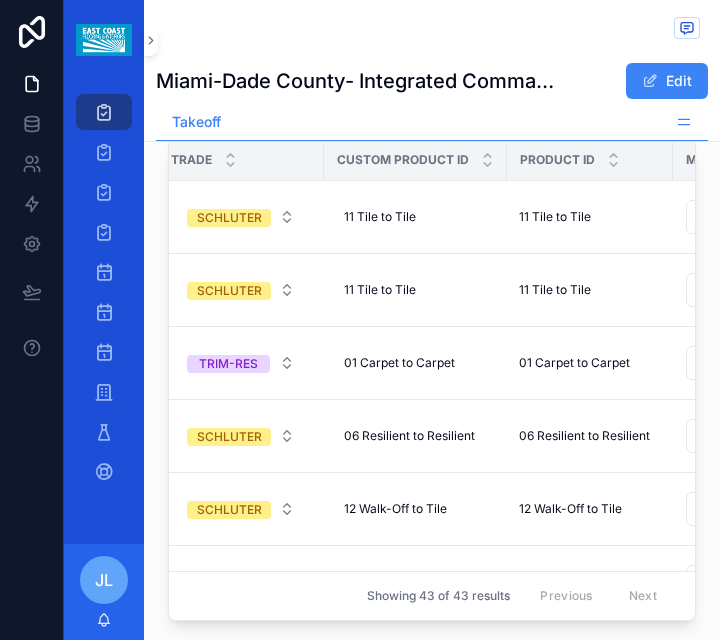 scroll, scrollTop: 2994, scrollLeft: 0, axis: vertical 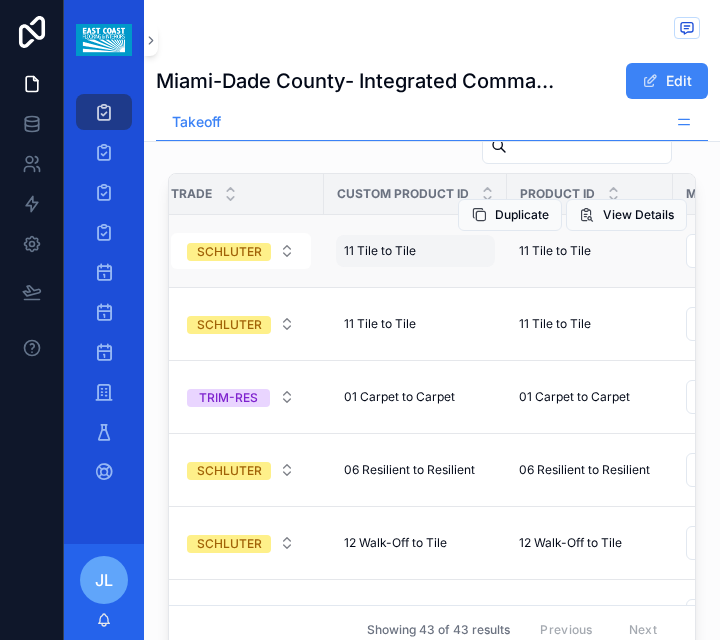 click on "11 Tile to Tile" at bounding box center [380, 251] 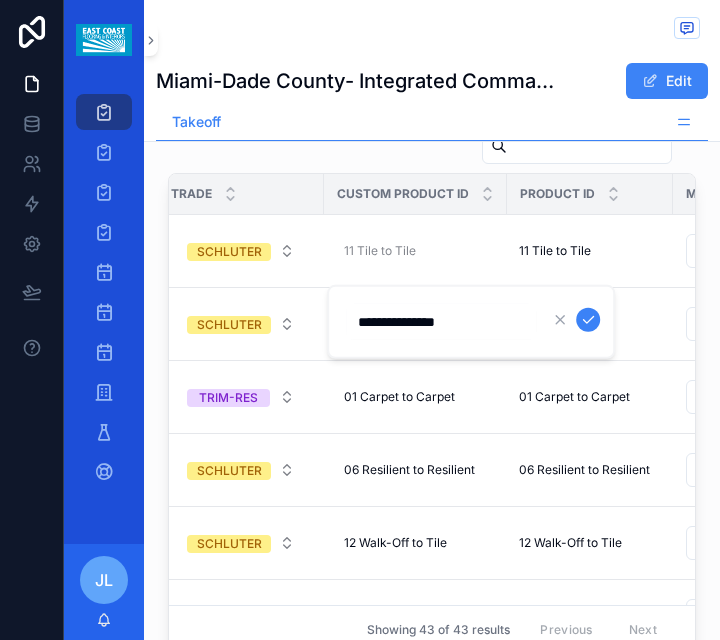 drag, startPoint x: 464, startPoint y: 321, endPoint x: 331, endPoint y: 322, distance: 133.00375 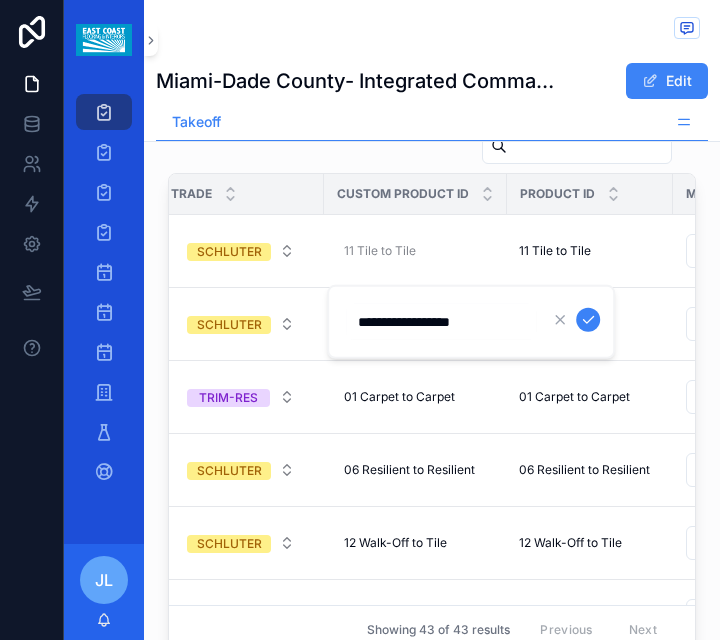 type on "**********" 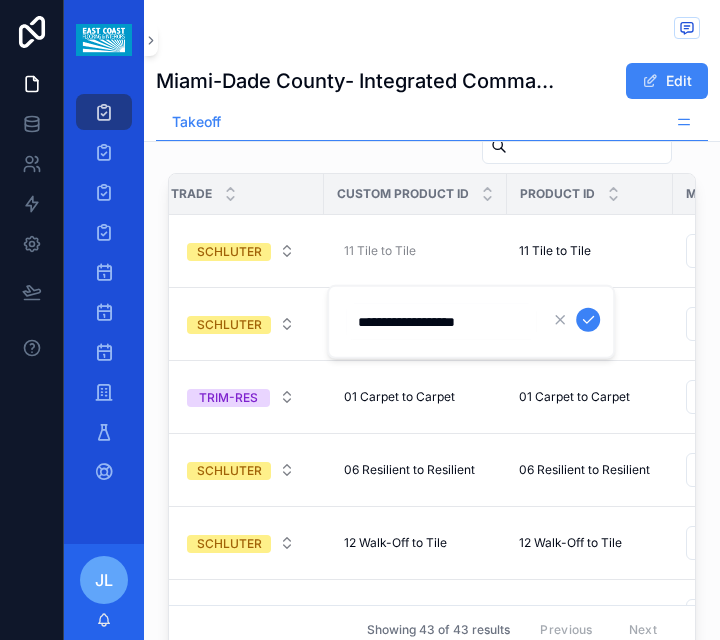 click at bounding box center [588, 320] 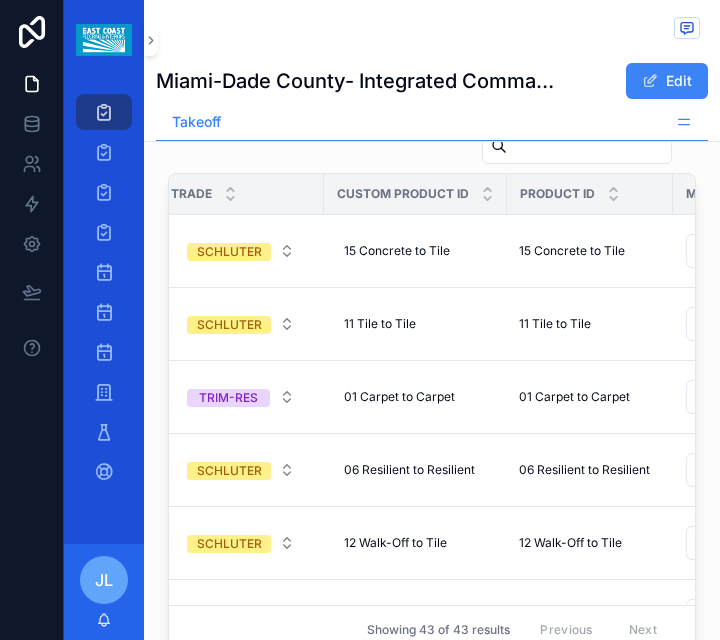 scroll, scrollTop: 3094, scrollLeft: 0, axis: vertical 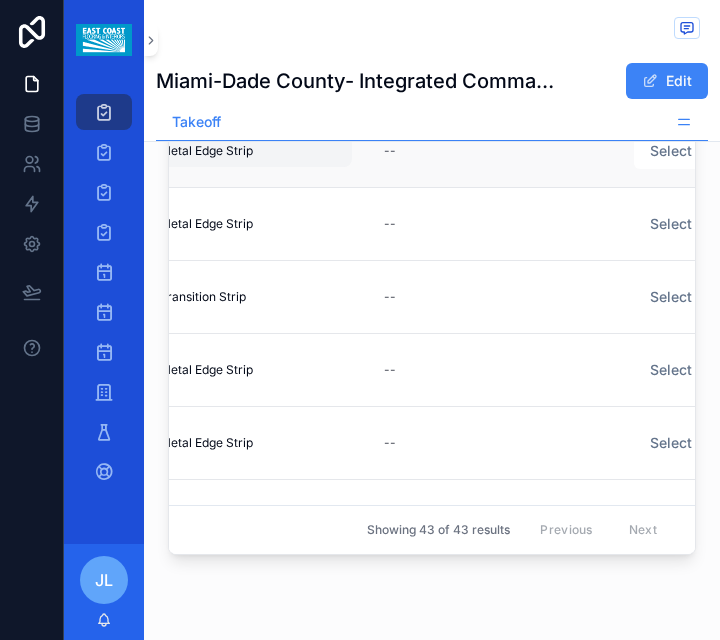 click on "Metal Edge Strip Metal Edge Strip" at bounding box center (252, 151) 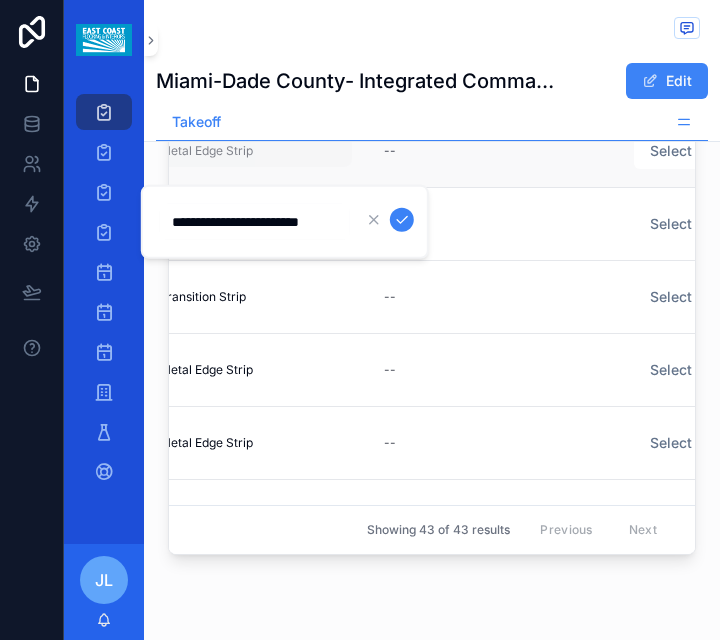 scroll, scrollTop: 0, scrollLeft: 0, axis: both 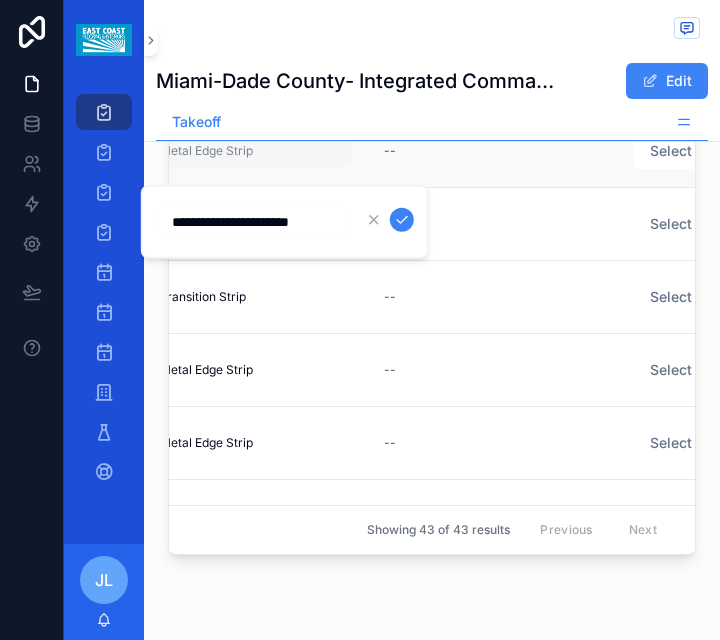 type on "**********" 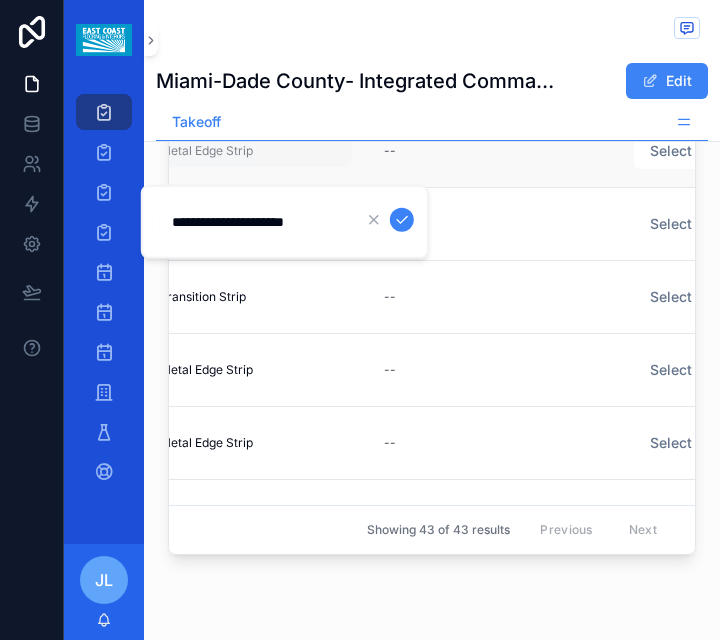 click at bounding box center (402, 220) 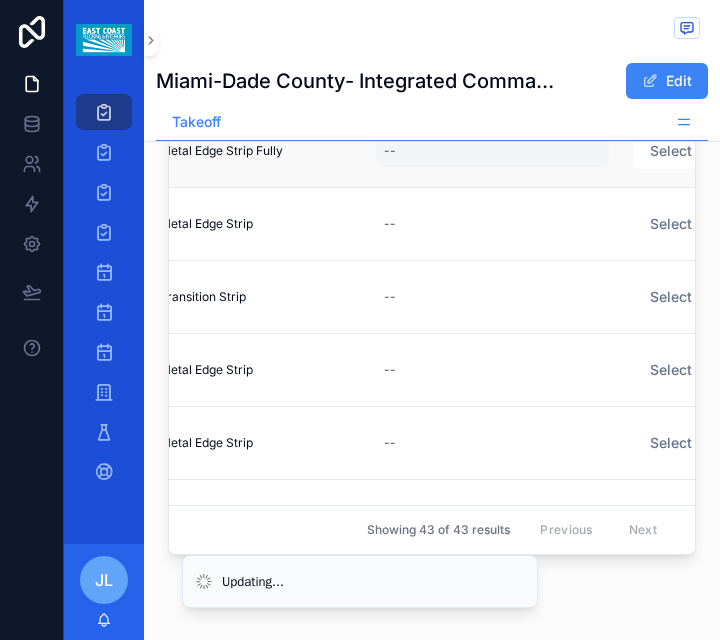 click on "--" at bounding box center (492, 151) 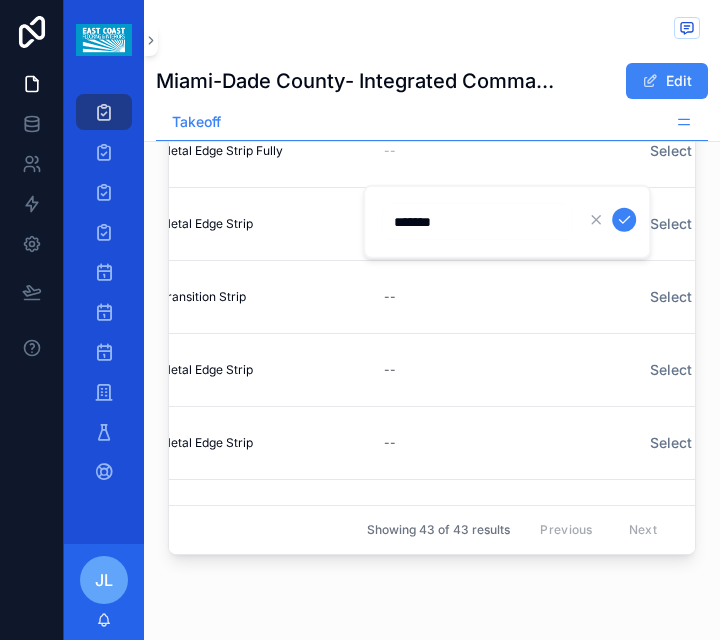 type on "*******" 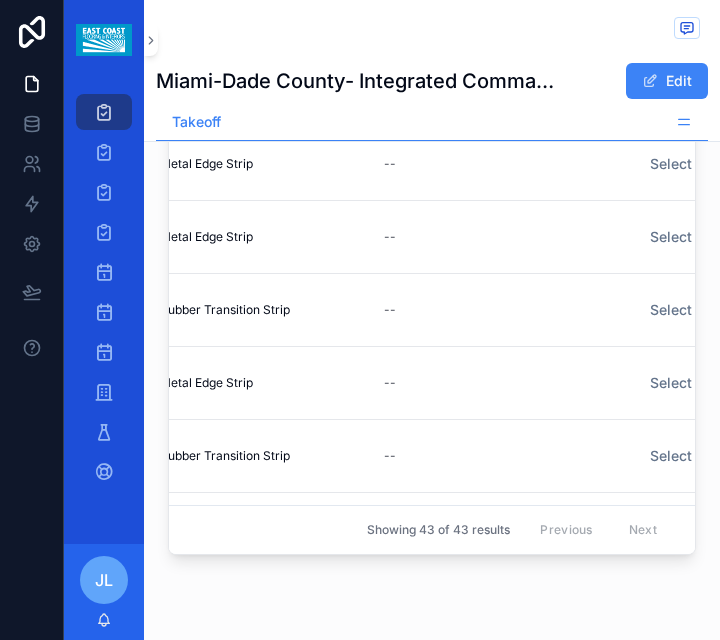 scroll, scrollTop: 0, scrollLeft: 1216, axis: horizontal 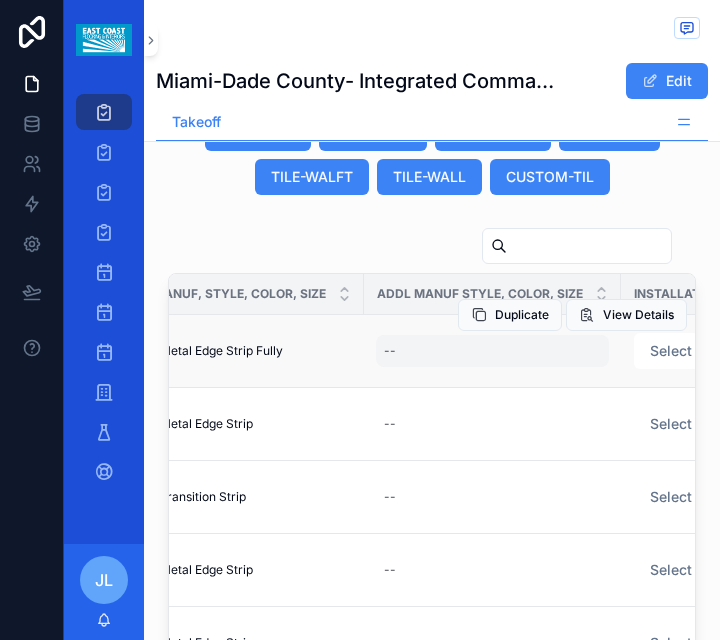 click on "--" at bounding box center (492, 351) 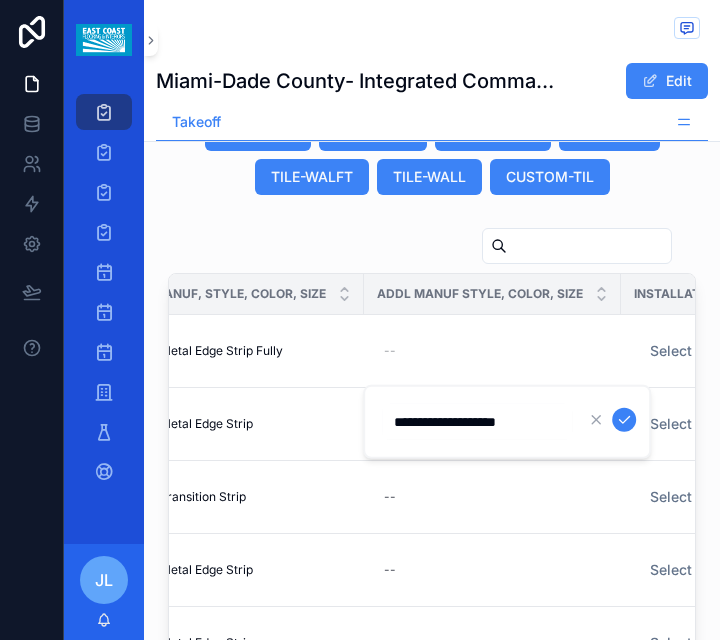 type on "**********" 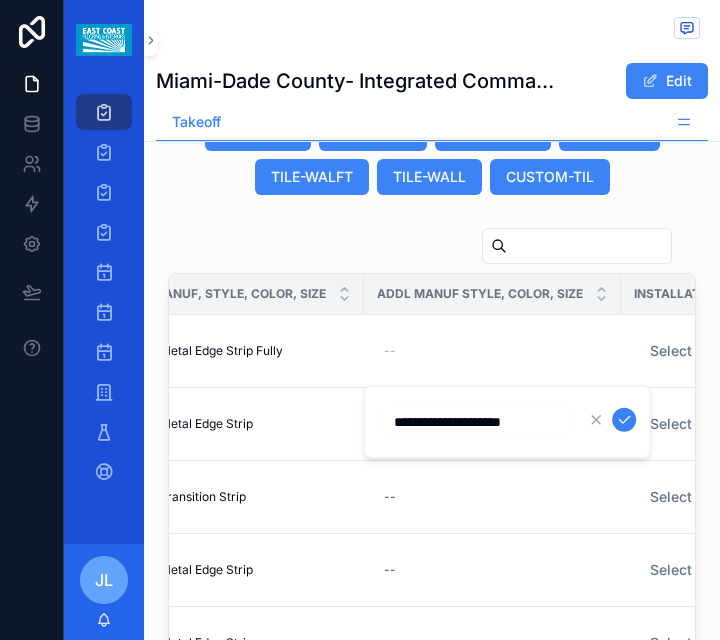 click at bounding box center (624, 420) 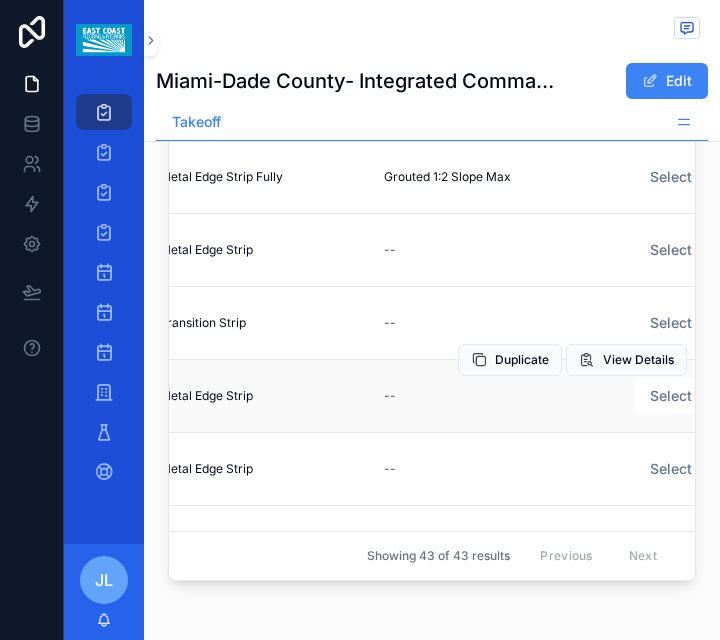 scroll, scrollTop: 3094, scrollLeft: 0, axis: vertical 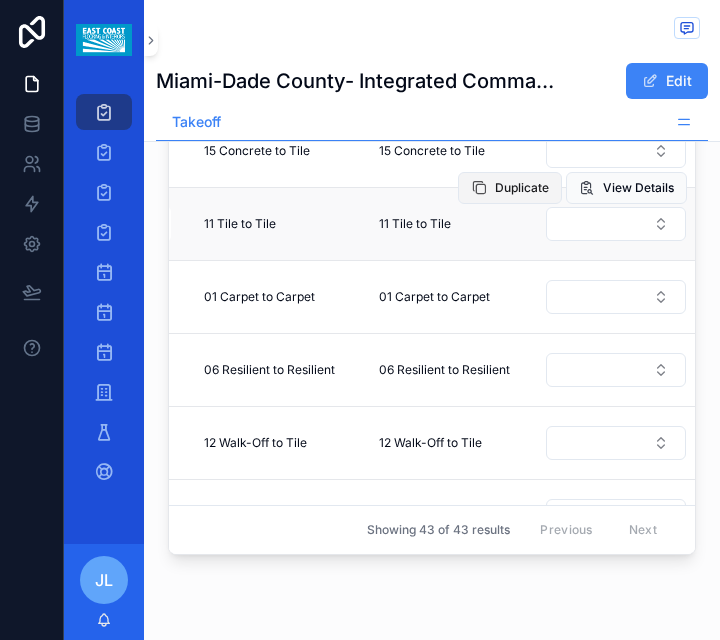 click on "Duplicate" at bounding box center (522, 188) 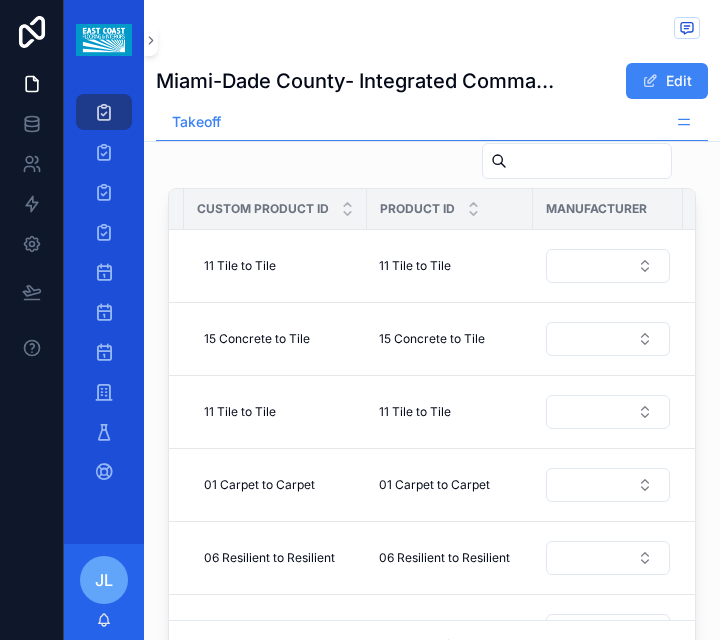 scroll, scrollTop: 3094, scrollLeft: 0, axis: vertical 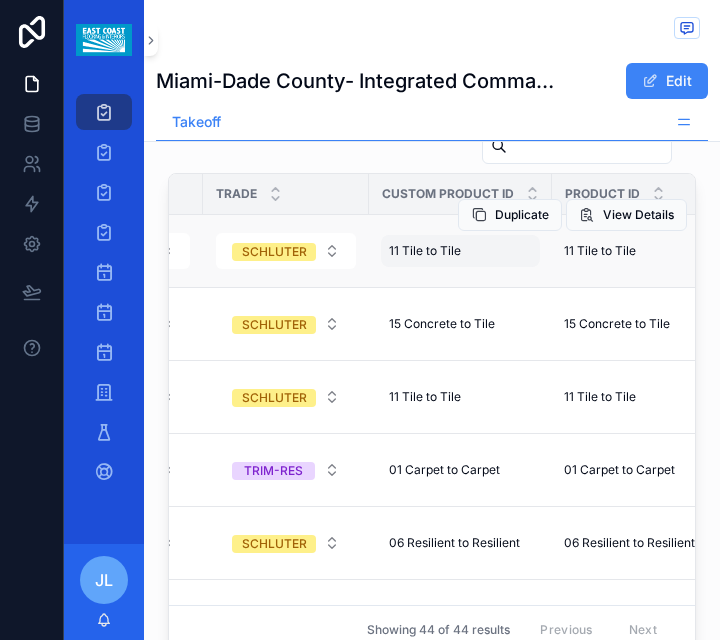 click on "11 Tile to Tile" at bounding box center [425, 251] 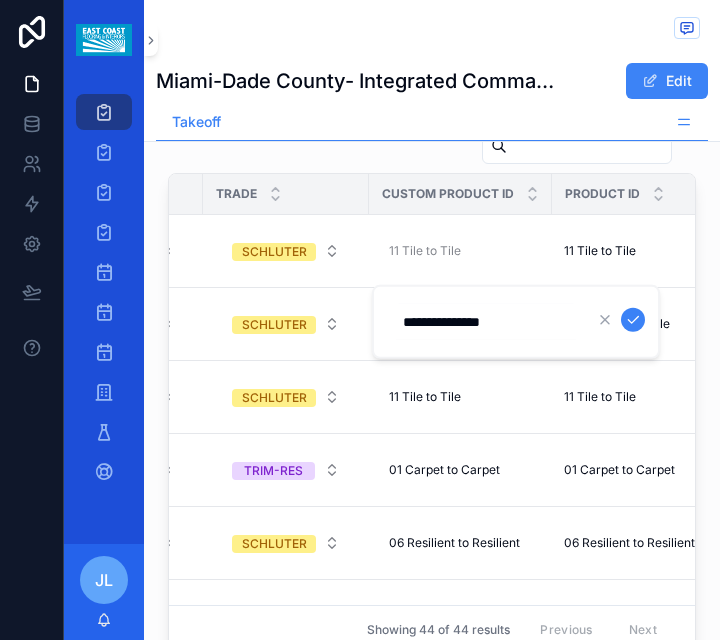 drag, startPoint x: 452, startPoint y: 321, endPoint x: 373, endPoint y: 328, distance: 79.30952 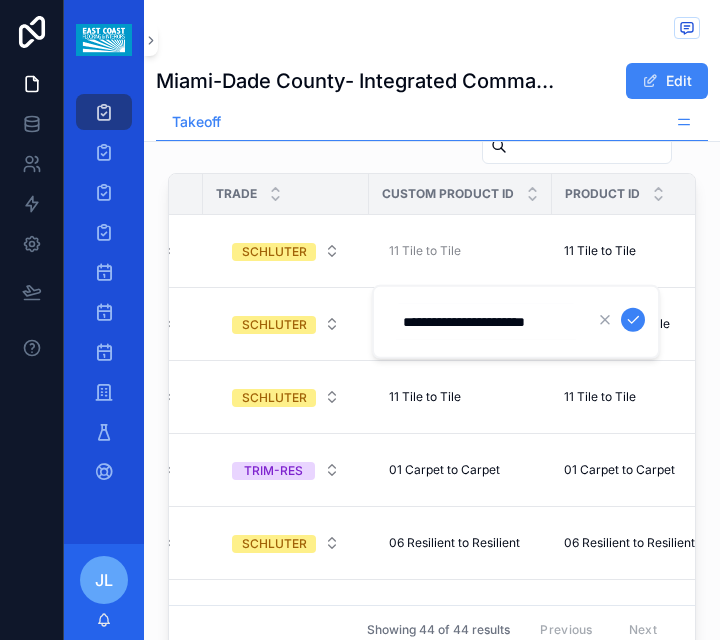 type on "**********" 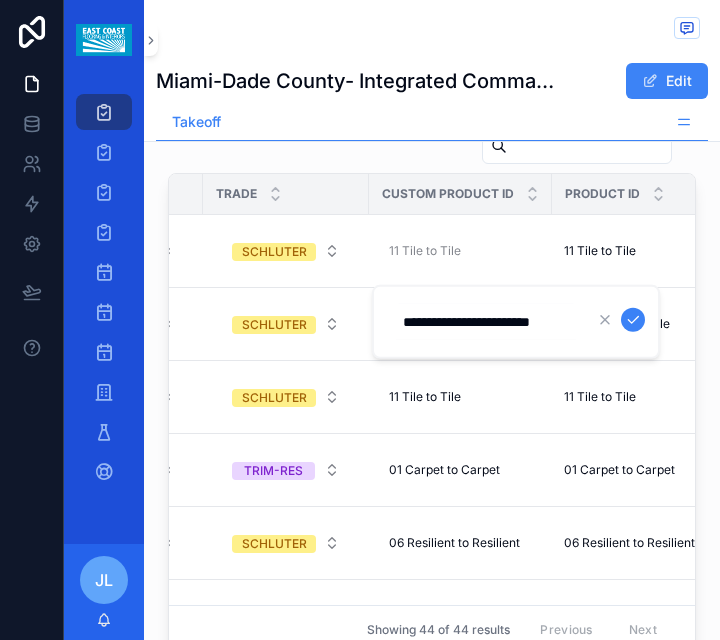 click at bounding box center [633, 320] 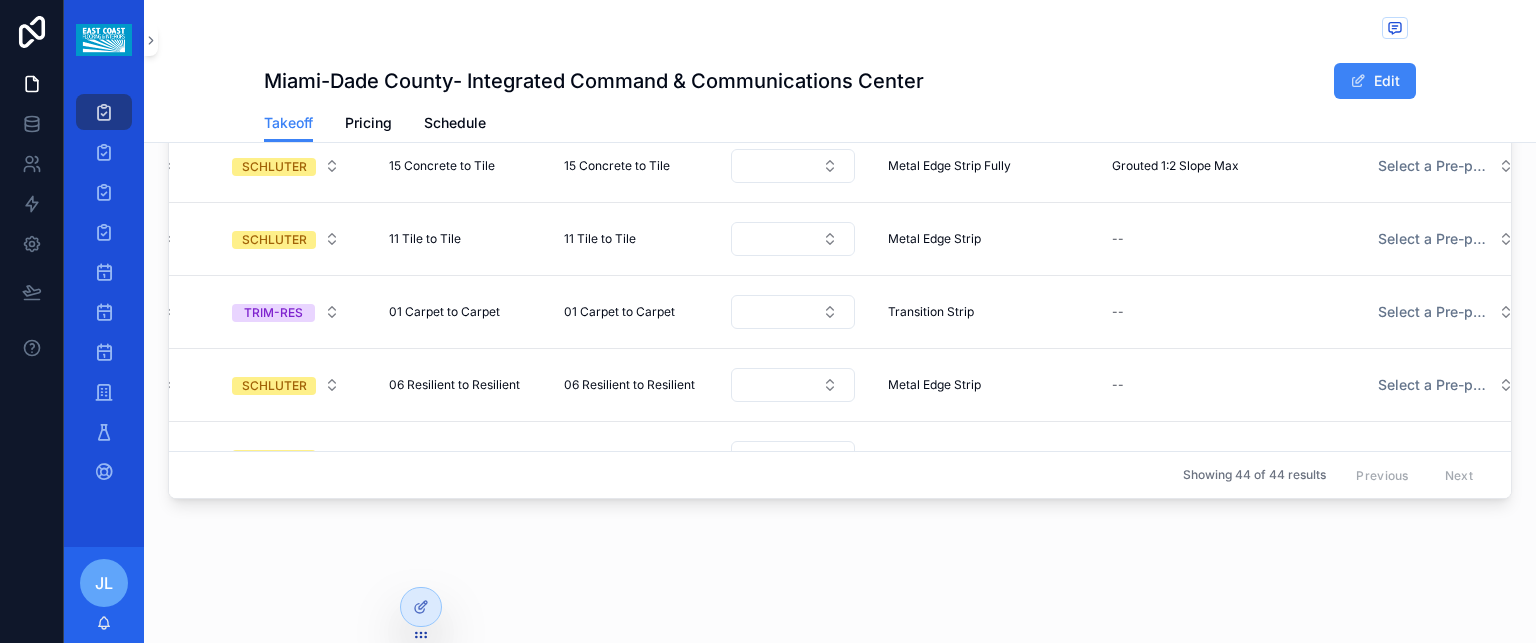 scroll, scrollTop: 1388, scrollLeft: 0, axis: vertical 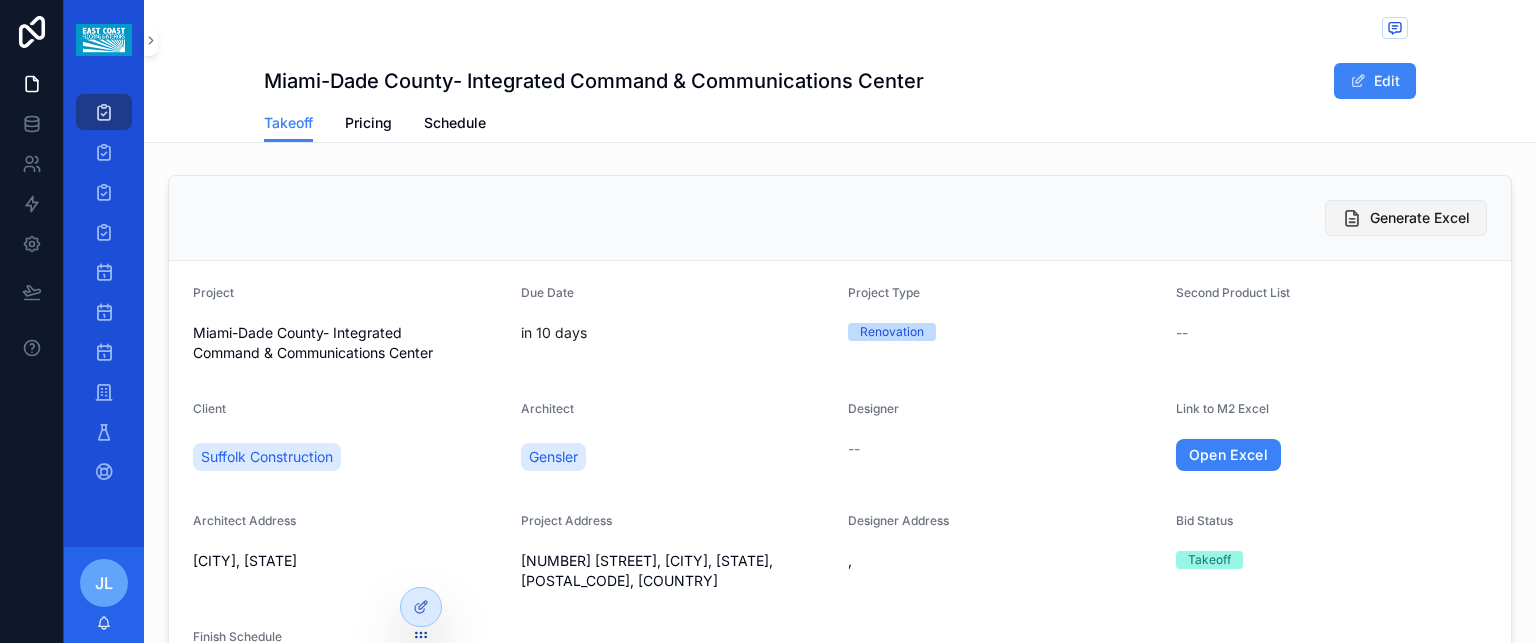 click on "Generate Excel" at bounding box center (1420, 218) 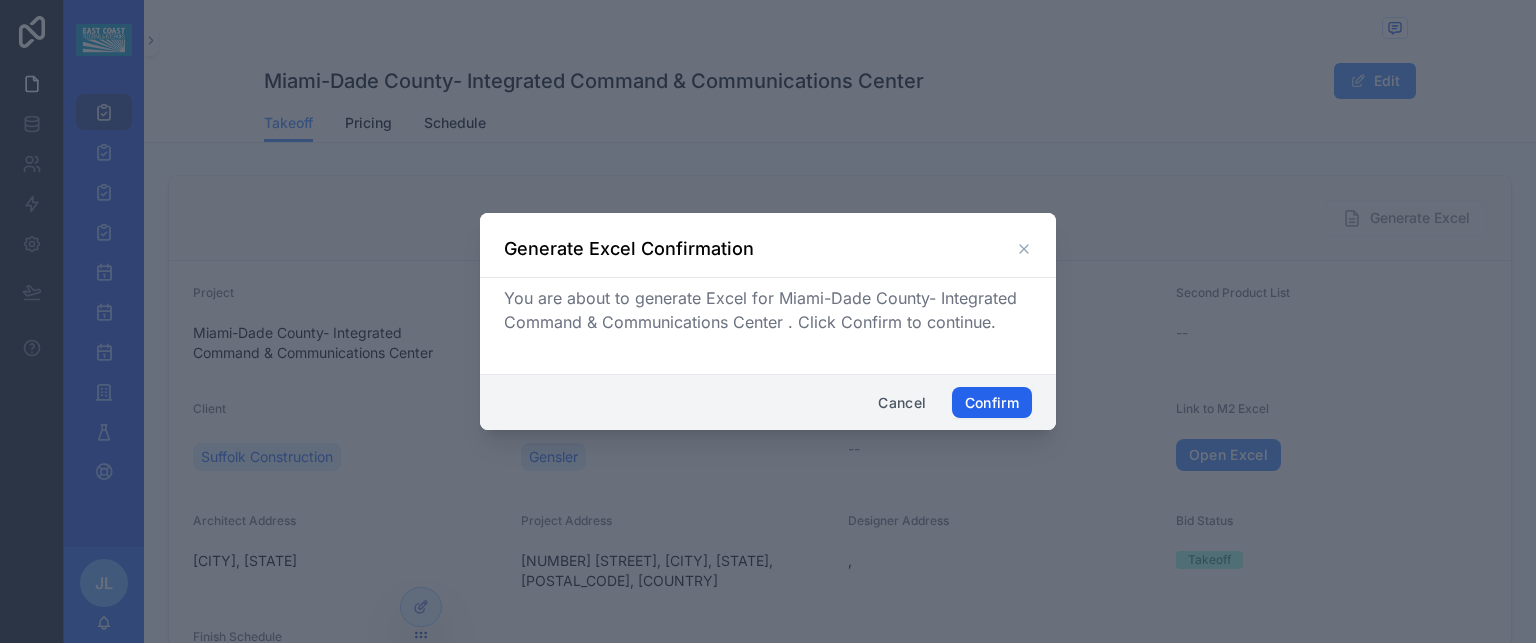 click on "Confirm" at bounding box center (992, 403) 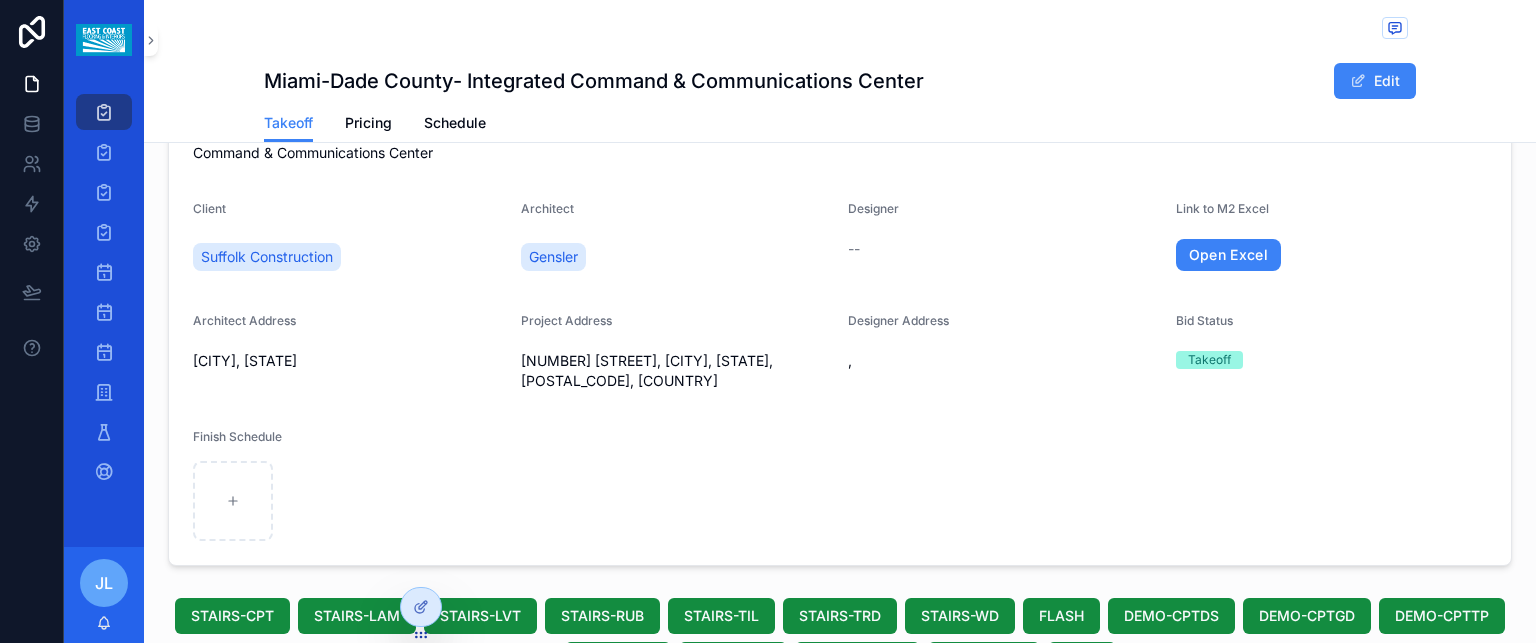 scroll, scrollTop: 118, scrollLeft: 0, axis: vertical 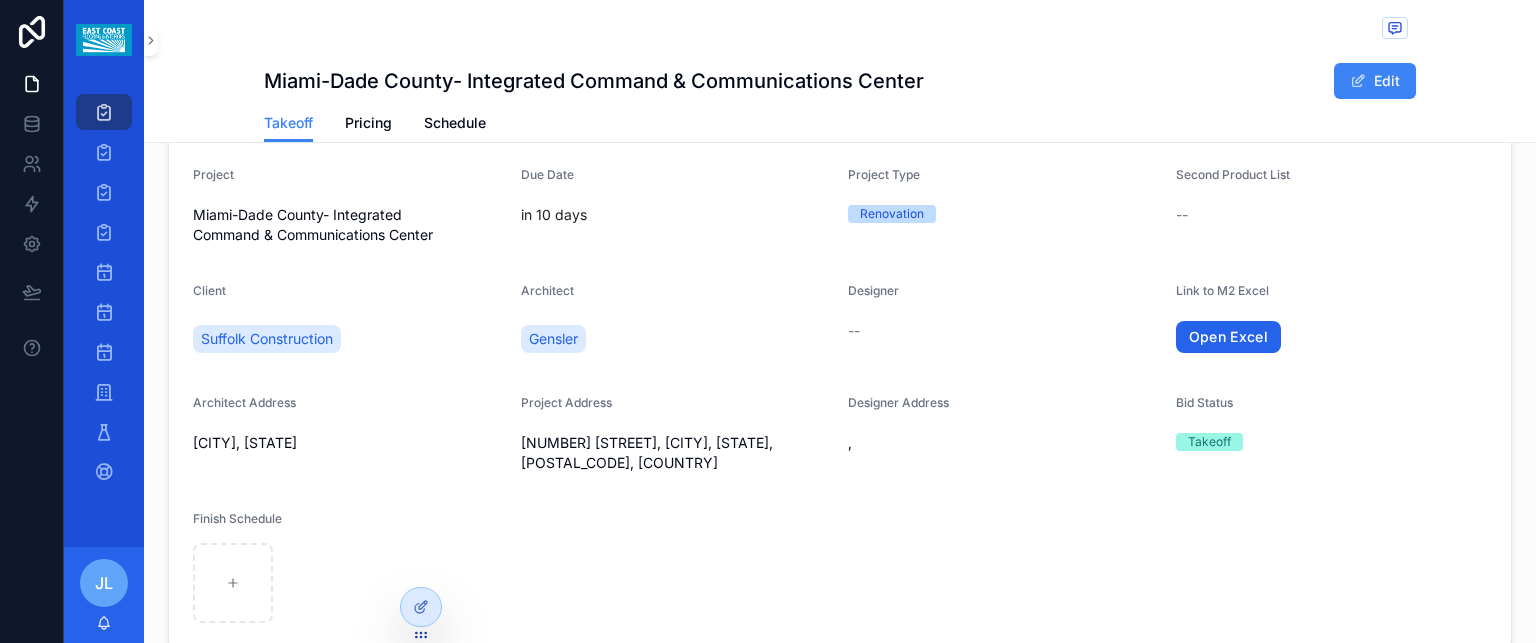 click on "Open Excel" at bounding box center (1229, 337) 